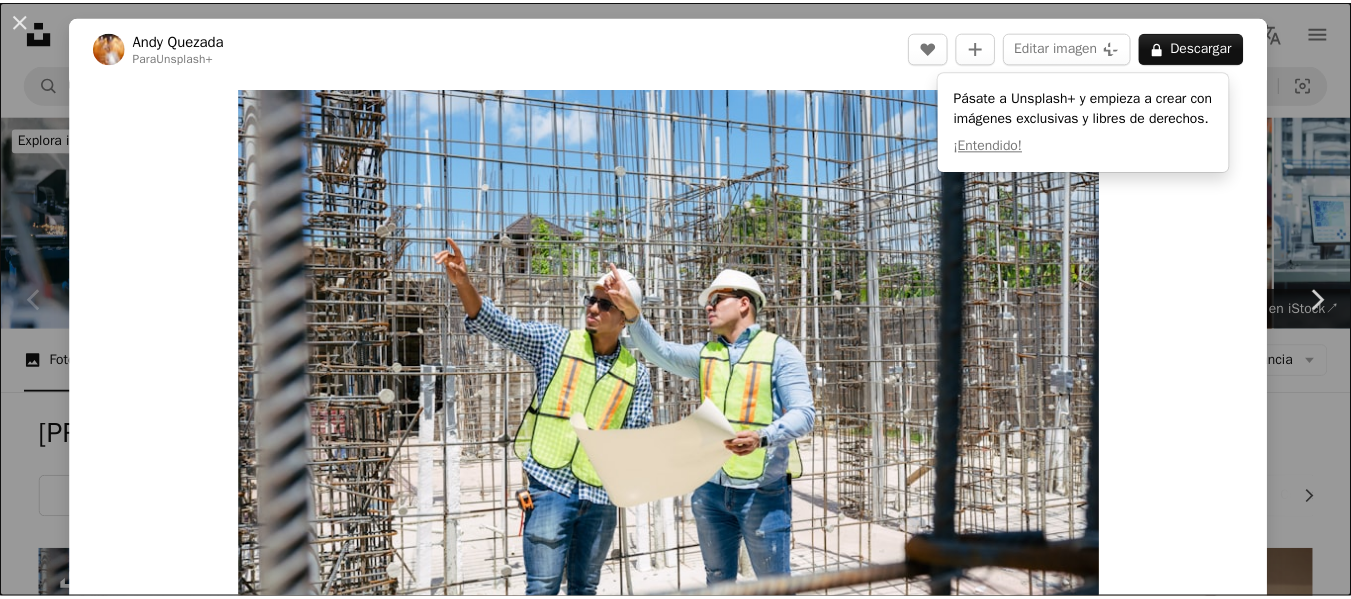 scroll, scrollTop: 400, scrollLeft: 0, axis: vertical 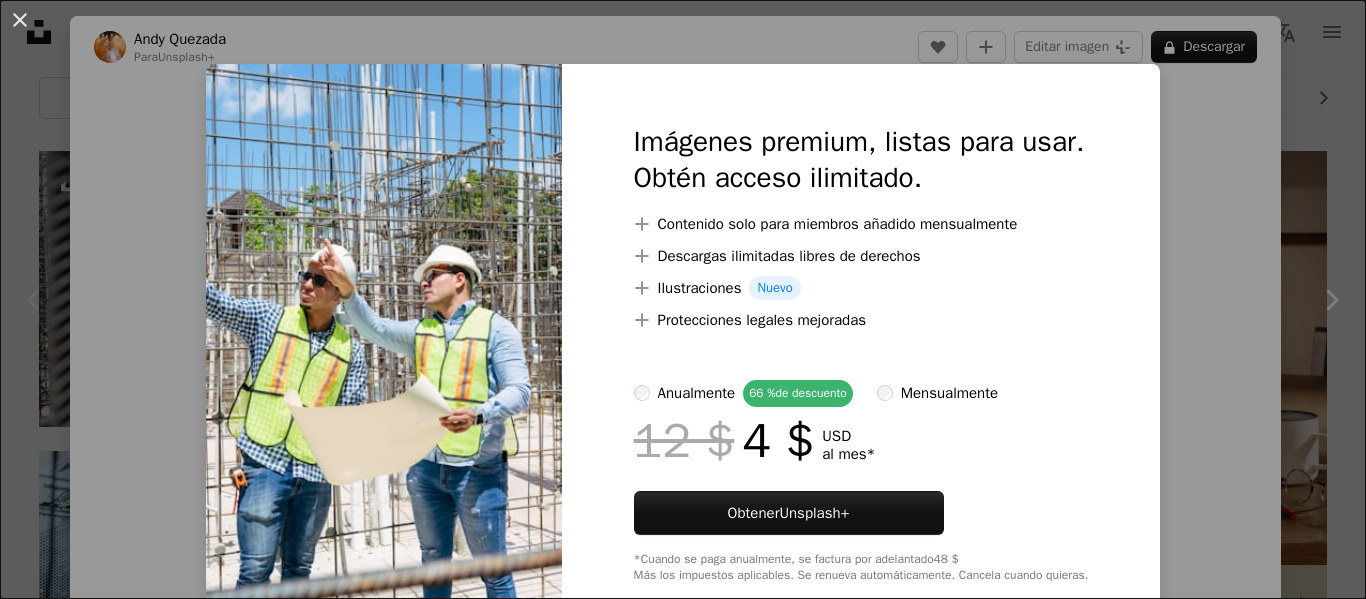 click on "Imágenes premium, listas para usar. Obtén acceso ilimitado. A plus sign Contenido solo para miembros añadido mensualmente A plus sign Descargas ilimitadas libres de derechos A plus sign Ilustraciones  Nuevo A plus sign Protecciones legales mejoradas anualmente 66 %  de descuento mensualmente 12 $   4 $ USD al mes * Obtener  Unsplash+ *Cuando se paga anualmente, se factura por adelantado  48 $ Más los impuestos aplicables. Se renueva automáticamente. Cancela cuando quieras." at bounding box center (861, 353) 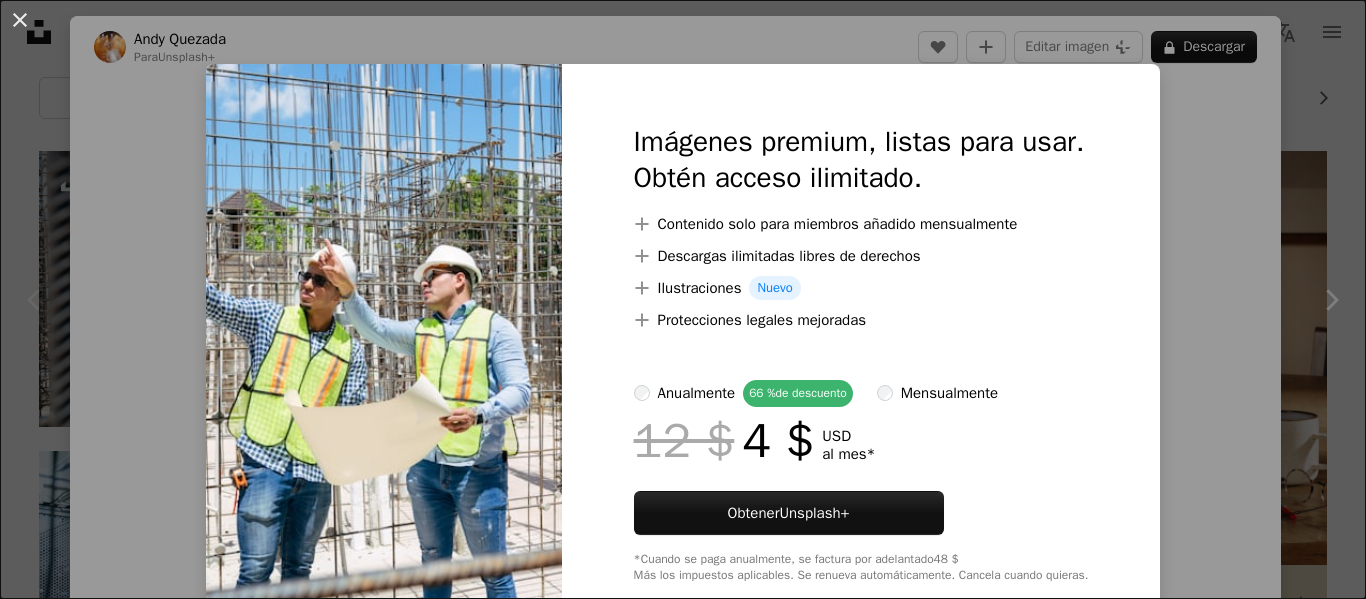 click on "An X shape" at bounding box center (20, 20) 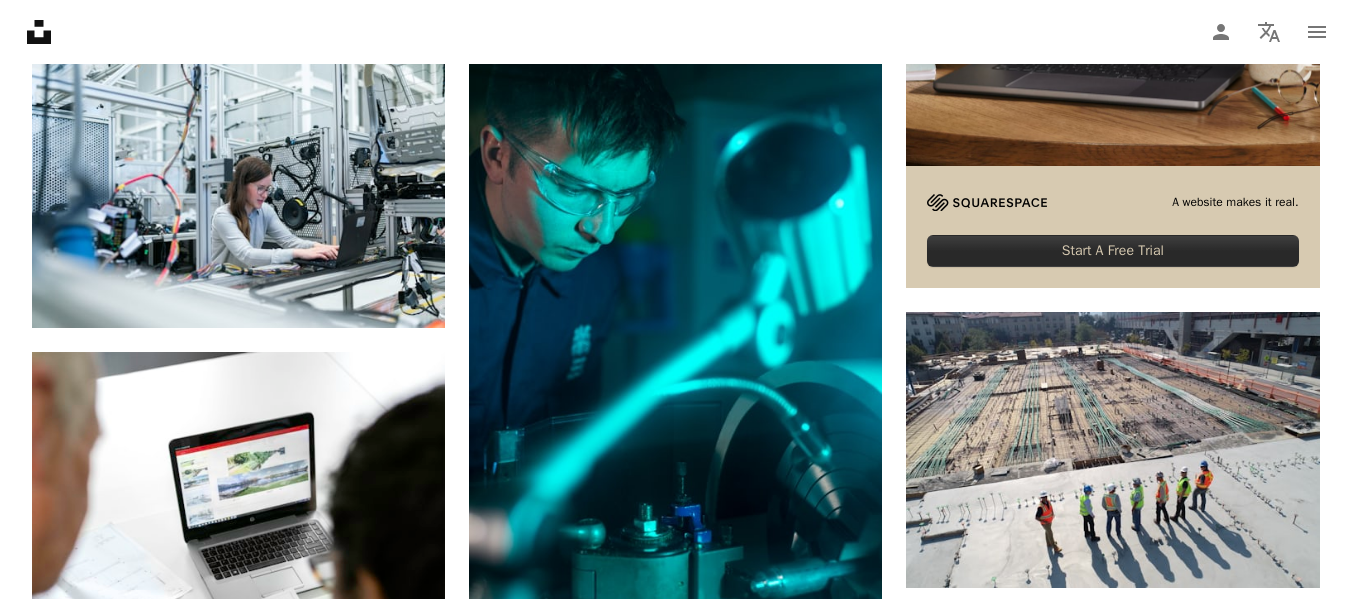 scroll, scrollTop: 800, scrollLeft: 0, axis: vertical 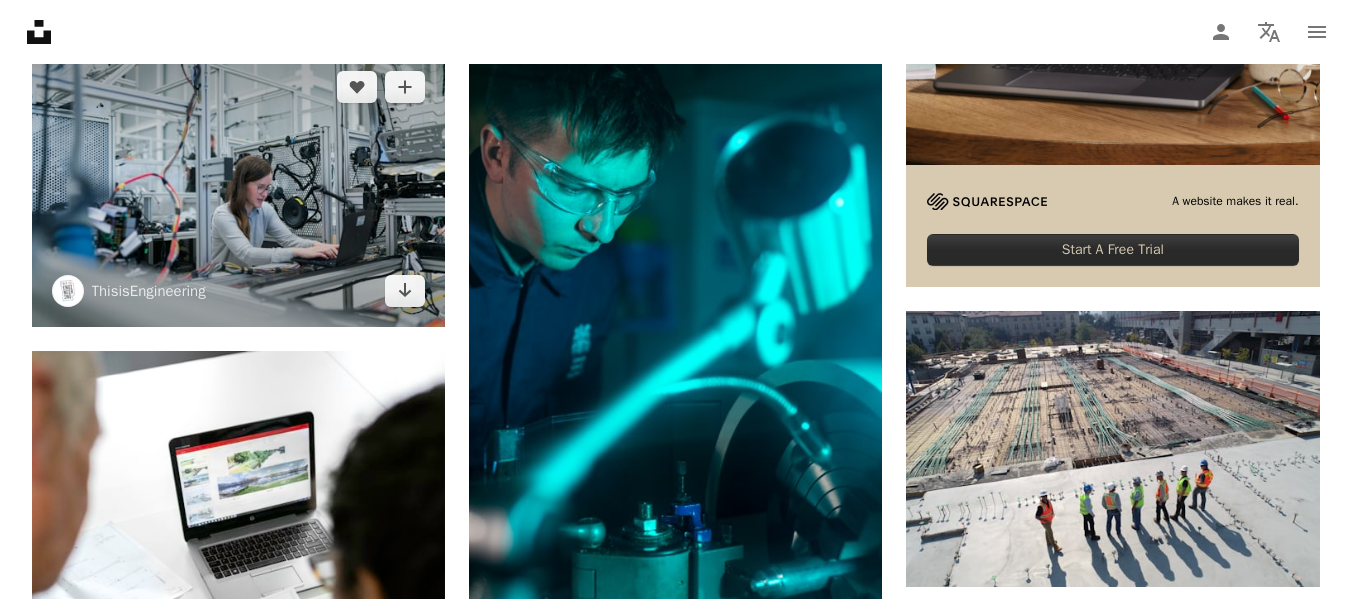 click at bounding box center [238, 189] 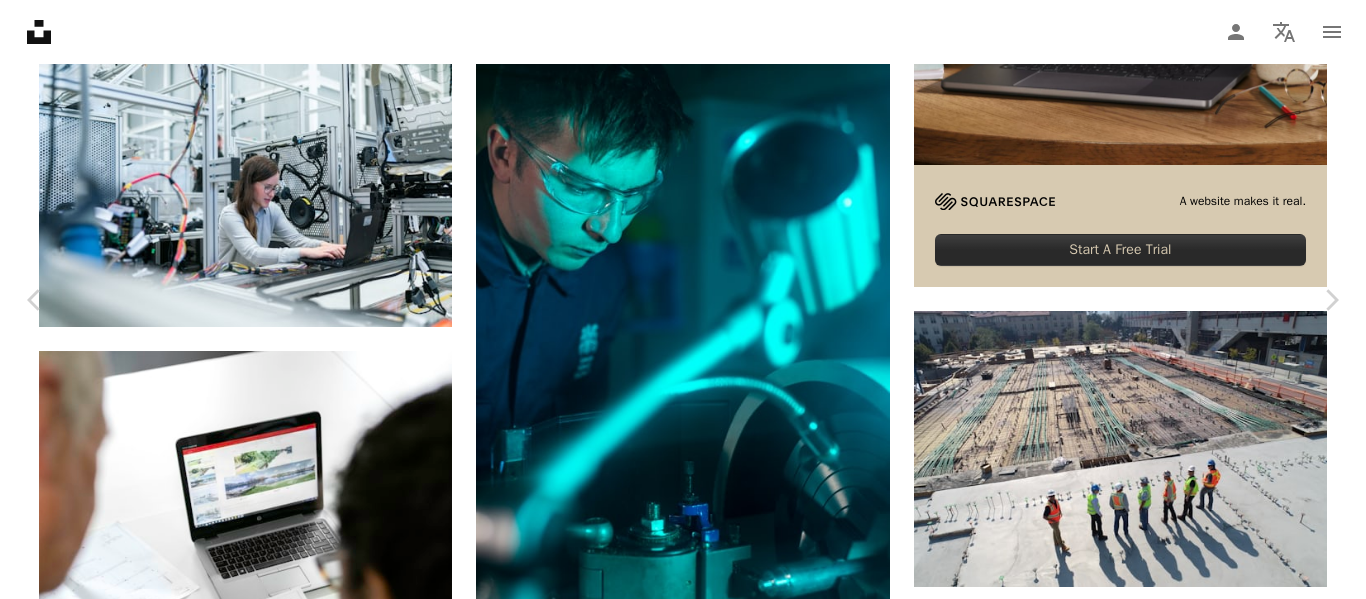 click on "[FIRST] [LAST]" at bounding box center [683, 3898] 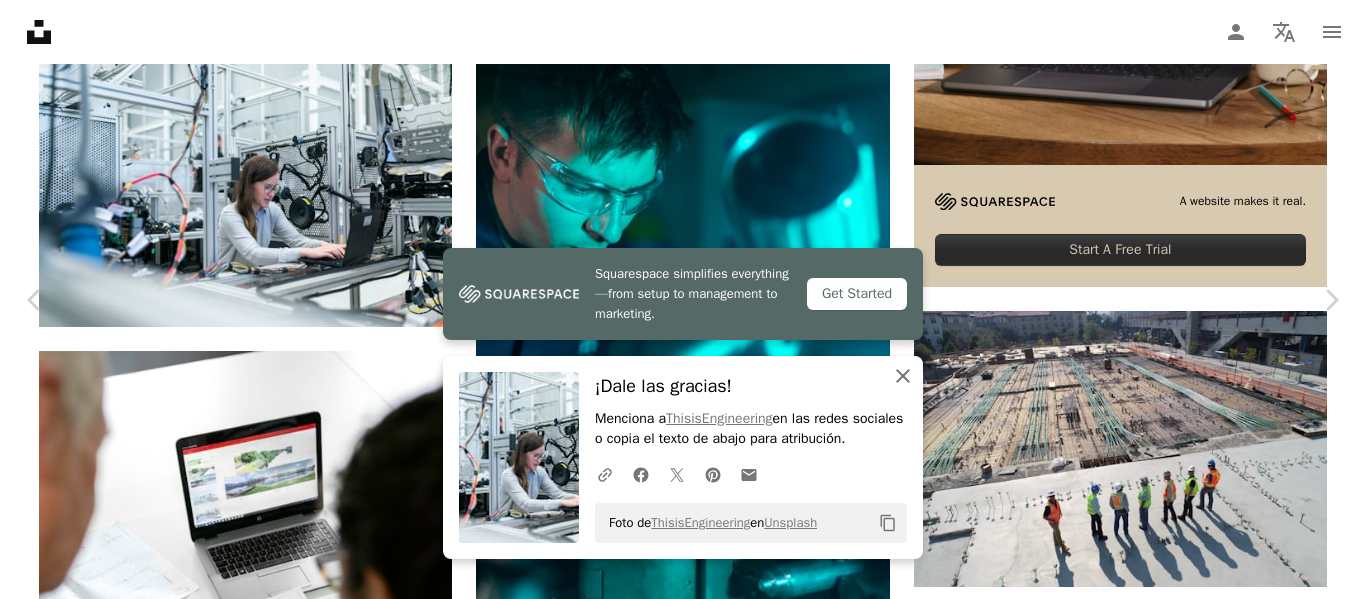 click on "An X shape" 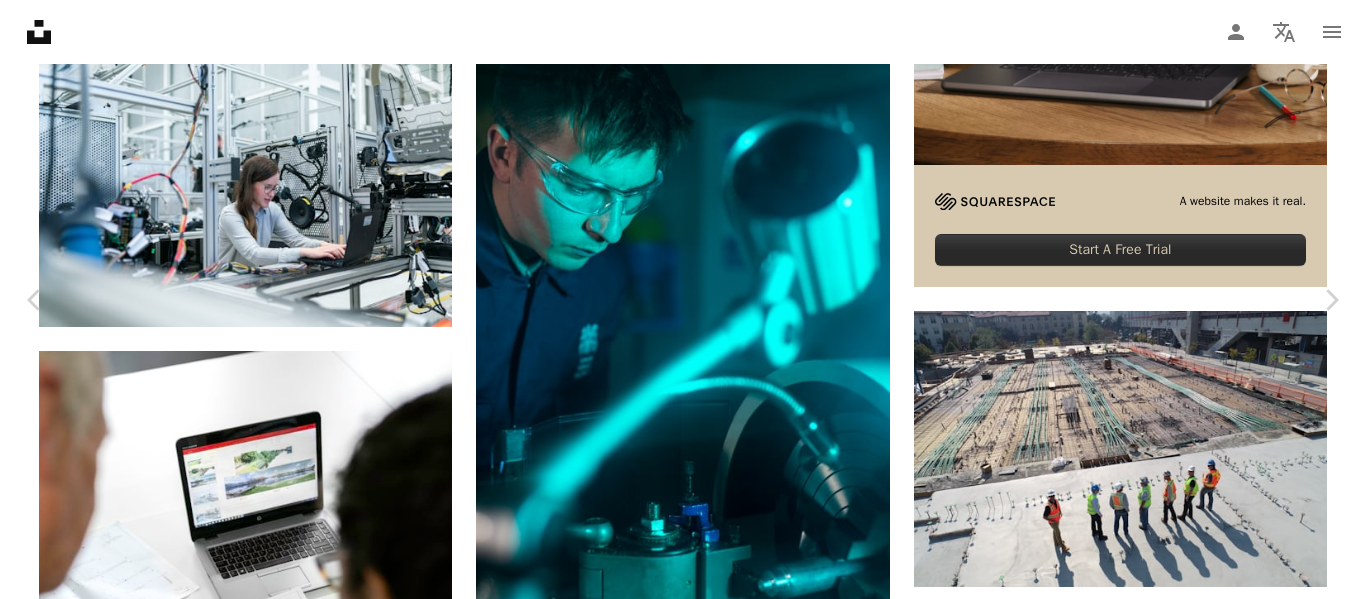 click on "An X shape" at bounding box center [20, 20] 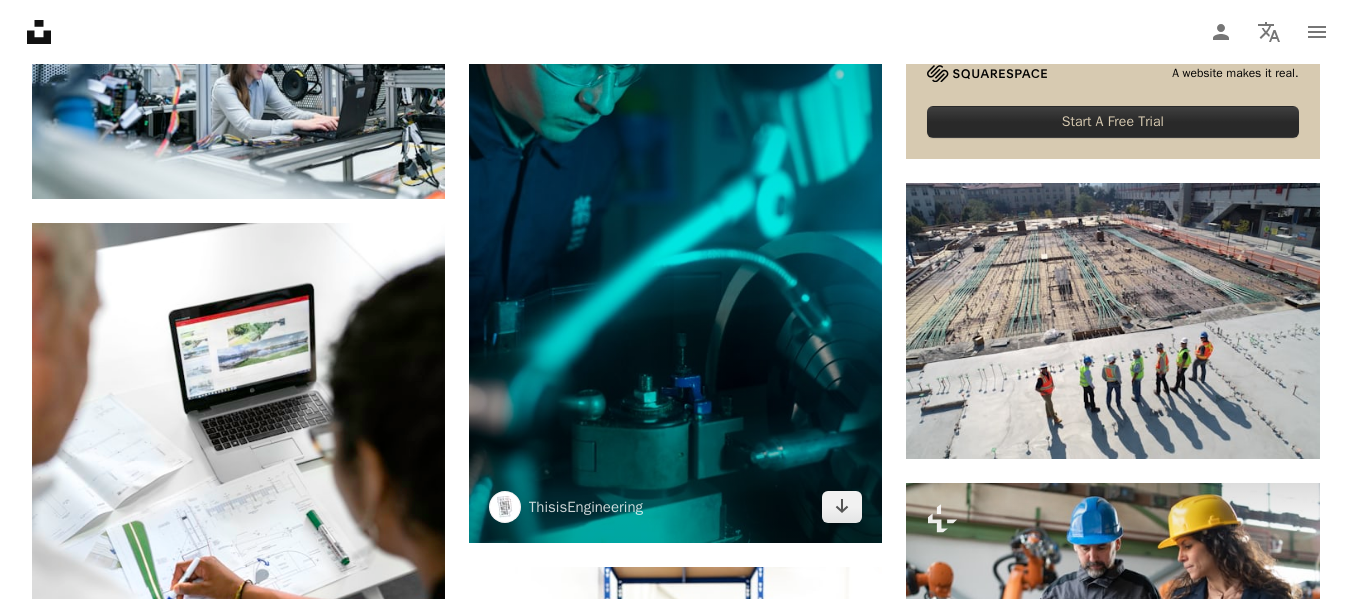 scroll, scrollTop: 800, scrollLeft: 0, axis: vertical 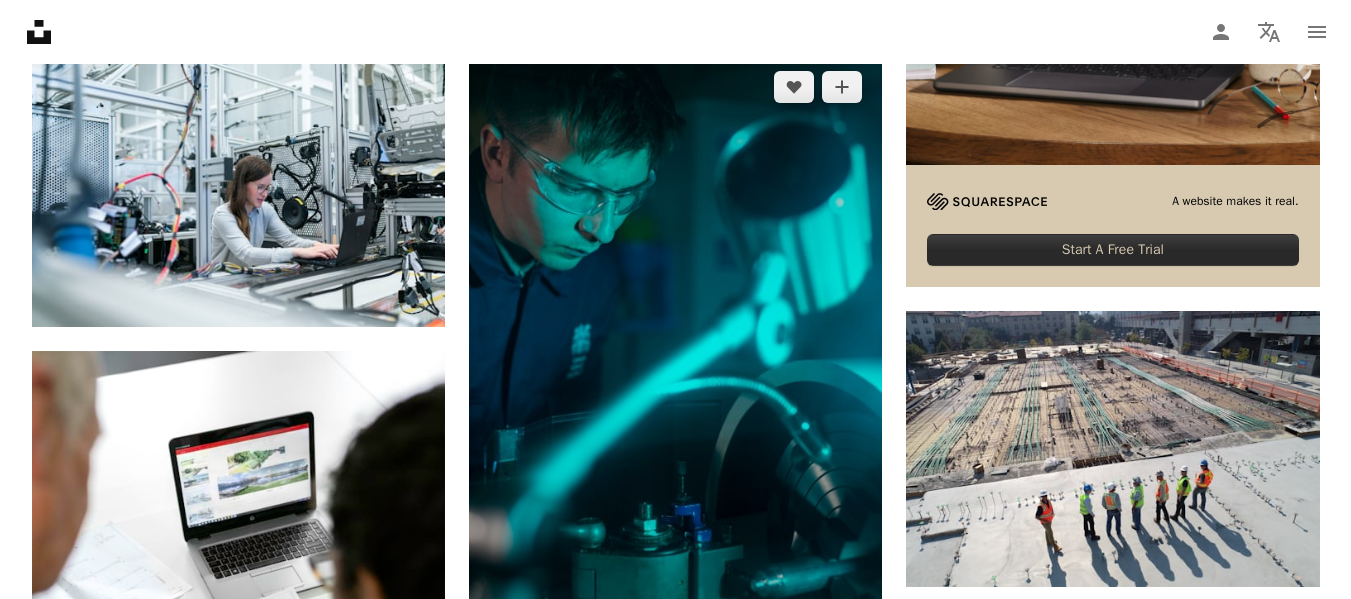 click at bounding box center [675, 361] 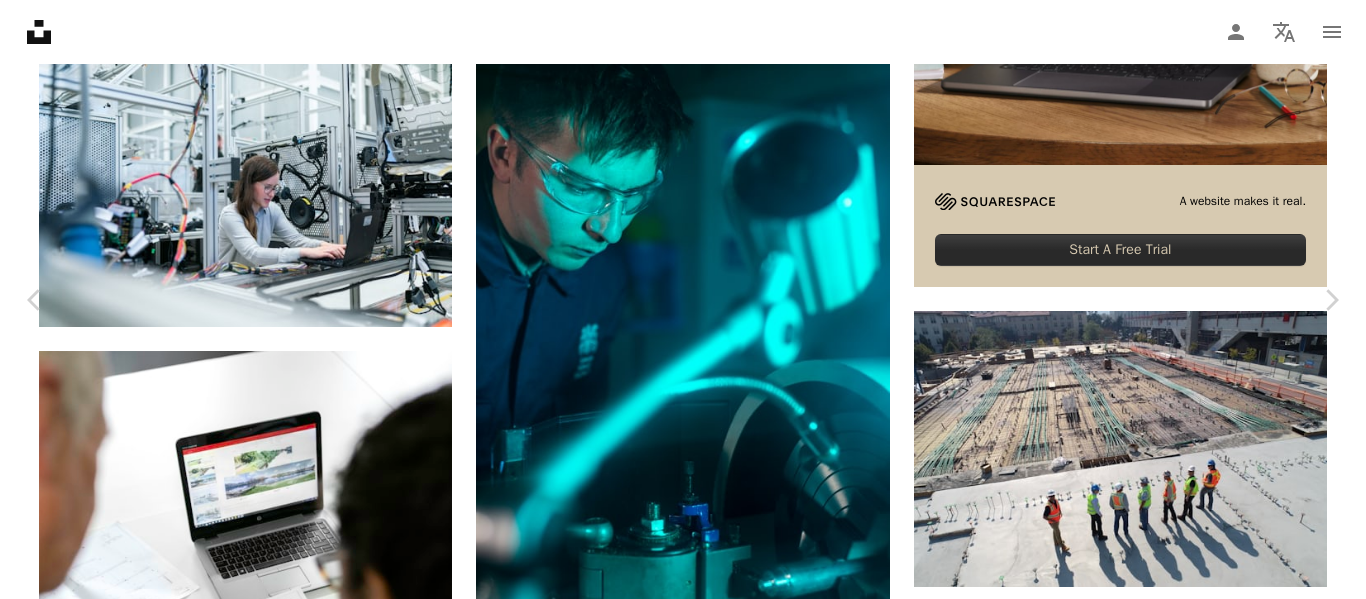 click on "Chevron down" 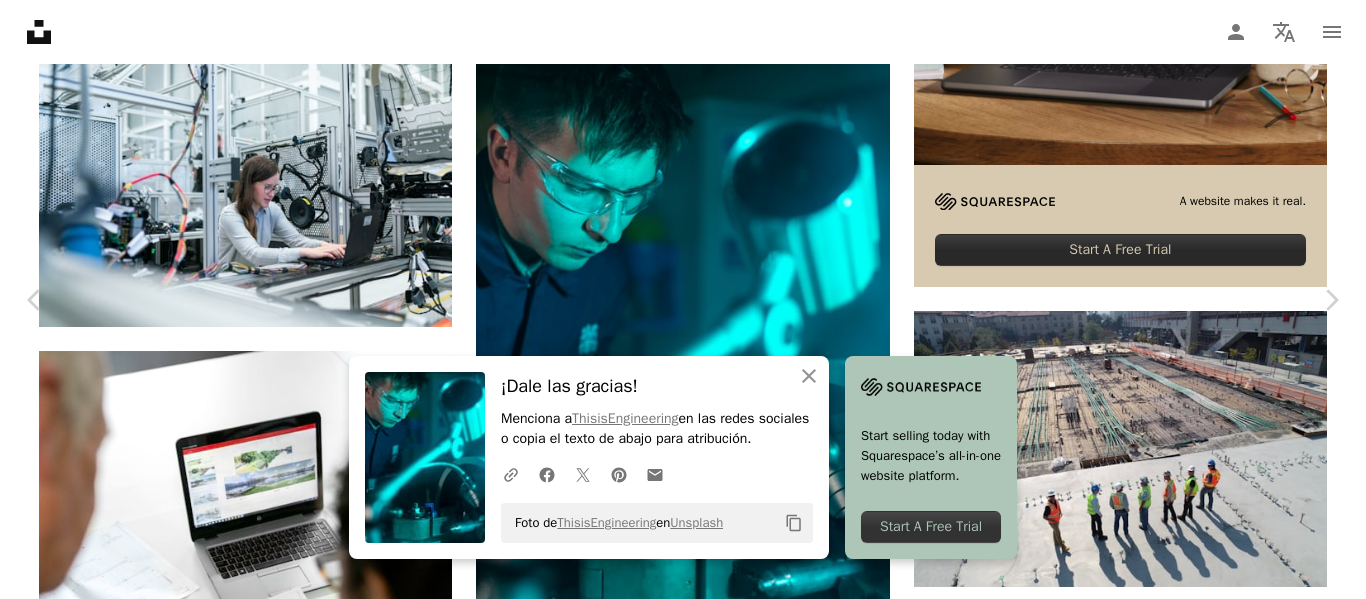 click on "An X shape" at bounding box center [20, 20] 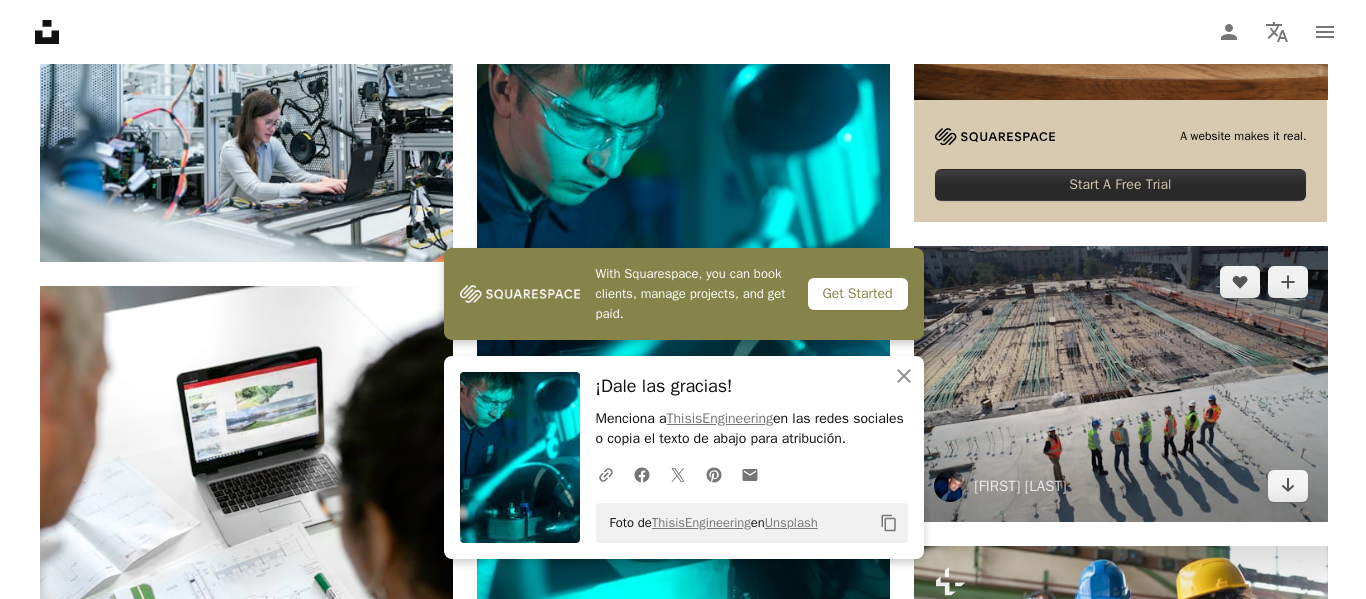 scroll, scrollTop: 900, scrollLeft: 0, axis: vertical 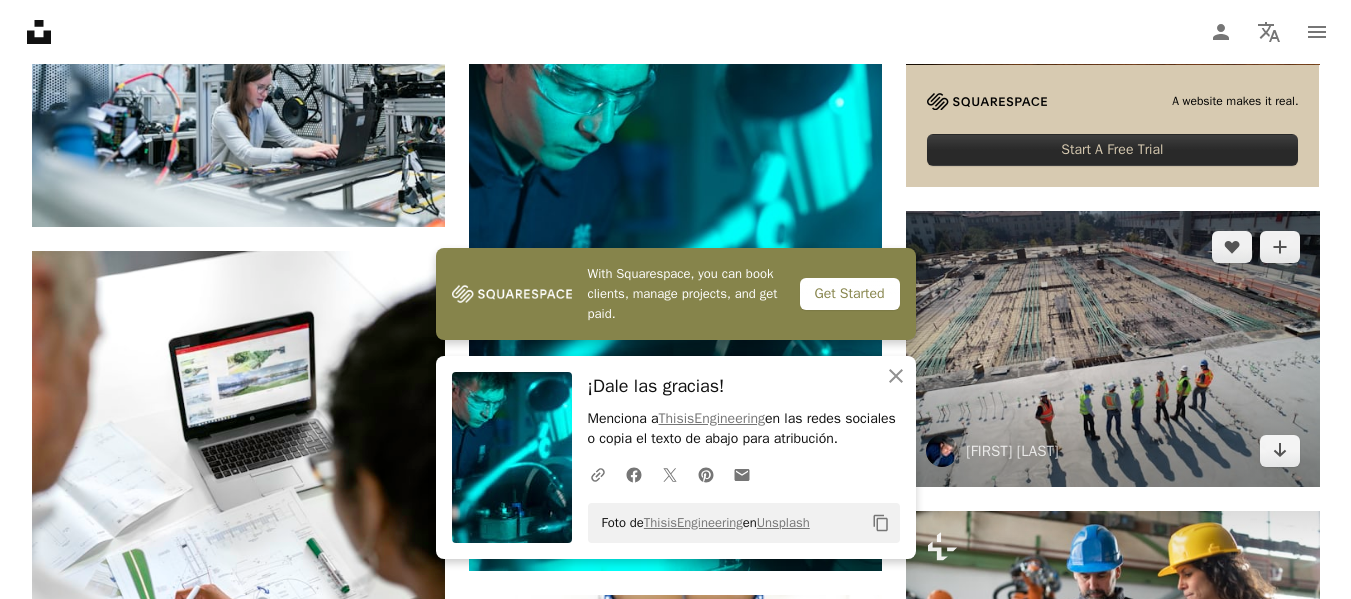 click at bounding box center [1112, 348] 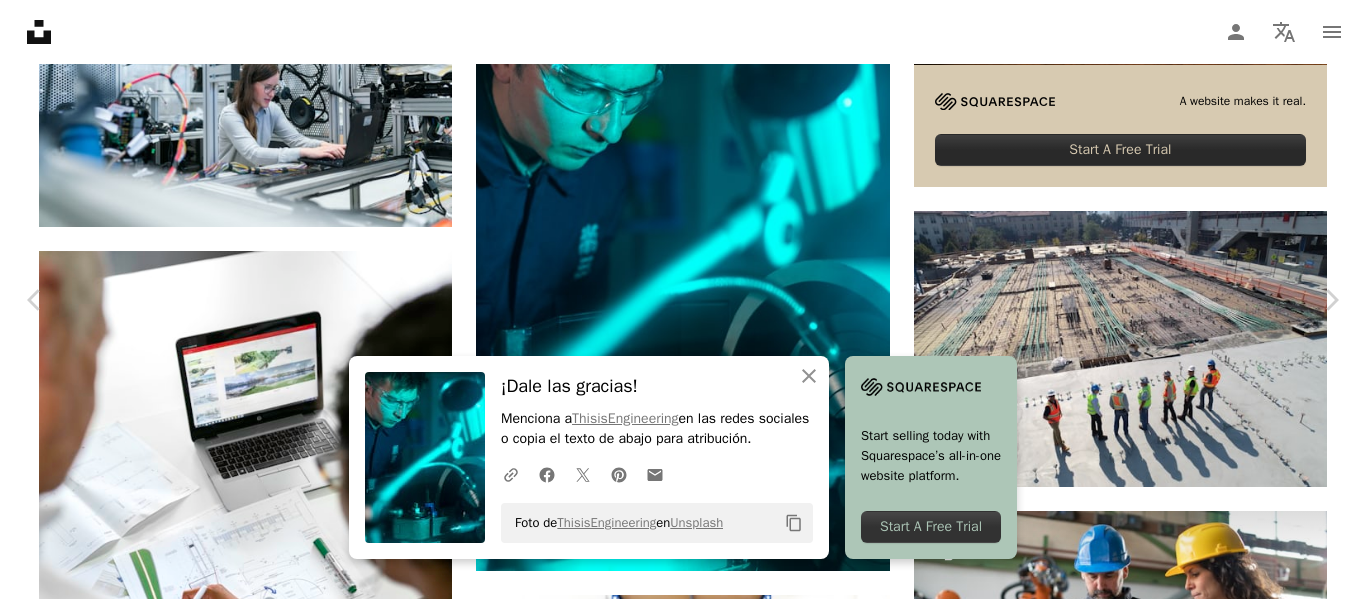 click on "Chevron down" 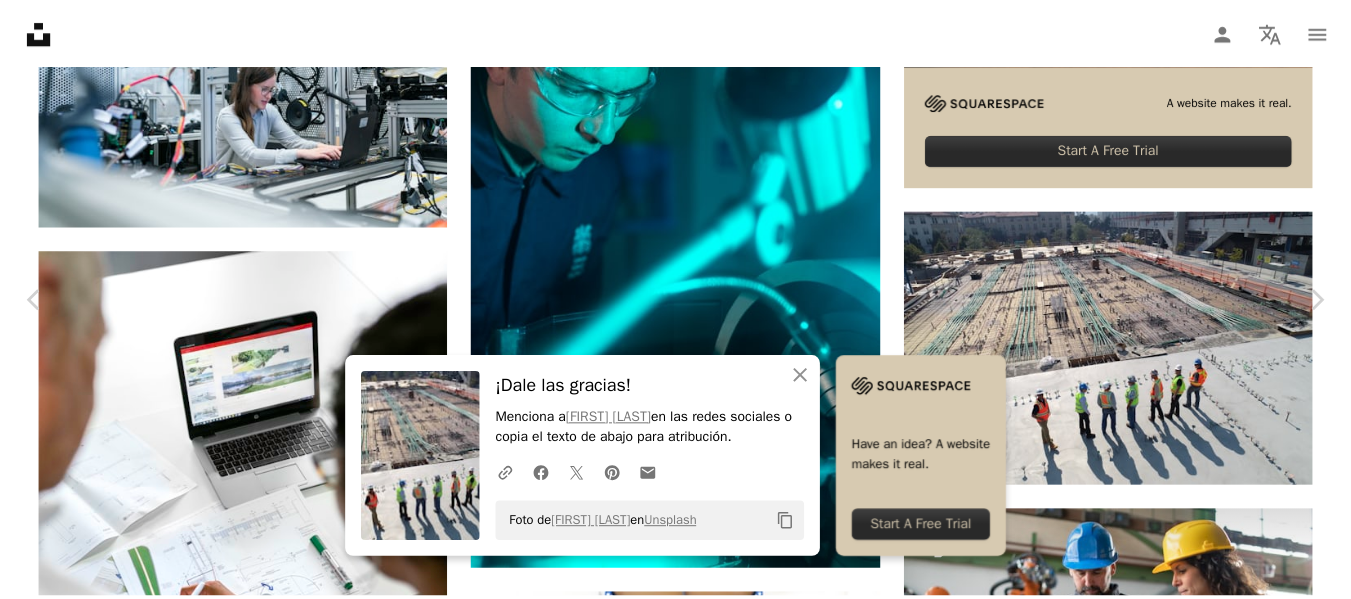 scroll, scrollTop: 600, scrollLeft: 0, axis: vertical 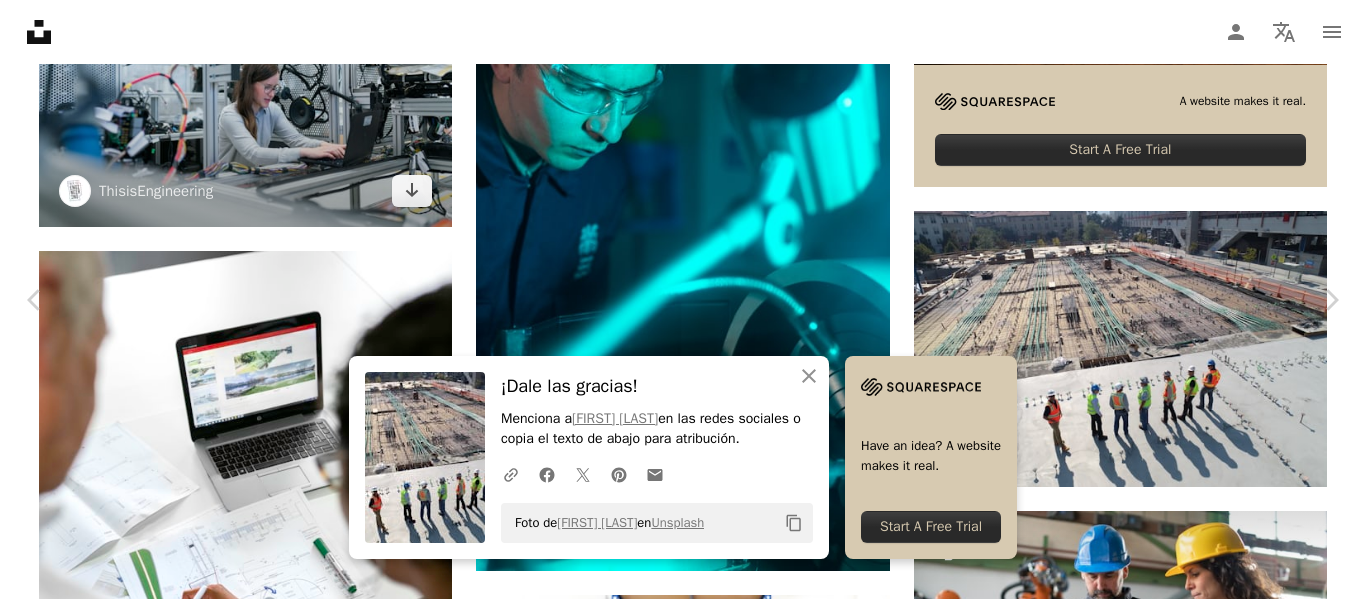 drag, startPoint x: 18, startPoint y: 8, endPoint x: 161, endPoint y: 107, distance: 173.92528 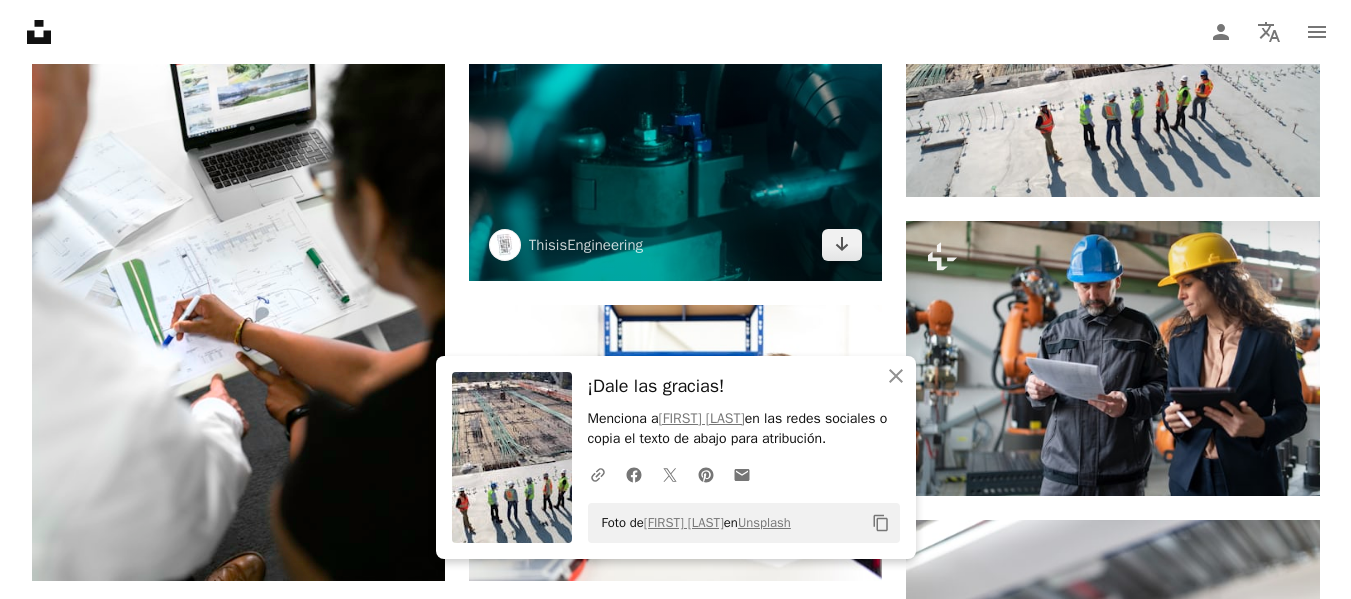 scroll, scrollTop: 1200, scrollLeft: 0, axis: vertical 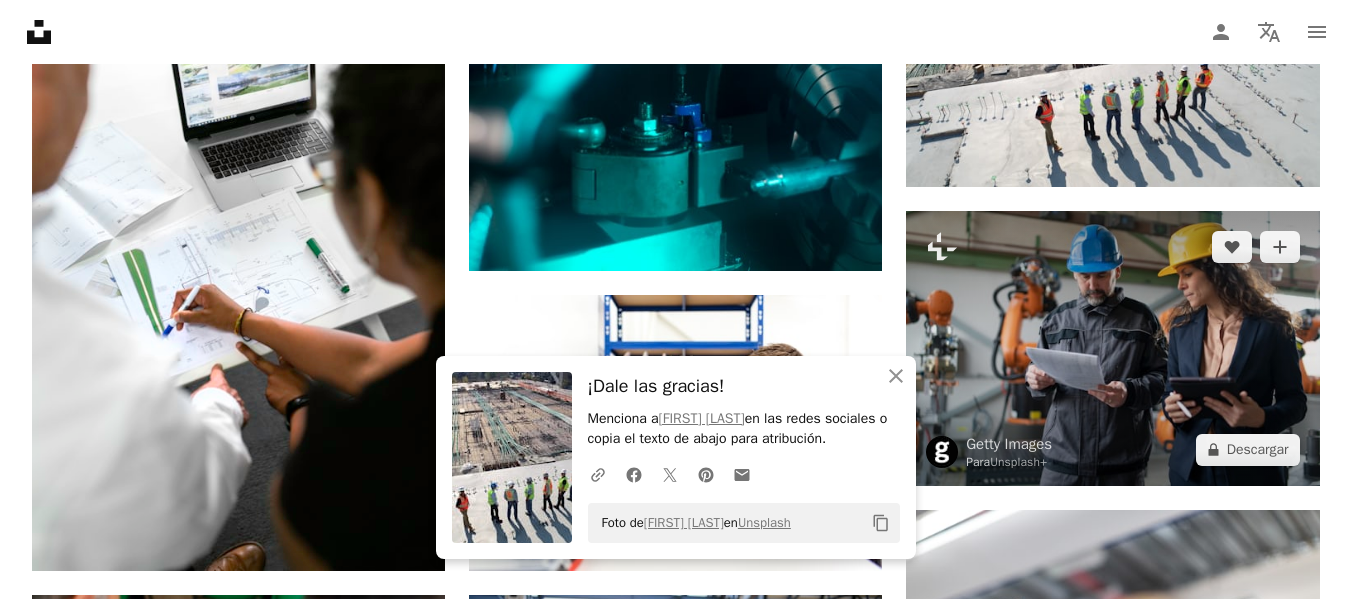 click at bounding box center [1112, 348] 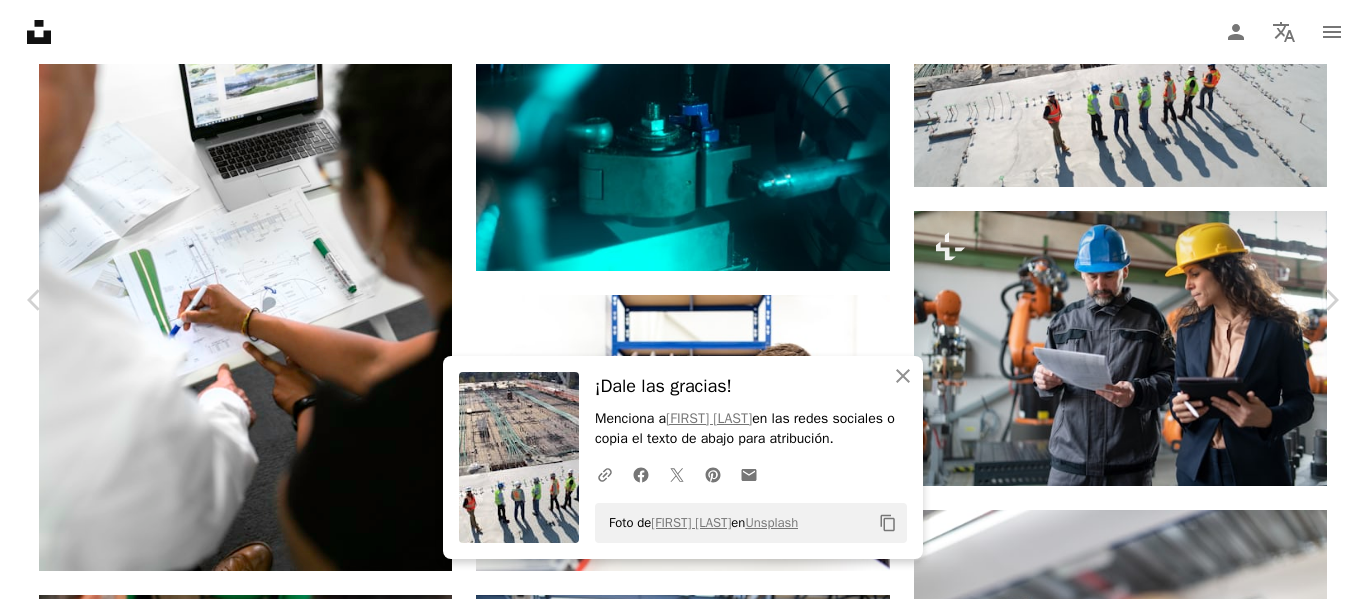 click on "An X shape" at bounding box center (20, 20) 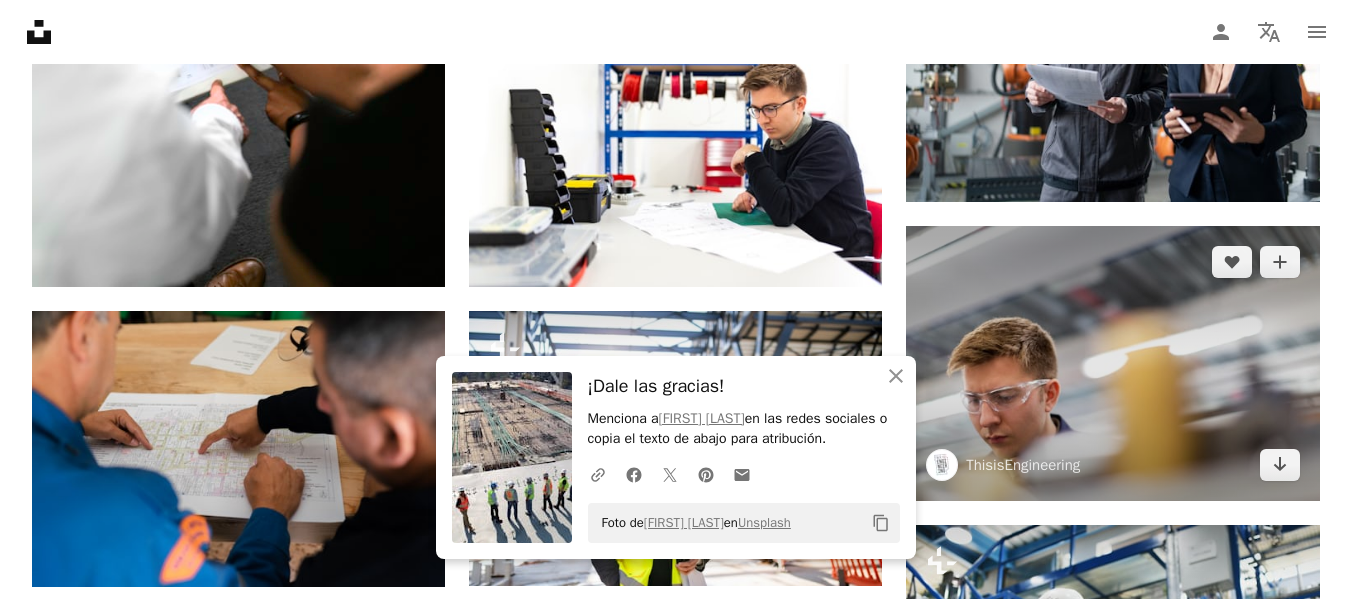 scroll, scrollTop: 1500, scrollLeft: 0, axis: vertical 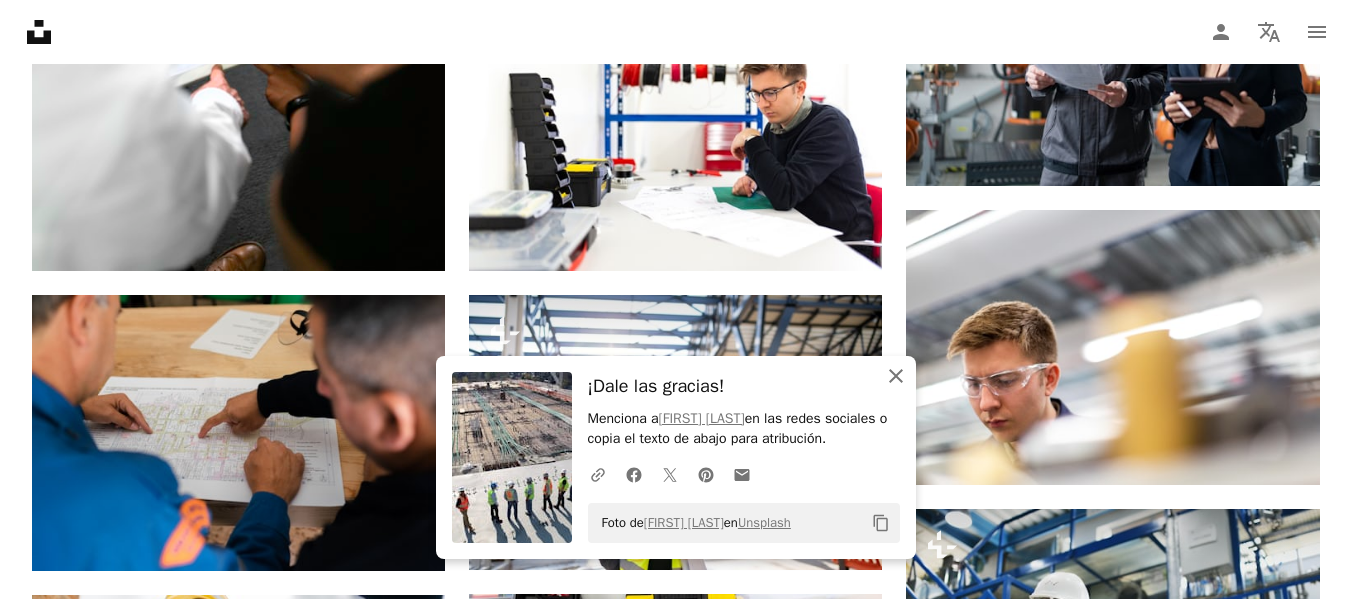 click 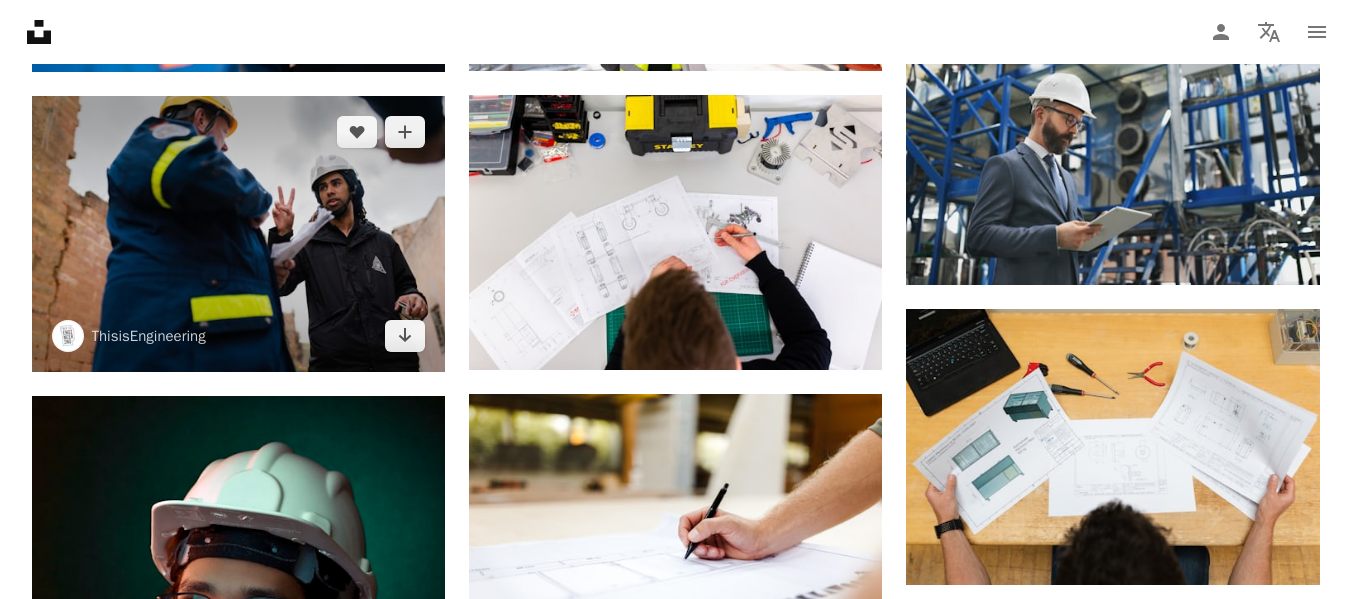 scroll, scrollTop: 2000, scrollLeft: 0, axis: vertical 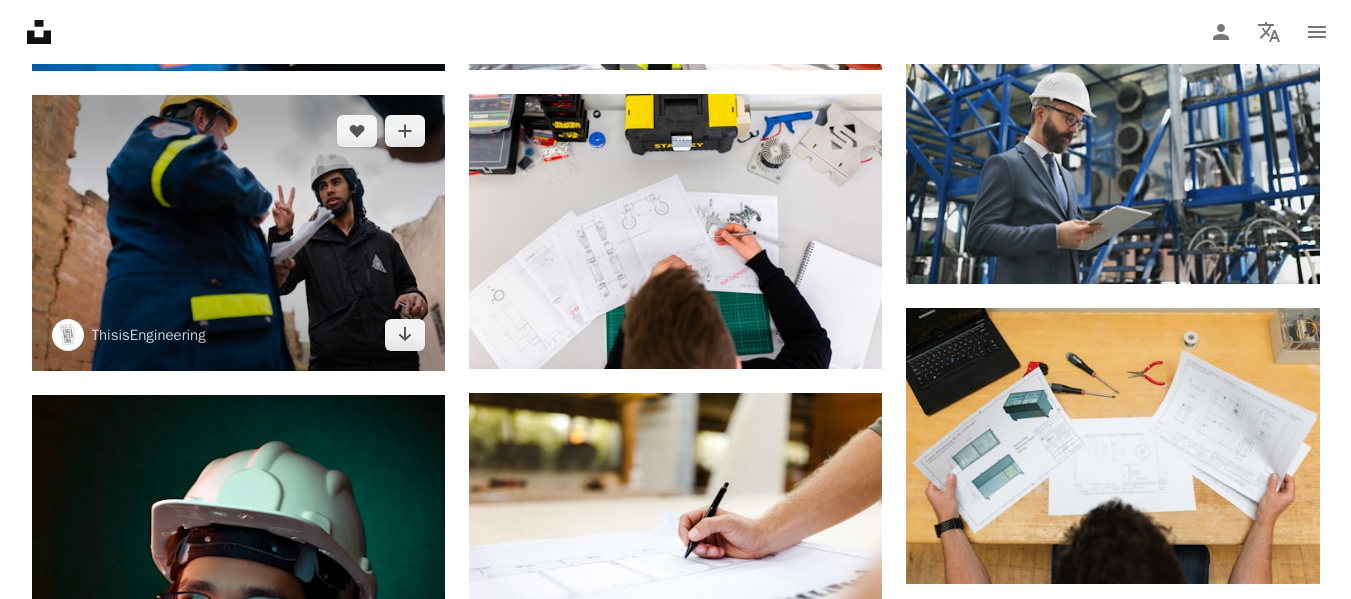 click at bounding box center (238, 233) 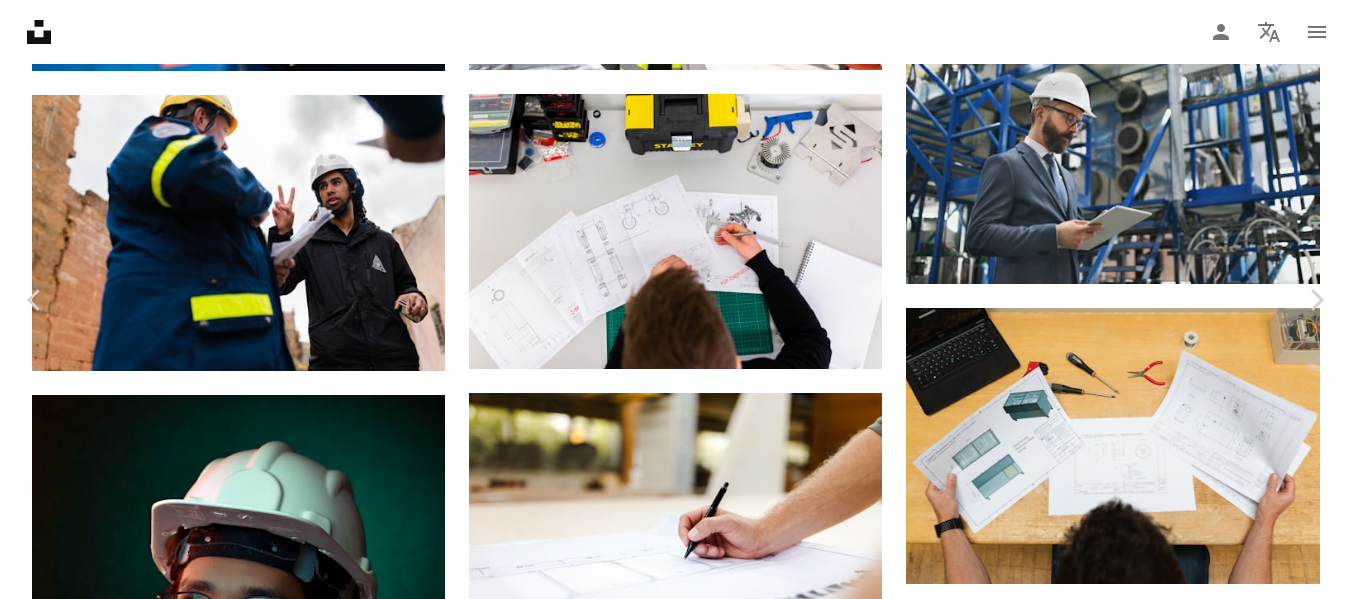 click on "Chevron down" 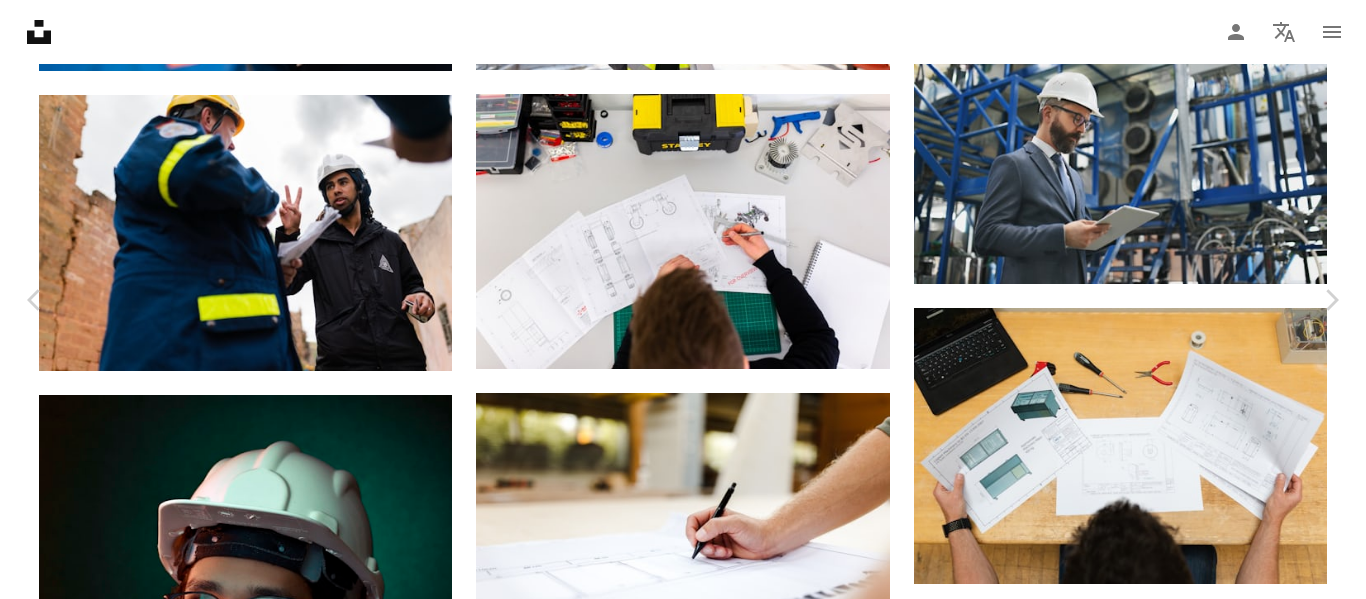 click on "( 7952 x 5304 )" at bounding box center [1183, 5454] 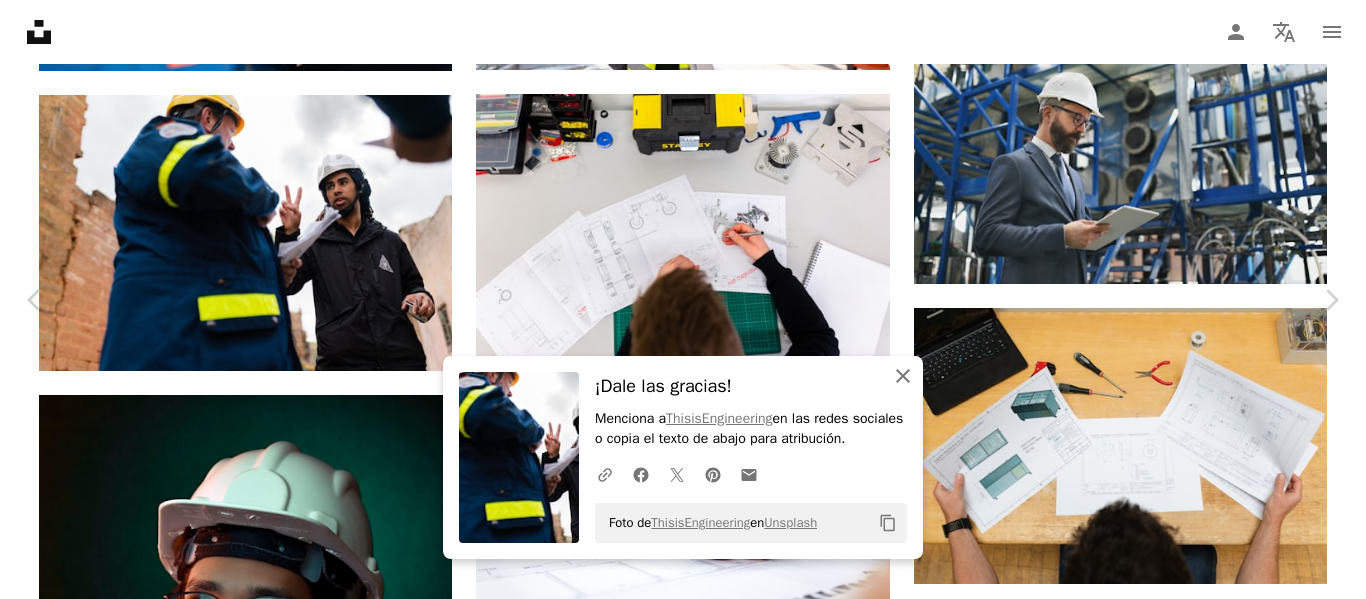 click on "An X shape" 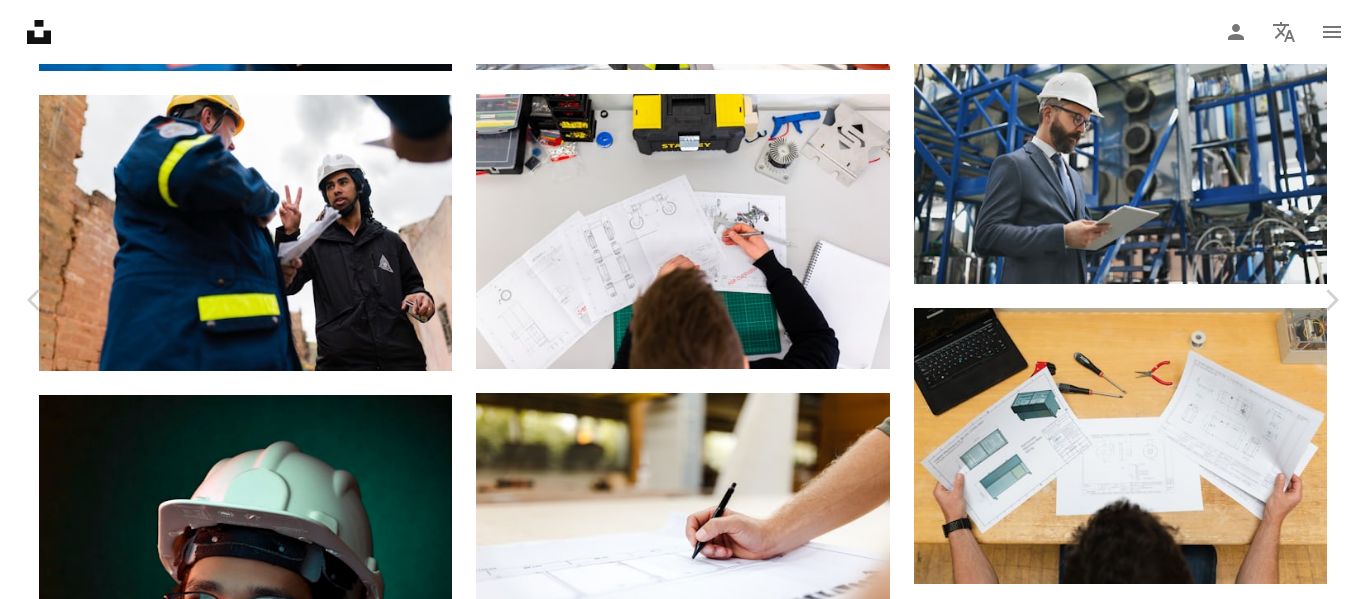 click on "An X shape" at bounding box center [20, 20] 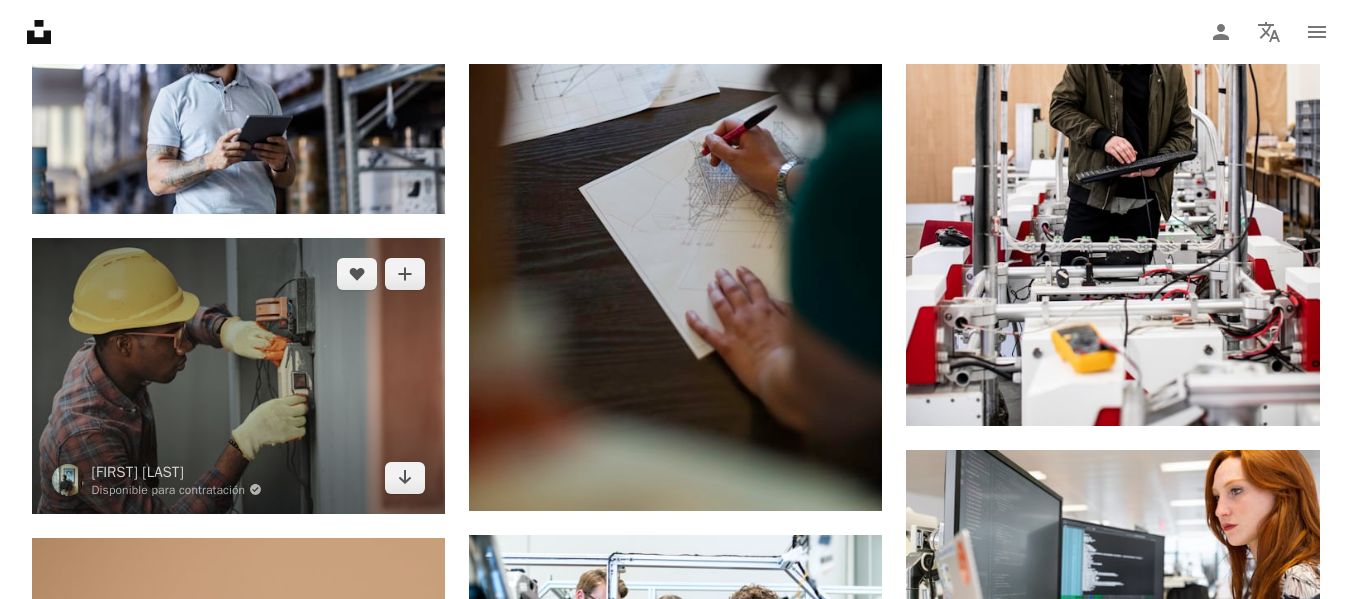 scroll, scrollTop: 3800, scrollLeft: 0, axis: vertical 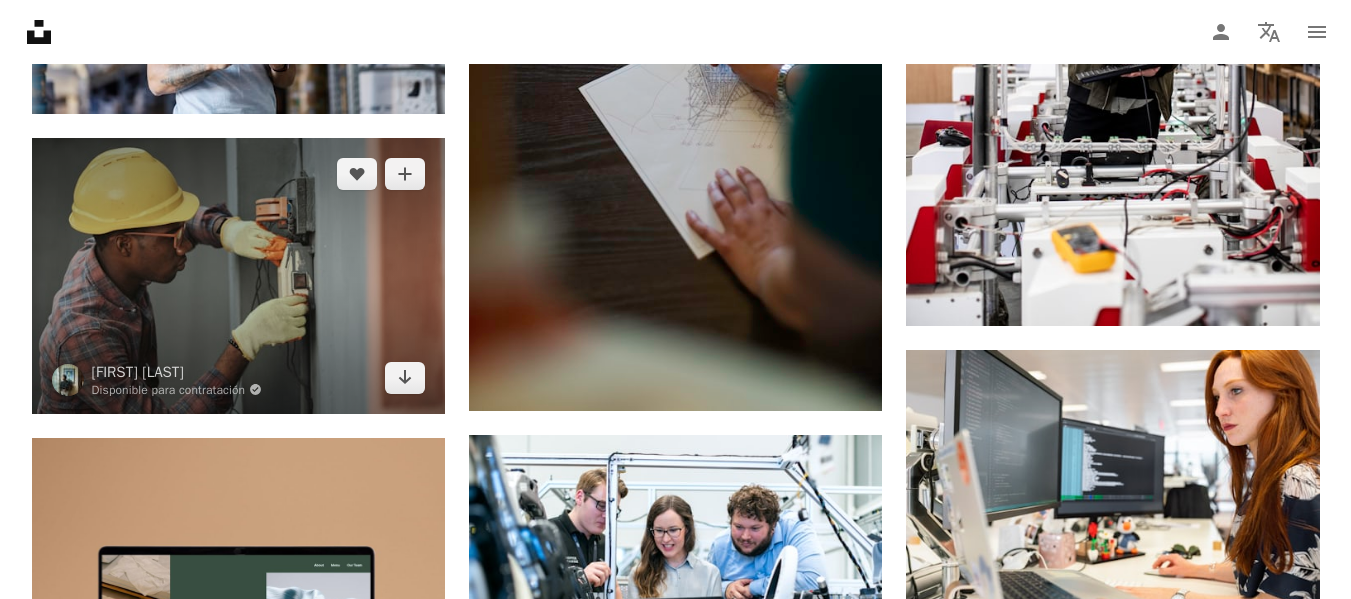 click at bounding box center (238, 276) 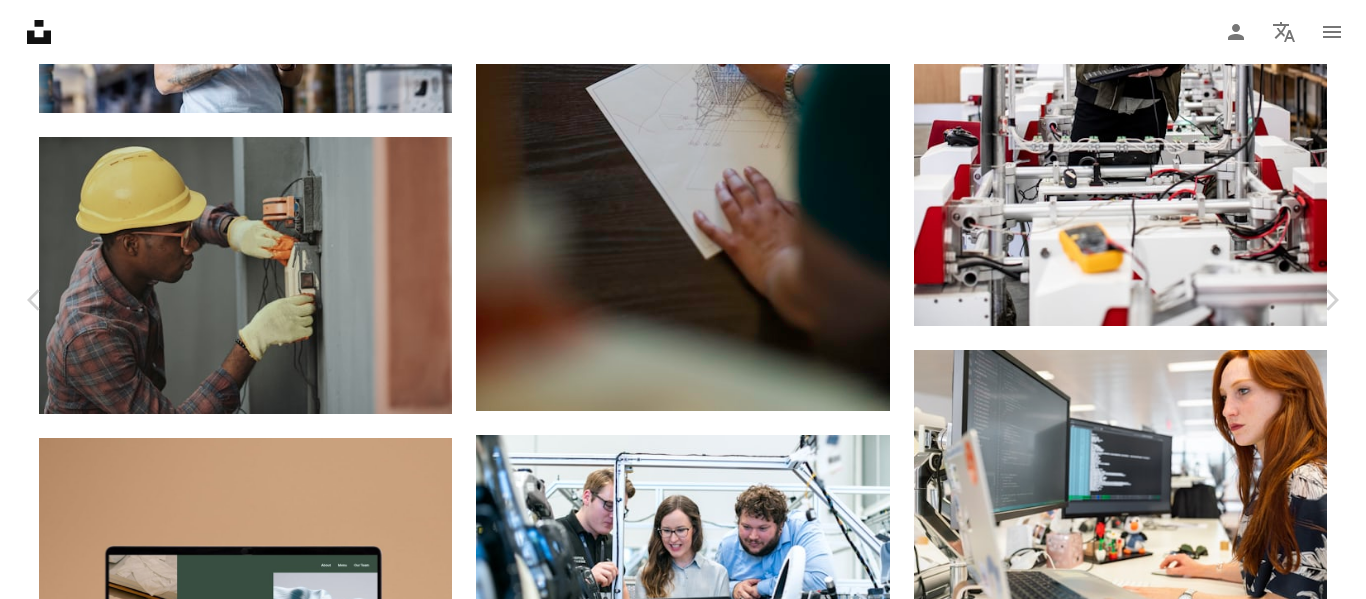 click 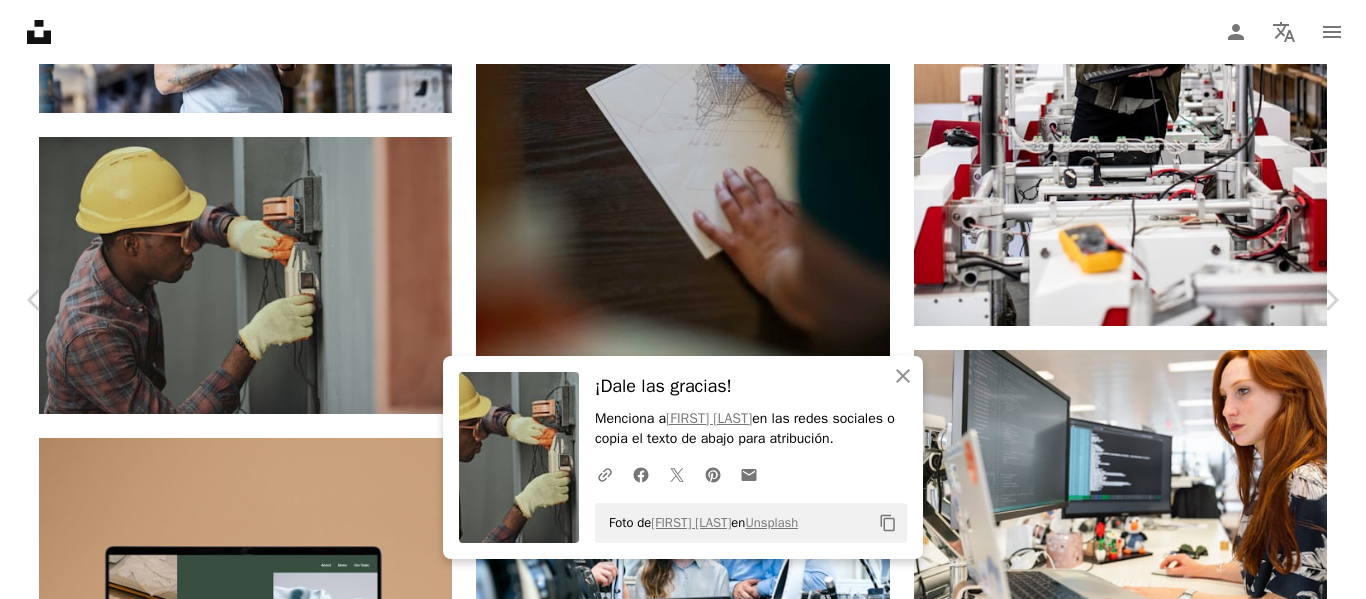drag, startPoint x: 22, startPoint y: 23, endPoint x: 93, endPoint y: 42, distance: 73.4983 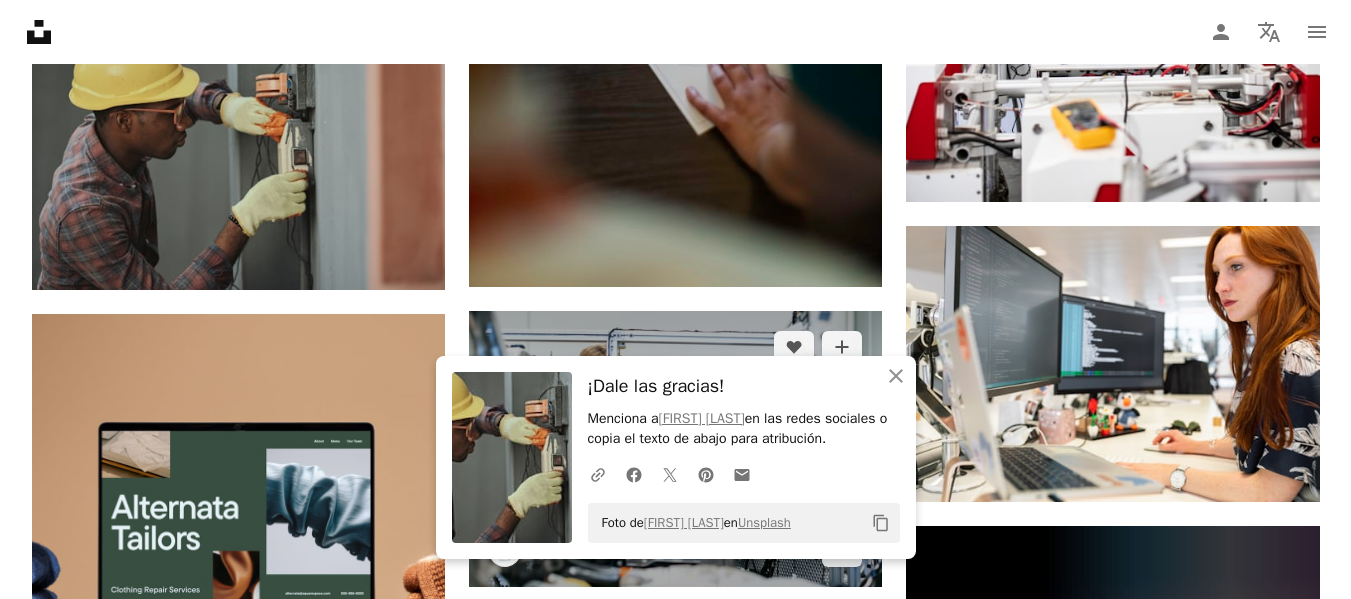 scroll, scrollTop: 4200, scrollLeft: 0, axis: vertical 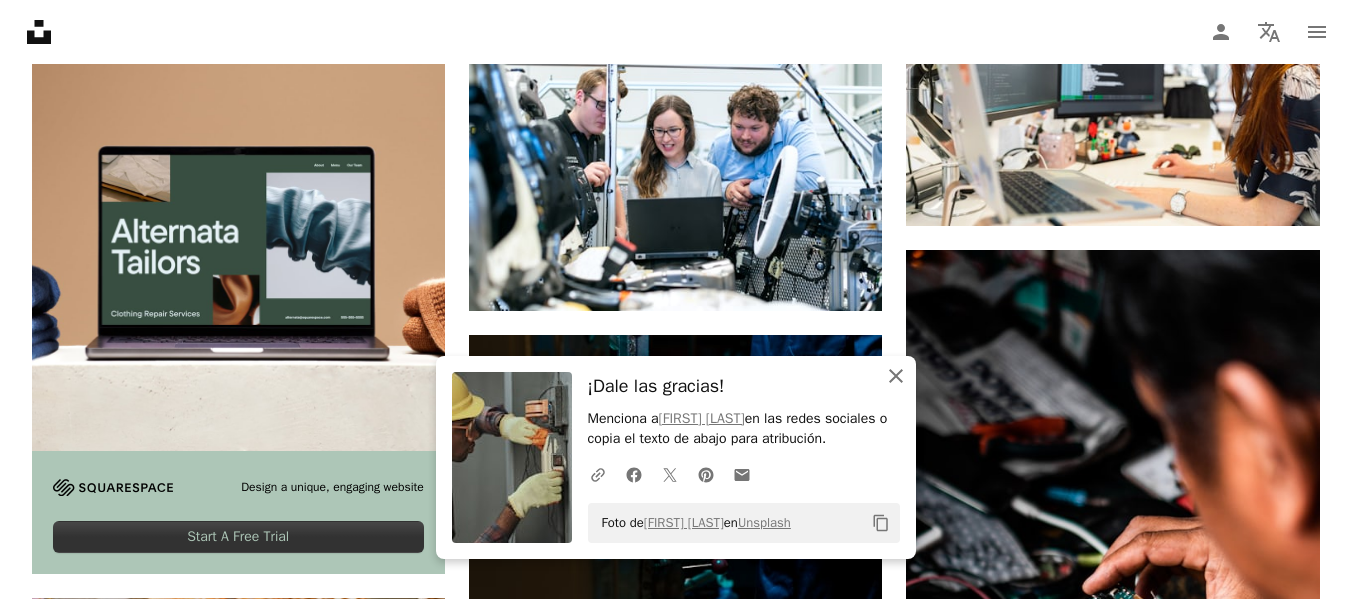 click on "An X shape" 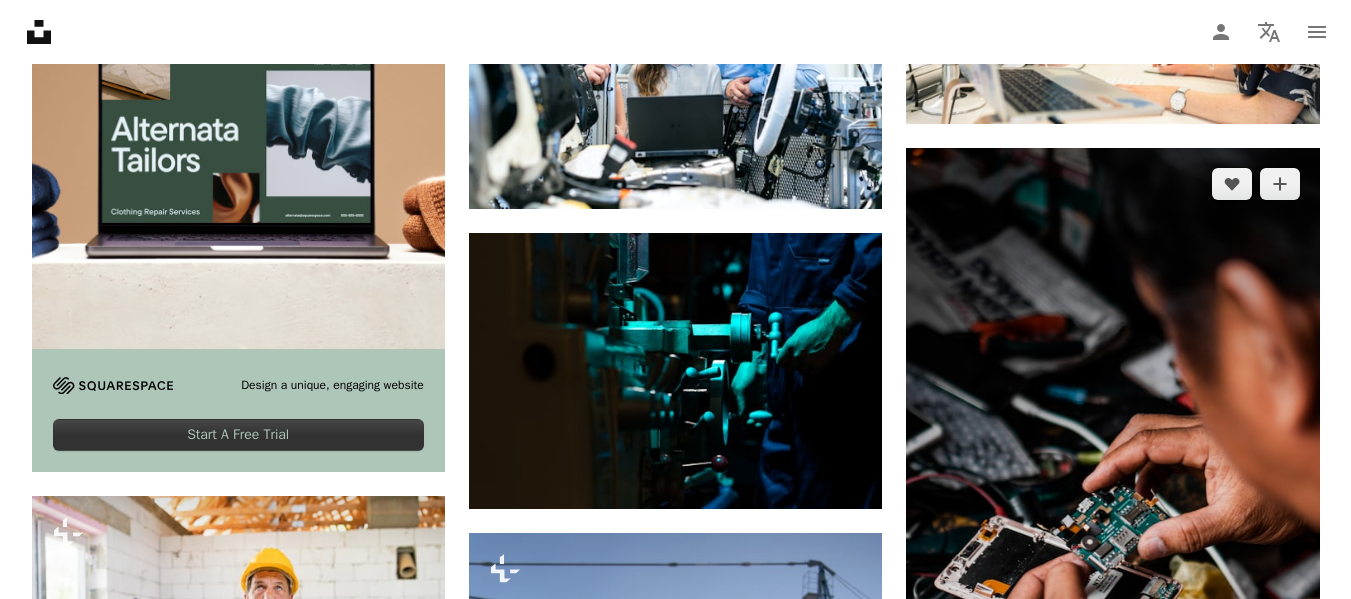 scroll, scrollTop: 4400, scrollLeft: 0, axis: vertical 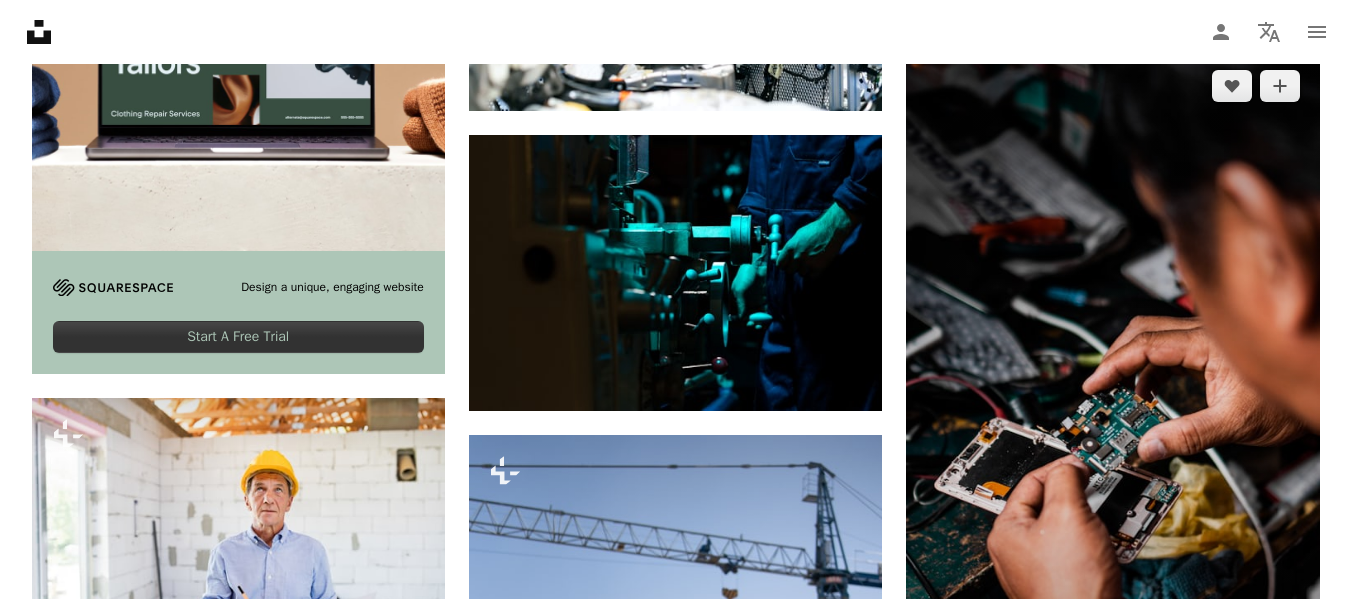 click at bounding box center (1112, 417) 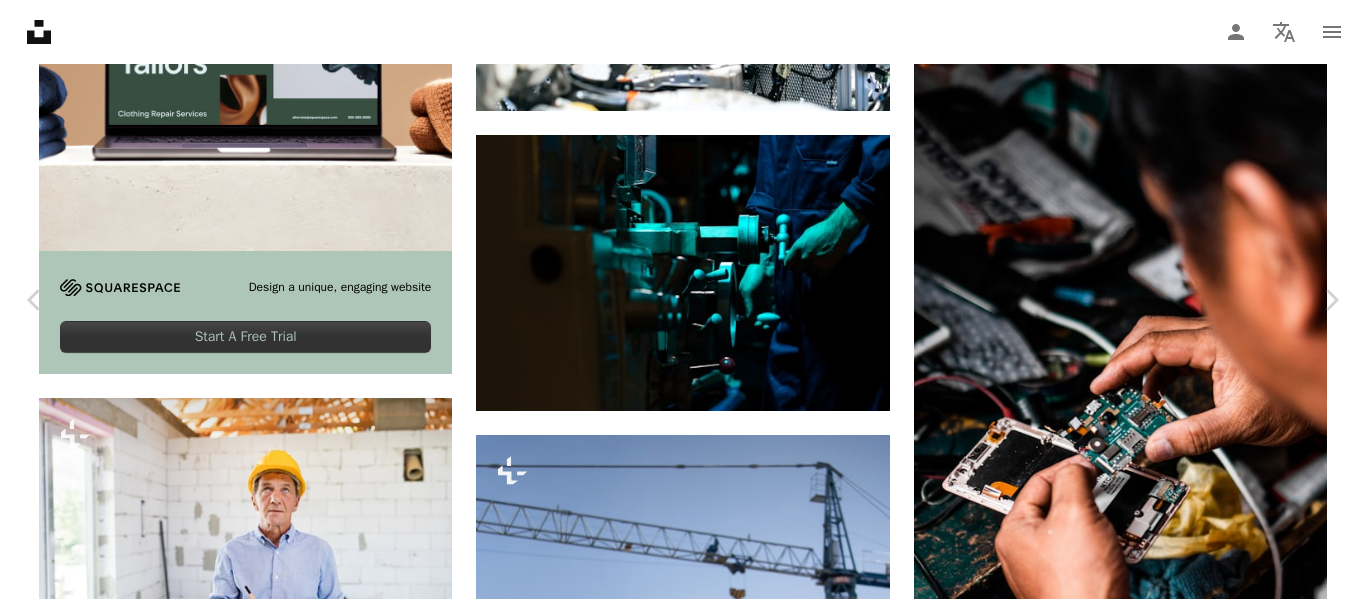 click on "Chevron down" 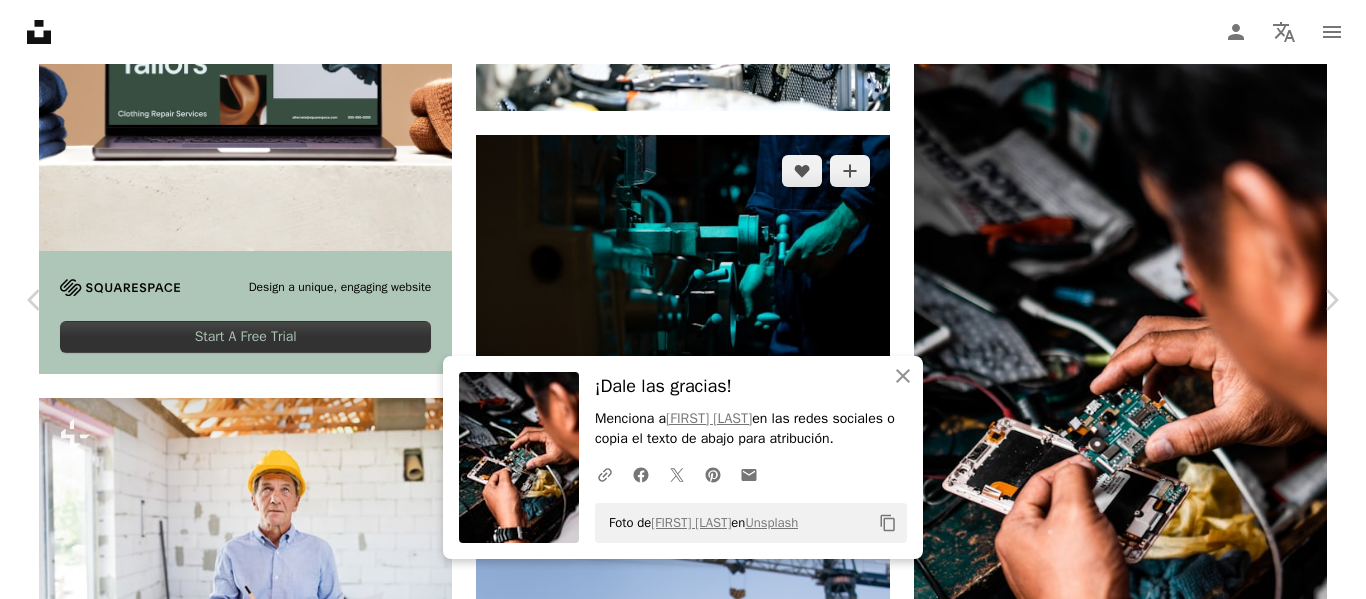 drag, startPoint x: 20, startPoint y: 10, endPoint x: 483, endPoint y: 351, distance: 575.0217 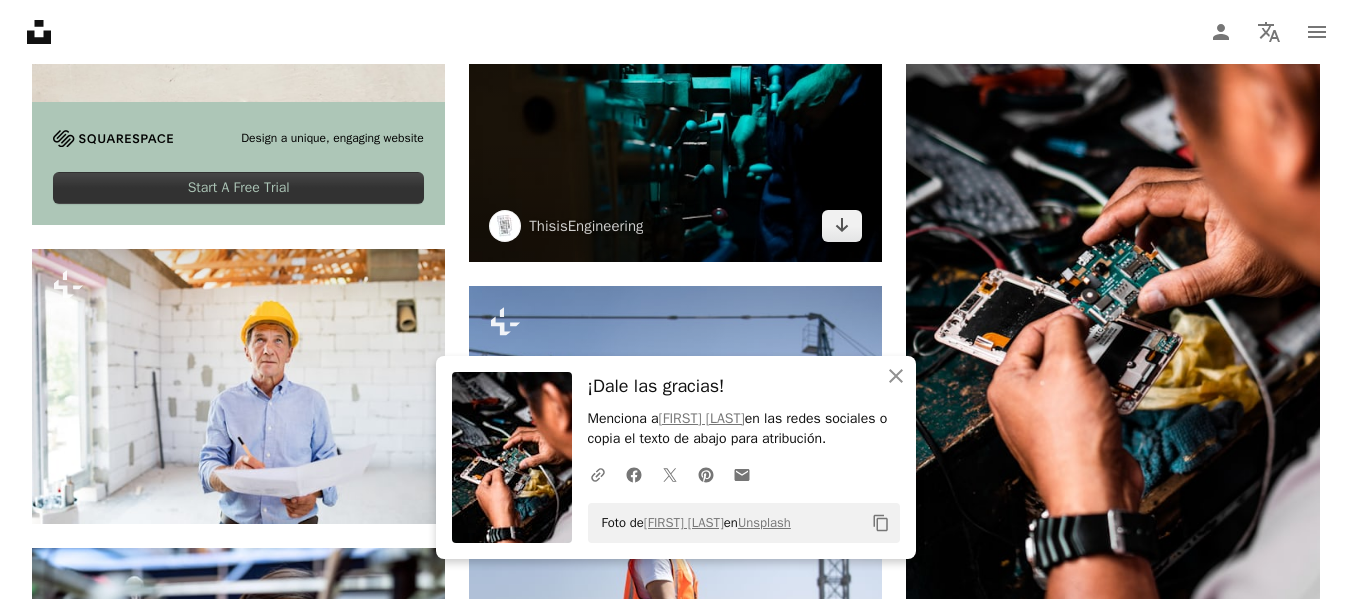 scroll, scrollTop: 4700, scrollLeft: 0, axis: vertical 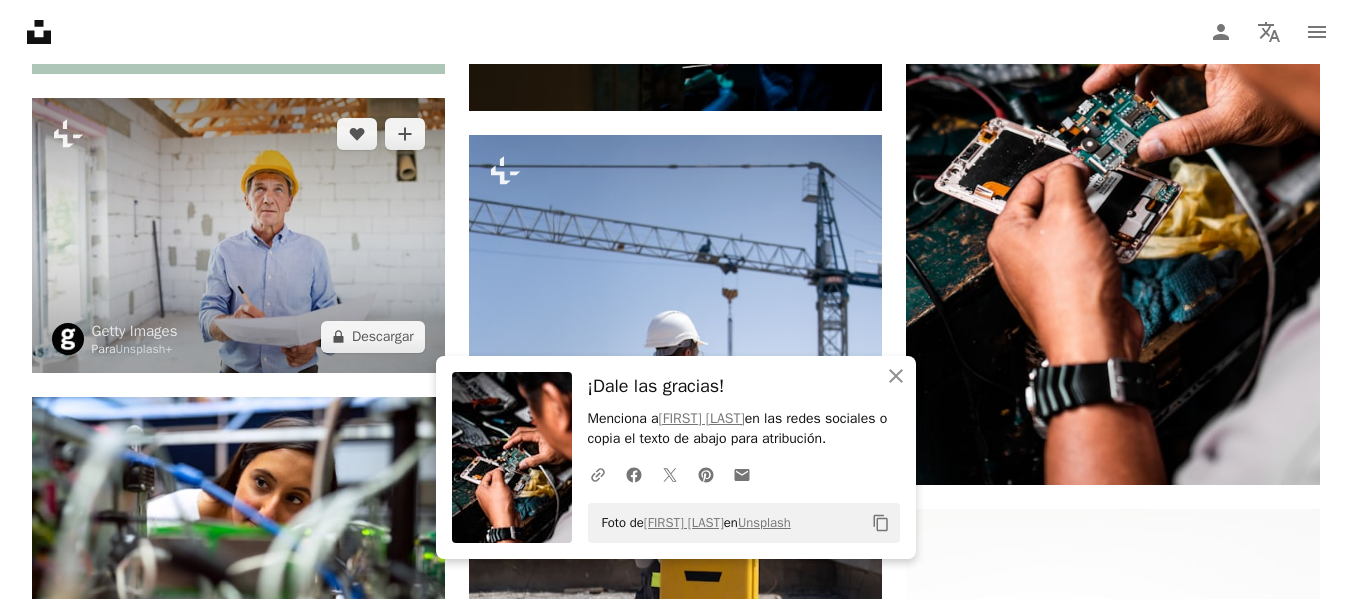 click at bounding box center (238, 235) 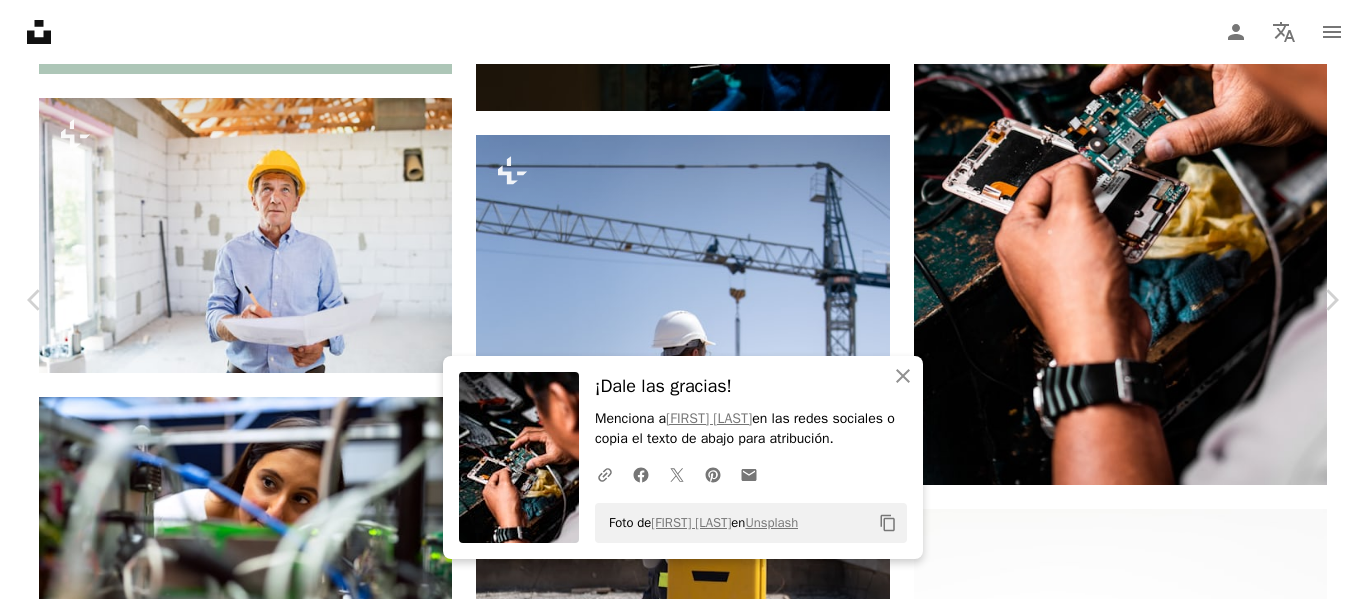 click on "An X shape" at bounding box center [20, 20] 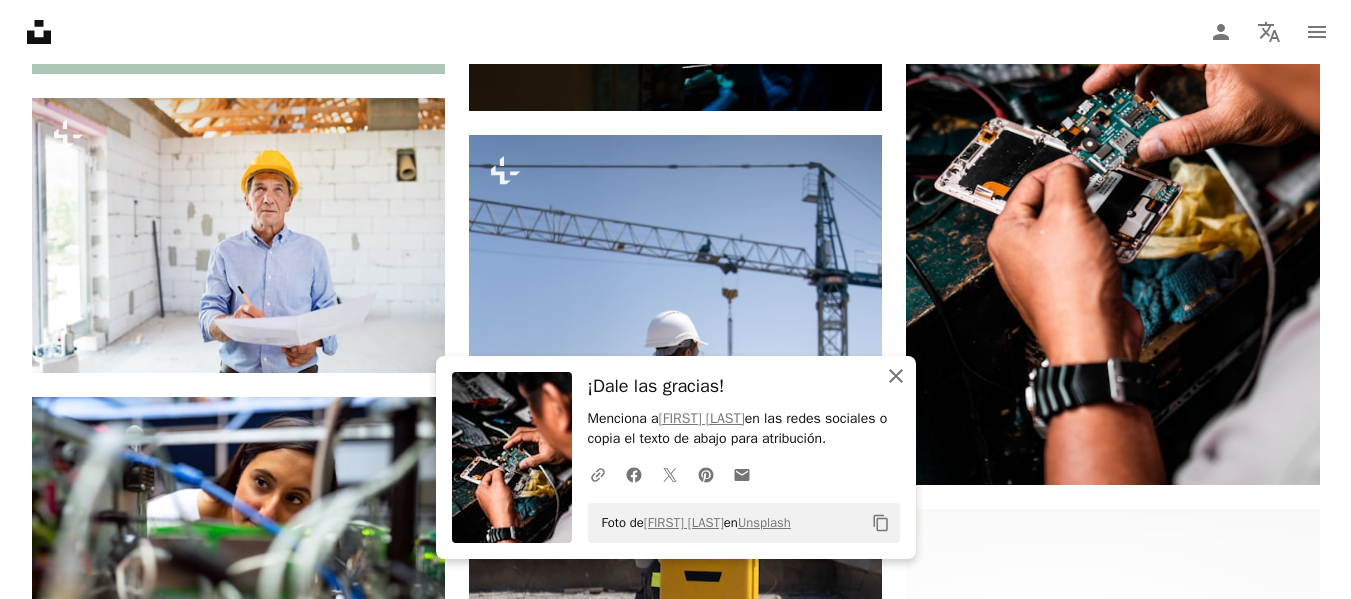 drag, startPoint x: 899, startPoint y: 376, endPoint x: 877, endPoint y: 360, distance: 27.202942 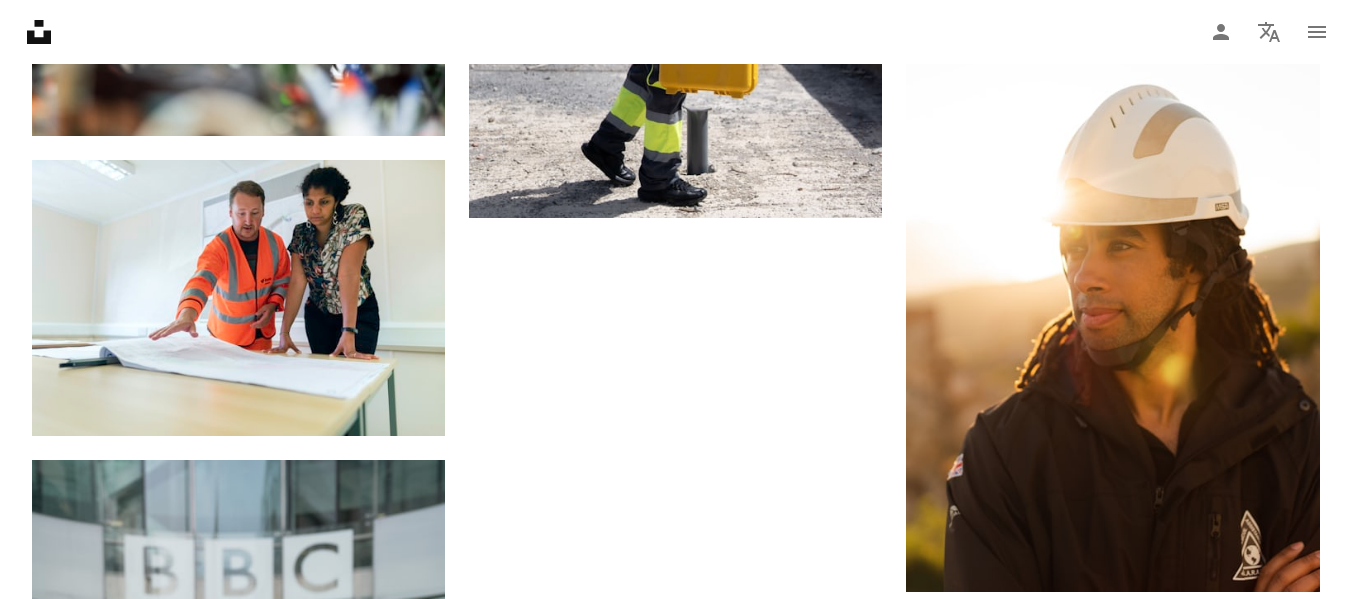 scroll, scrollTop: 5235, scrollLeft: 0, axis: vertical 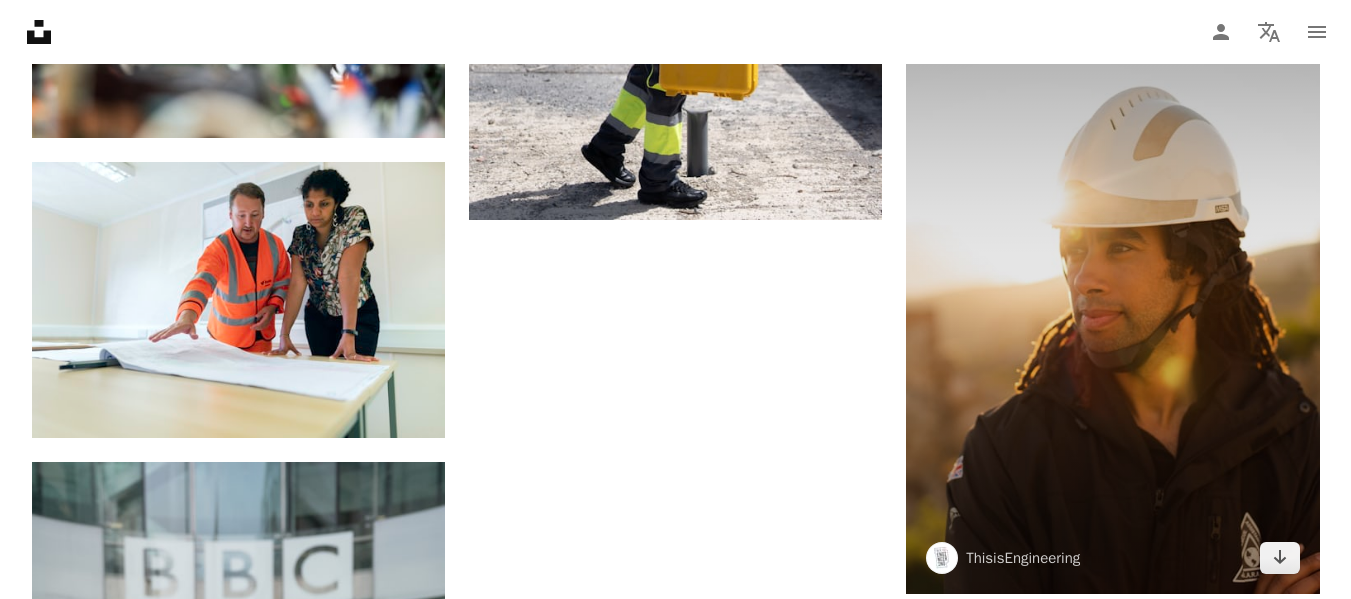 click at bounding box center (1112, 284) 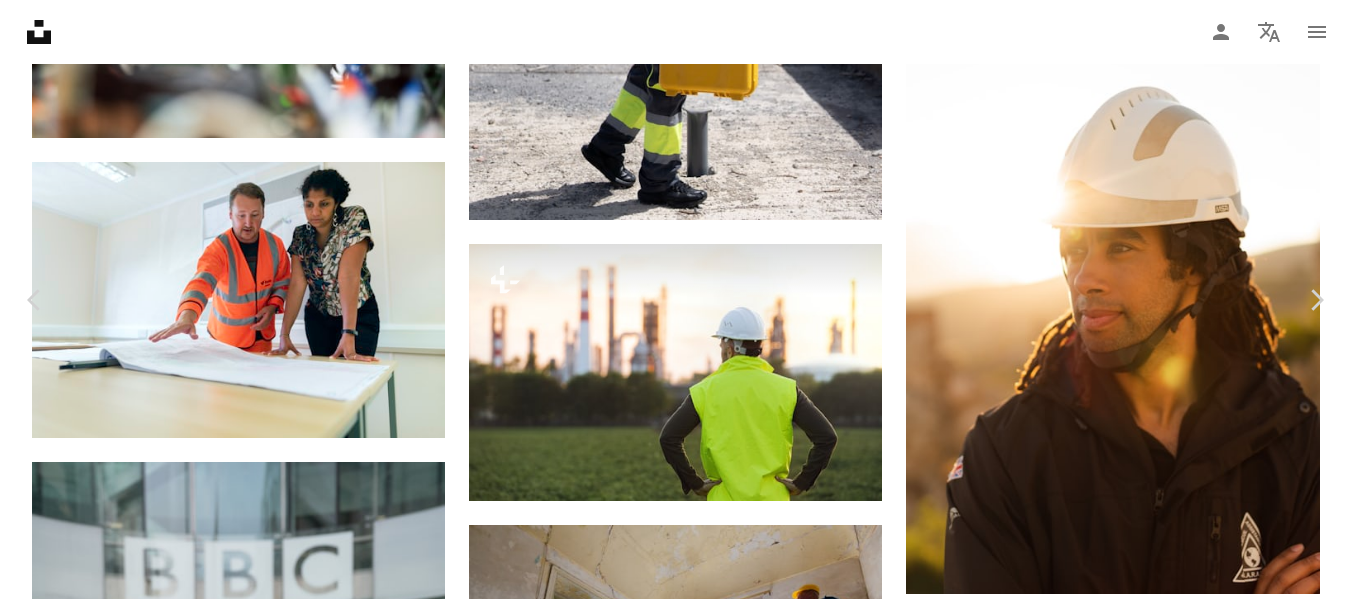 click on "Chevron down" 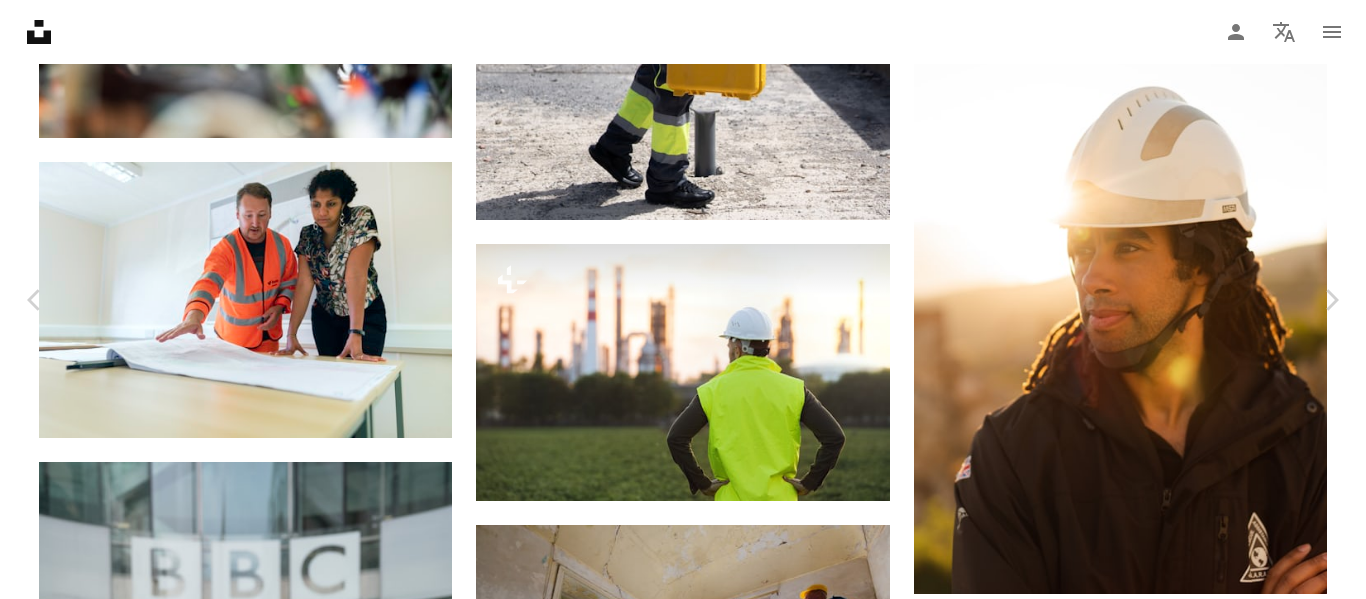 click on "Tamaño original" at bounding box center (1085, 4989) 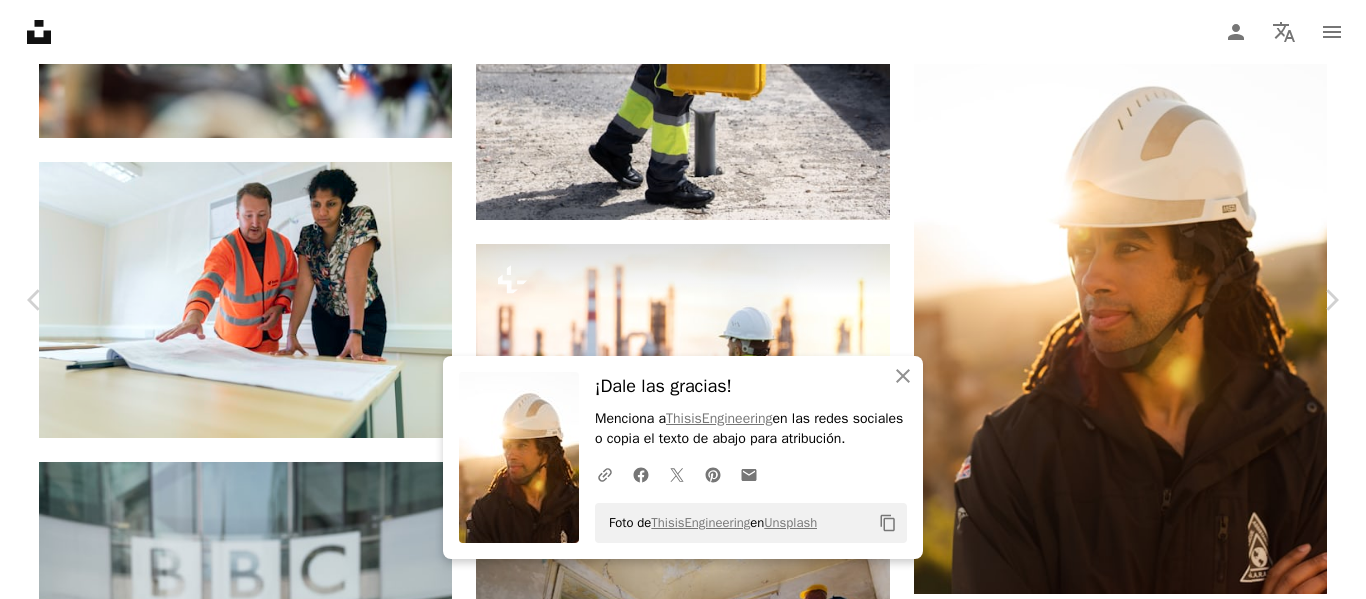 click on "An X shape" at bounding box center (20, 20) 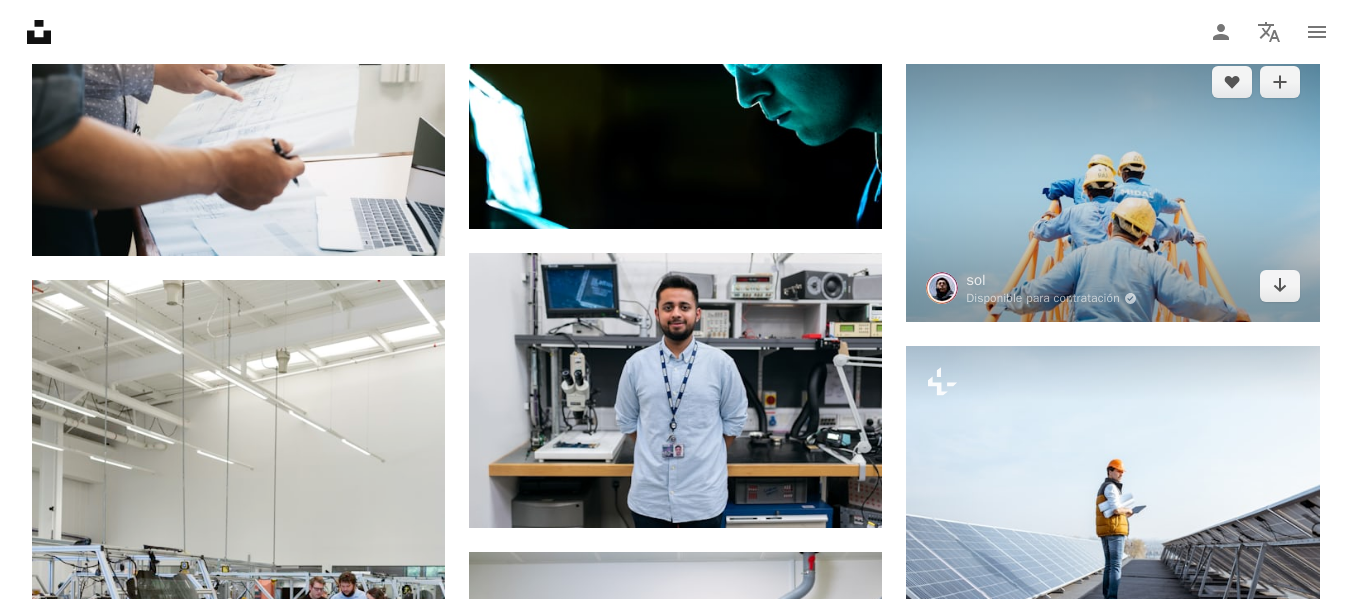 scroll, scrollTop: 7035, scrollLeft: 0, axis: vertical 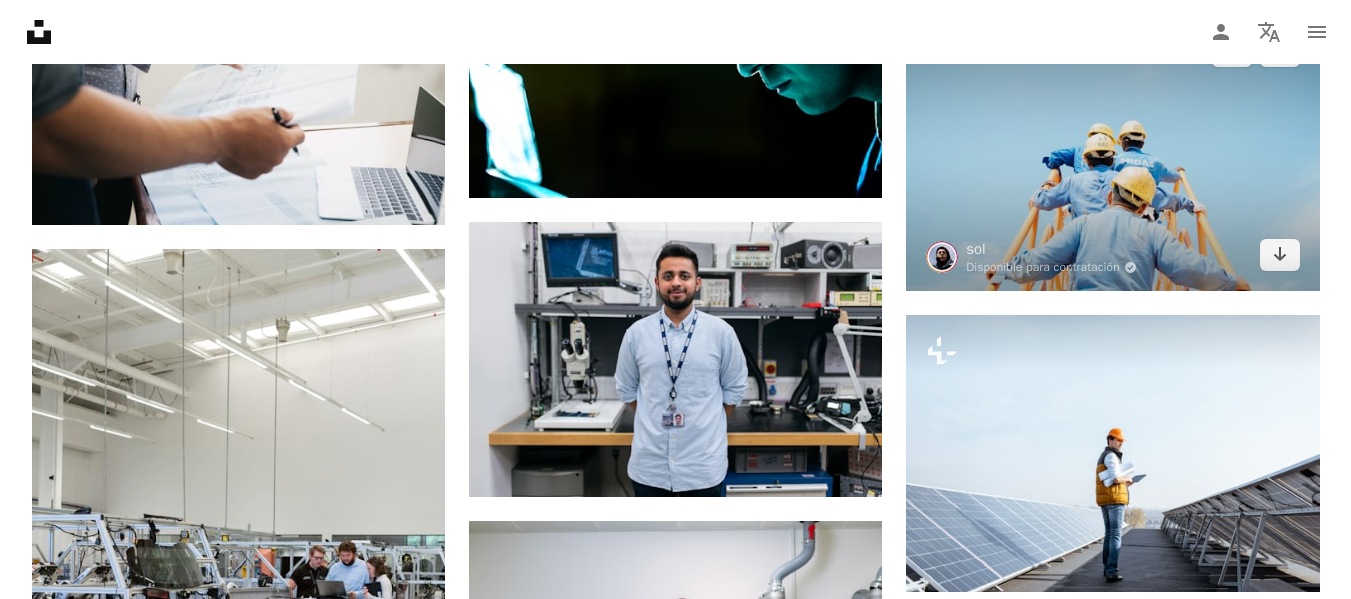 click at bounding box center (1112, 153) 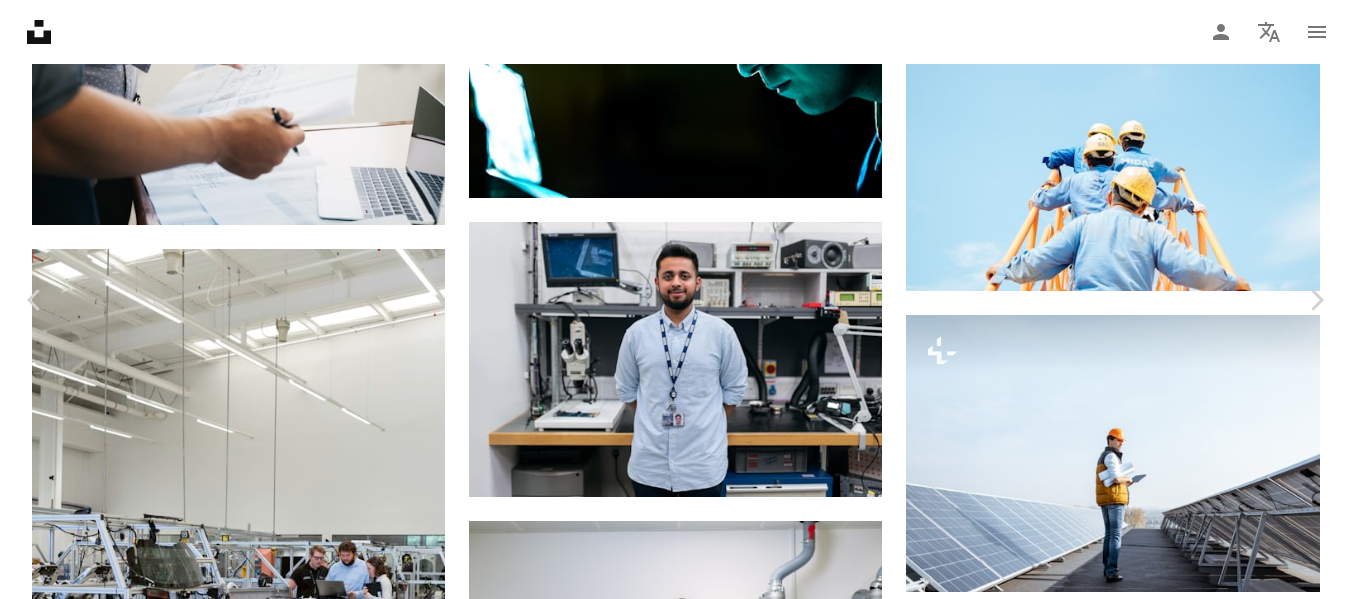 click on "Chevron down" 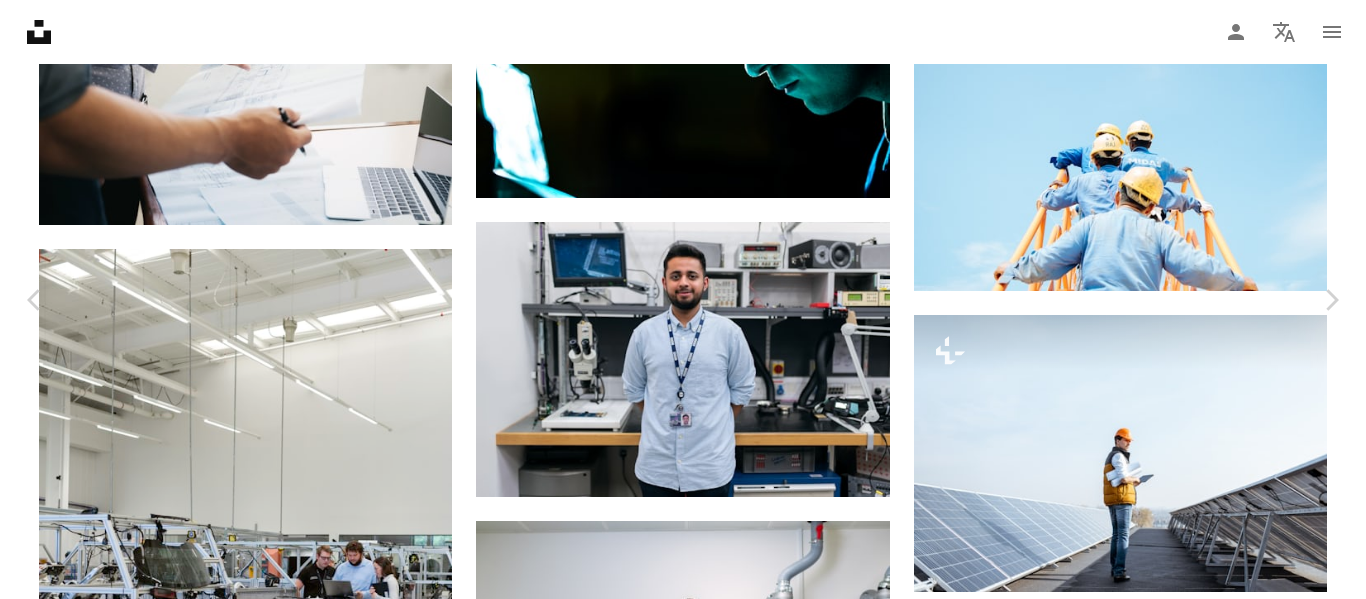 click on "Tamaño original   ( 3375 x 2254 )" at bounding box center (1132, 3190) 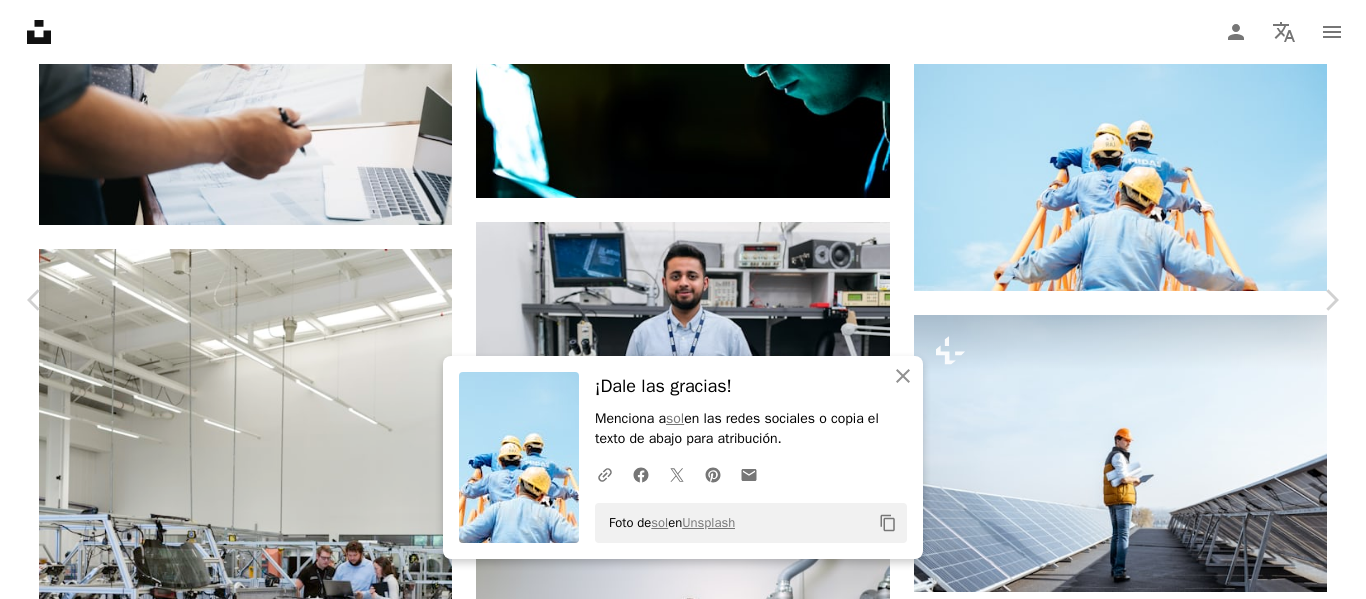 drag, startPoint x: 17, startPoint y: 31, endPoint x: 28, endPoint y: 35, distance: 11.7046995 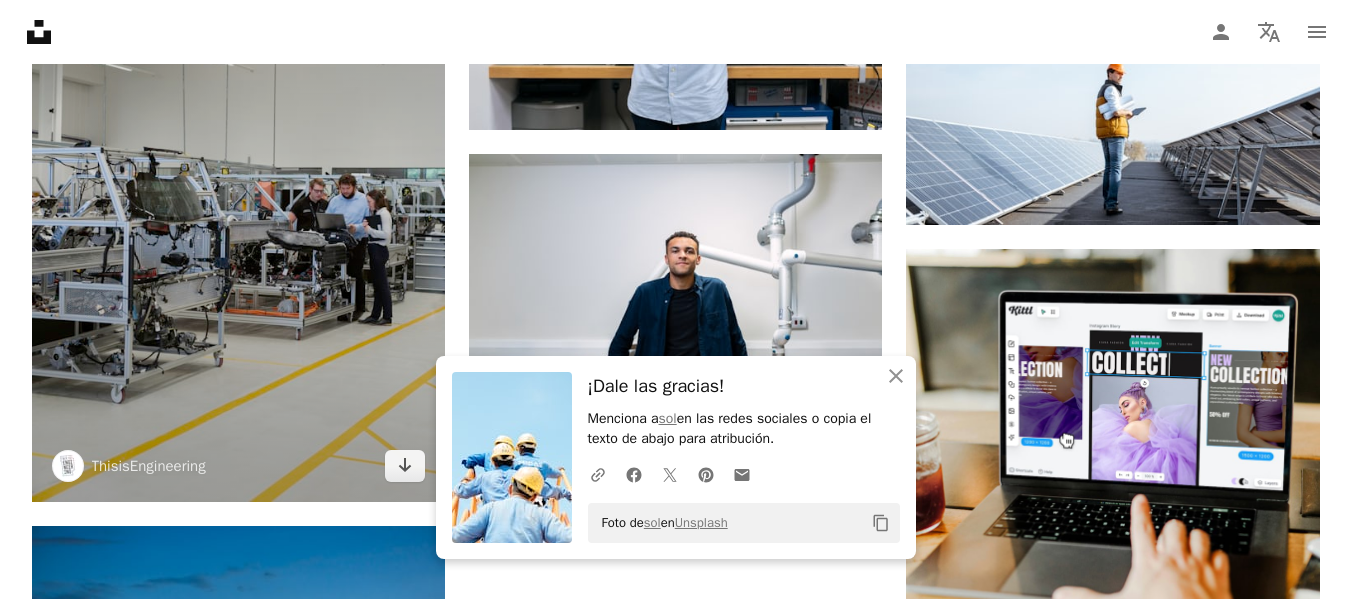 scroll, scrollTop: 7435, scrollLeft: 0, axis: vertical 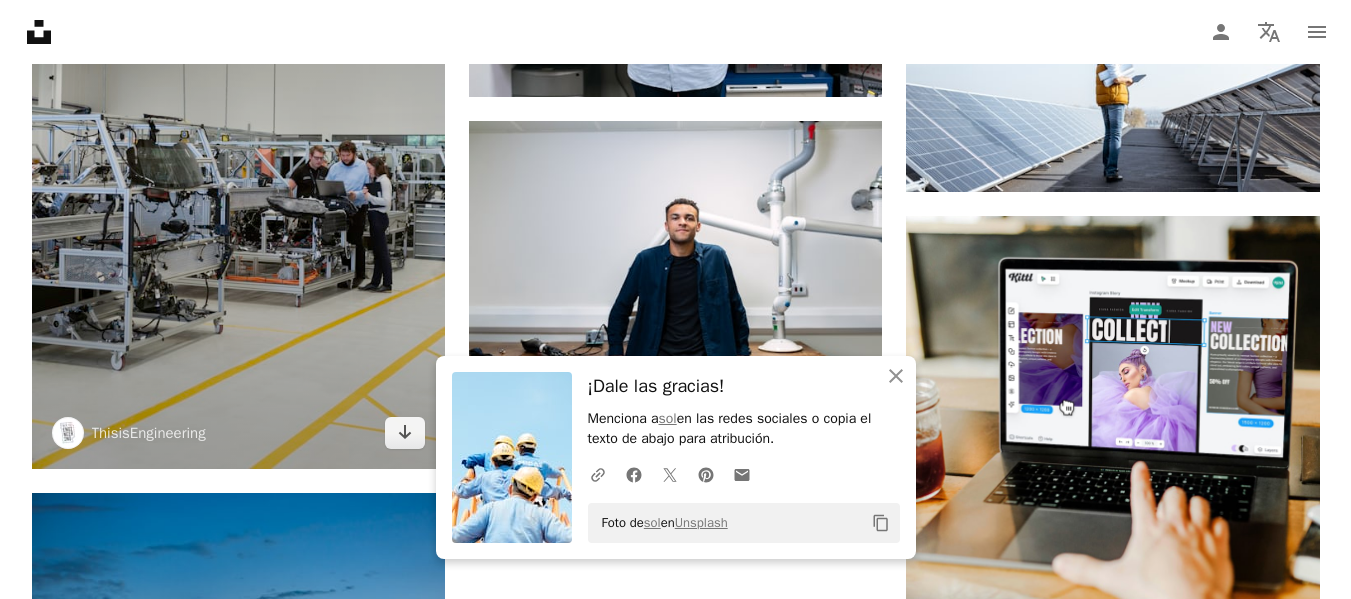 click at bounding box center (238, 159) 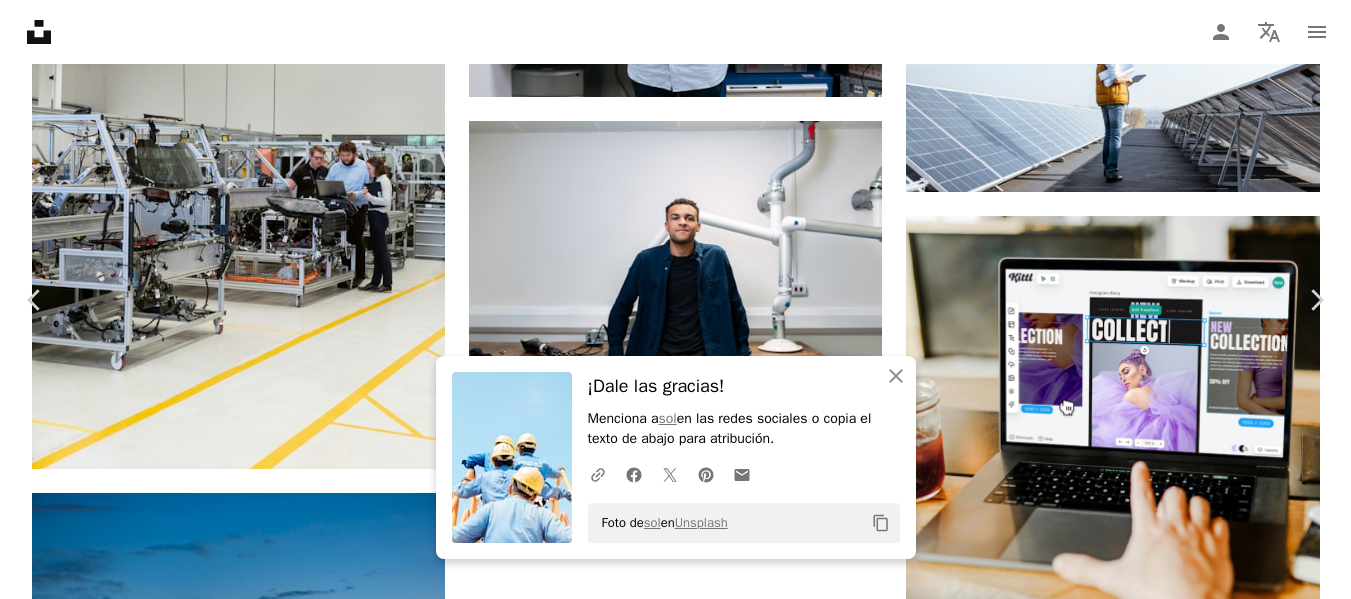 click on "Chevron down" 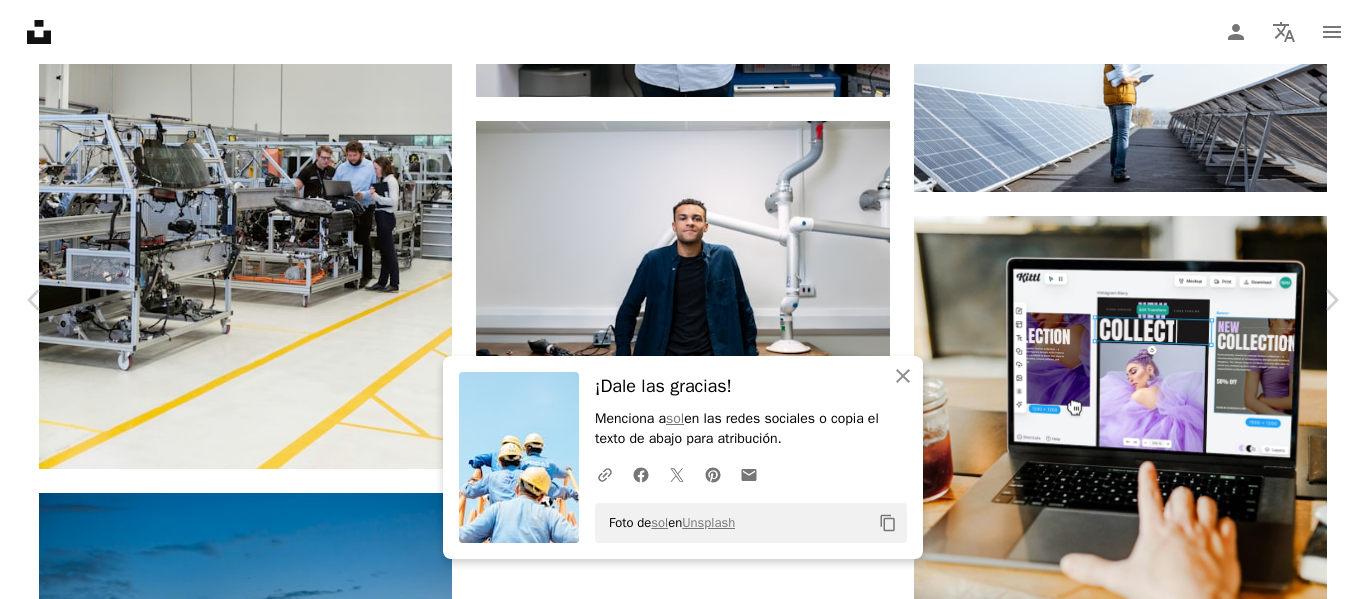 click on "Chevron down" 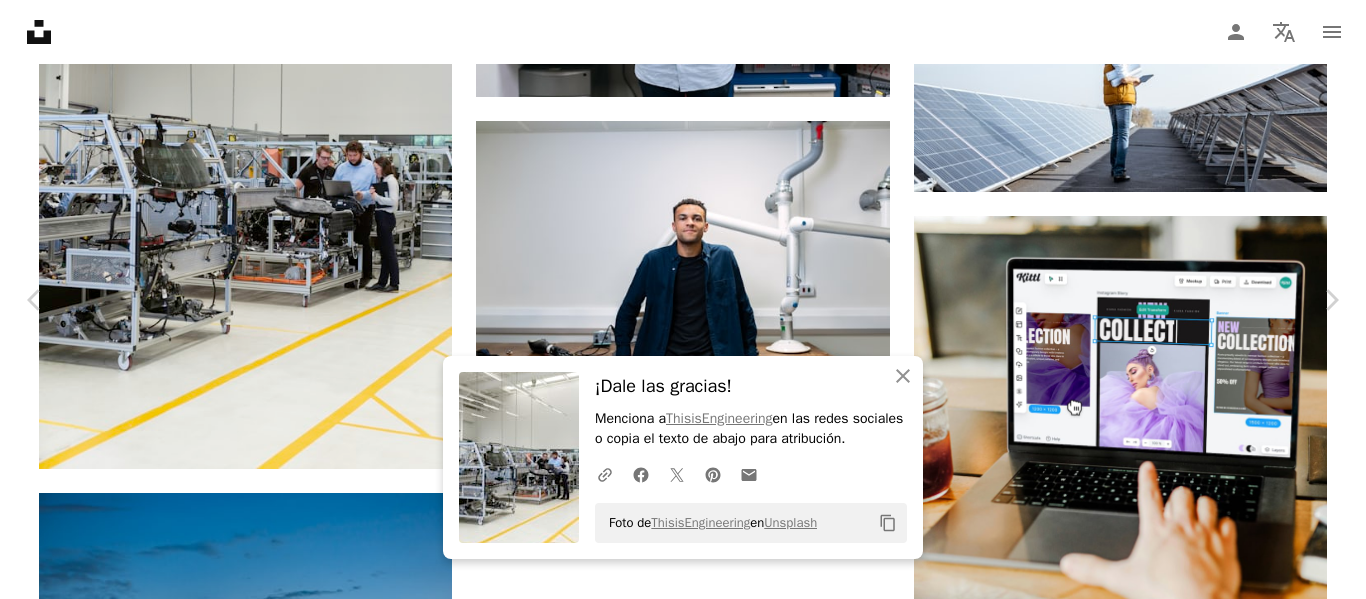 click on "An X shape" at bounding box center [20, 20] 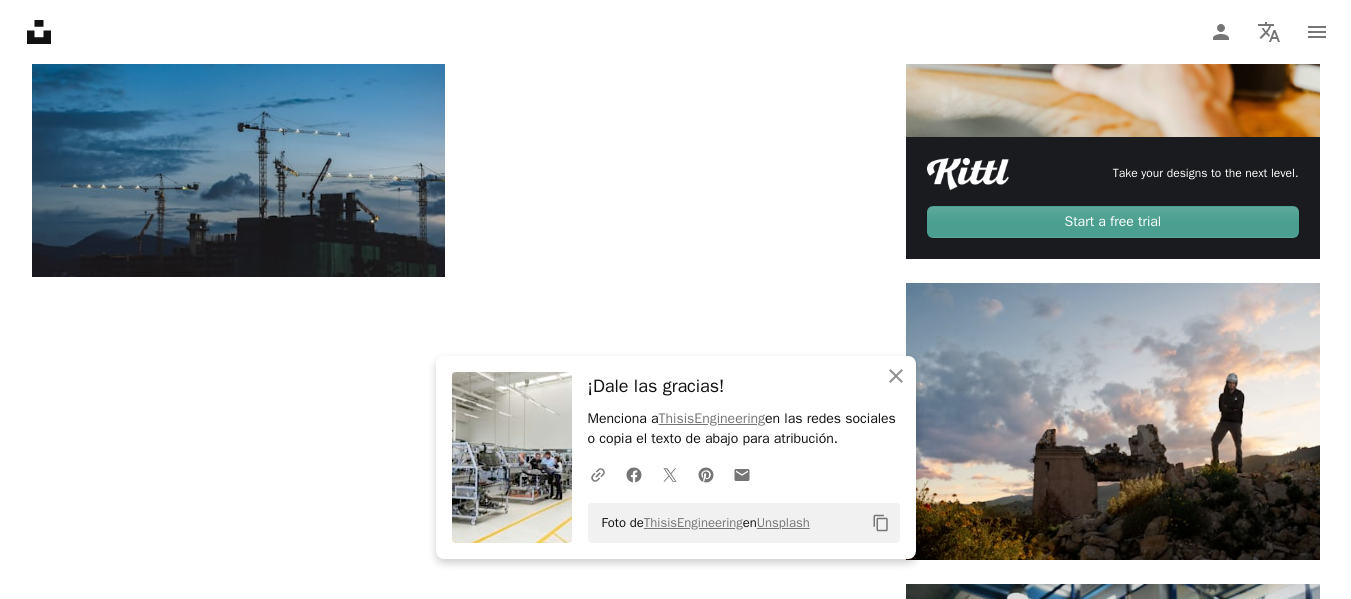 scroll, scrollTop: 7935, scrollLeft: 0, axis: vertical 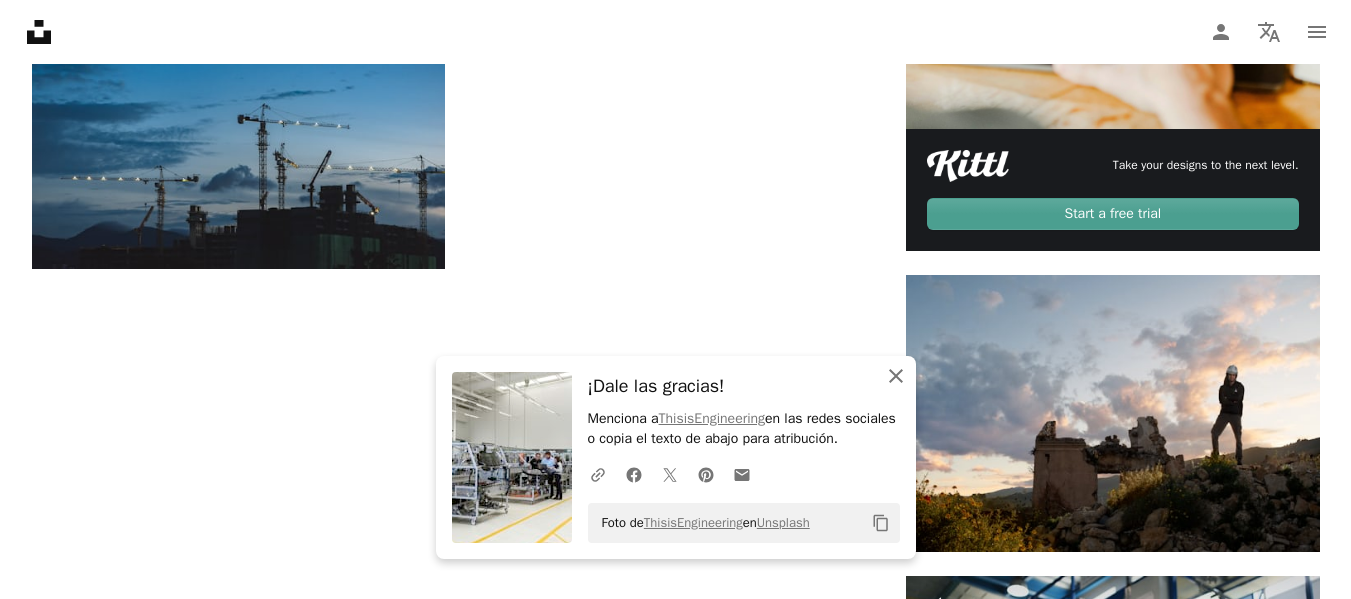 click on "An X shape" 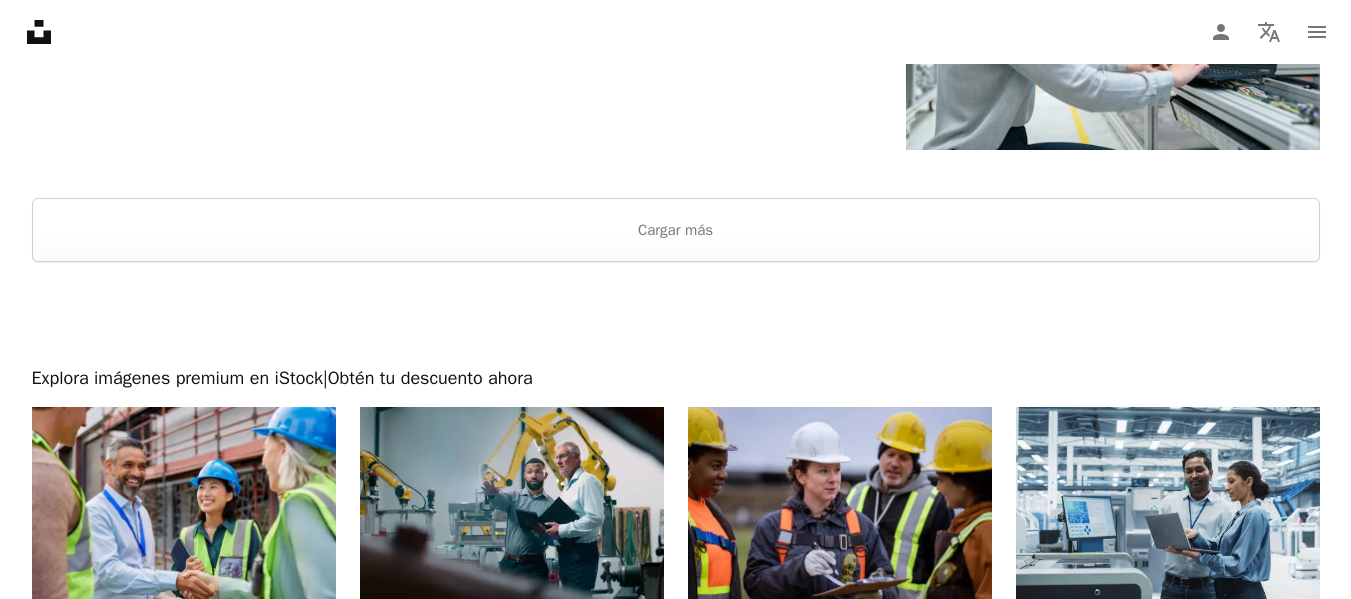 scroll, scrollTop: 8835, scrollLeft: 0, axis: vertical 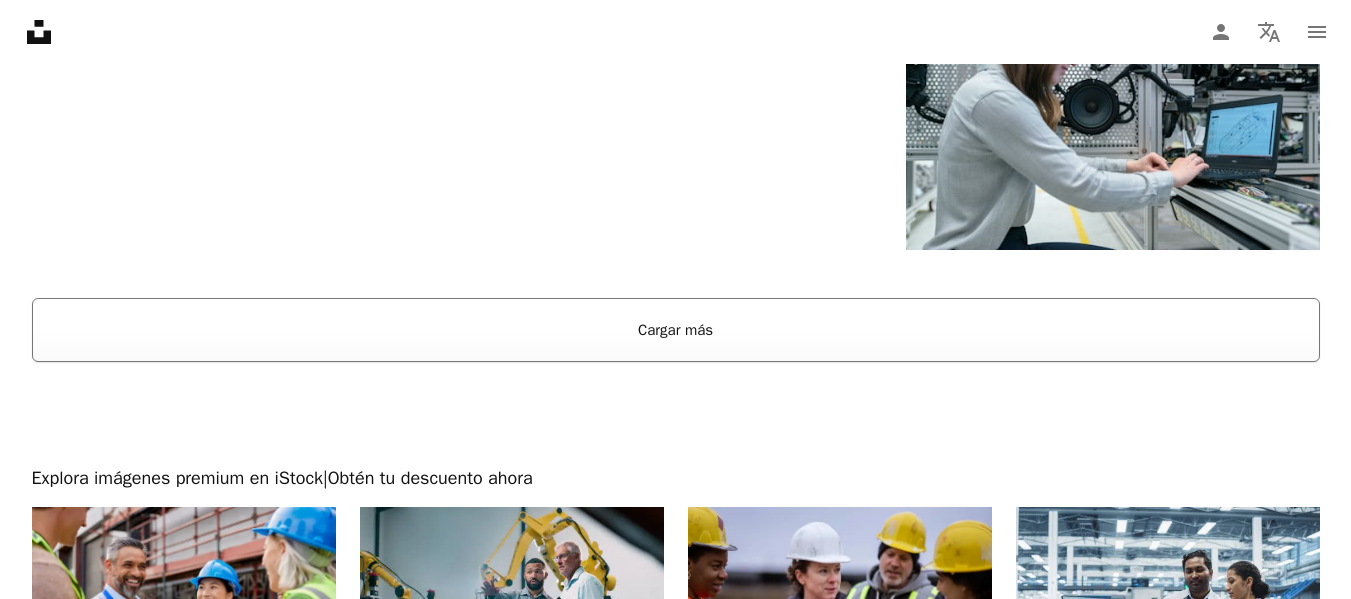 click on "Cargar más" at bounding box center (676, 330) 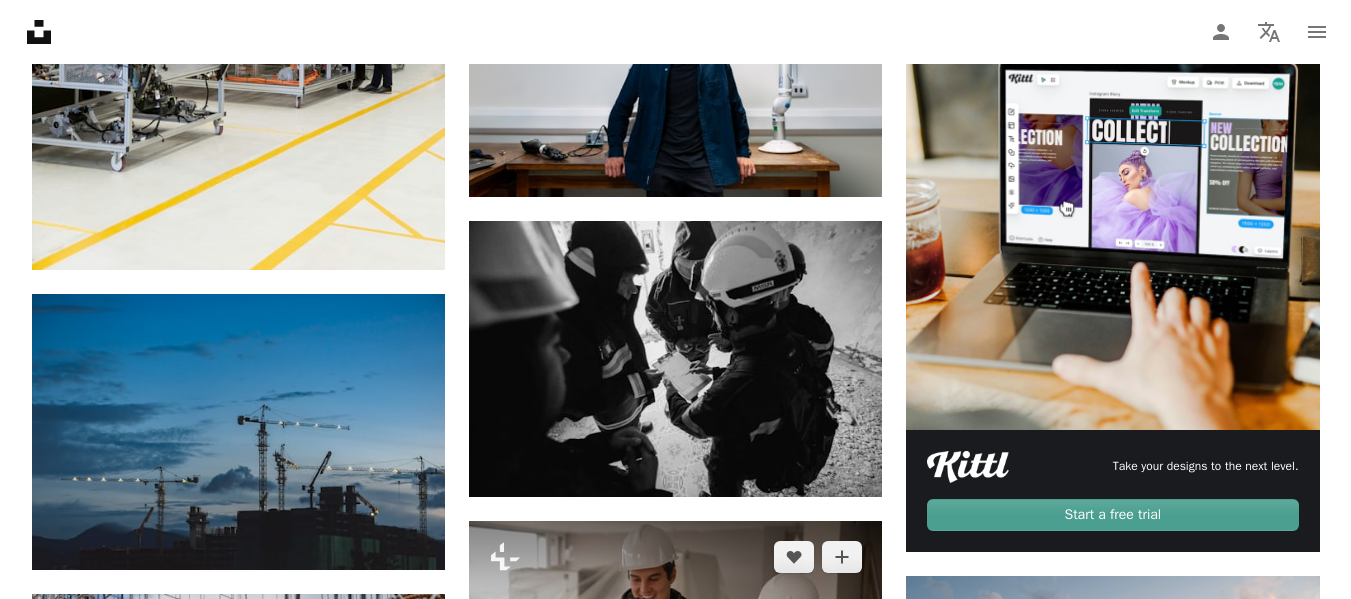 scroll, scrollTop: 7734, scrollLeft: 0, axis: vertical 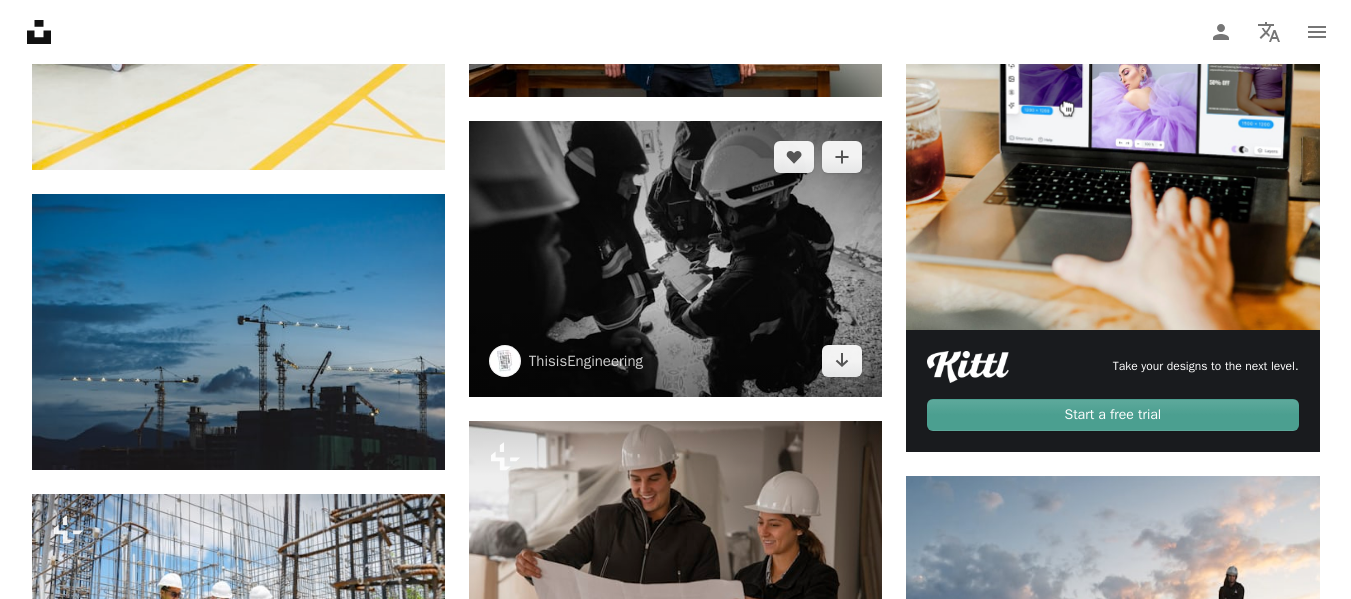 click at bounding box center (675, 258) 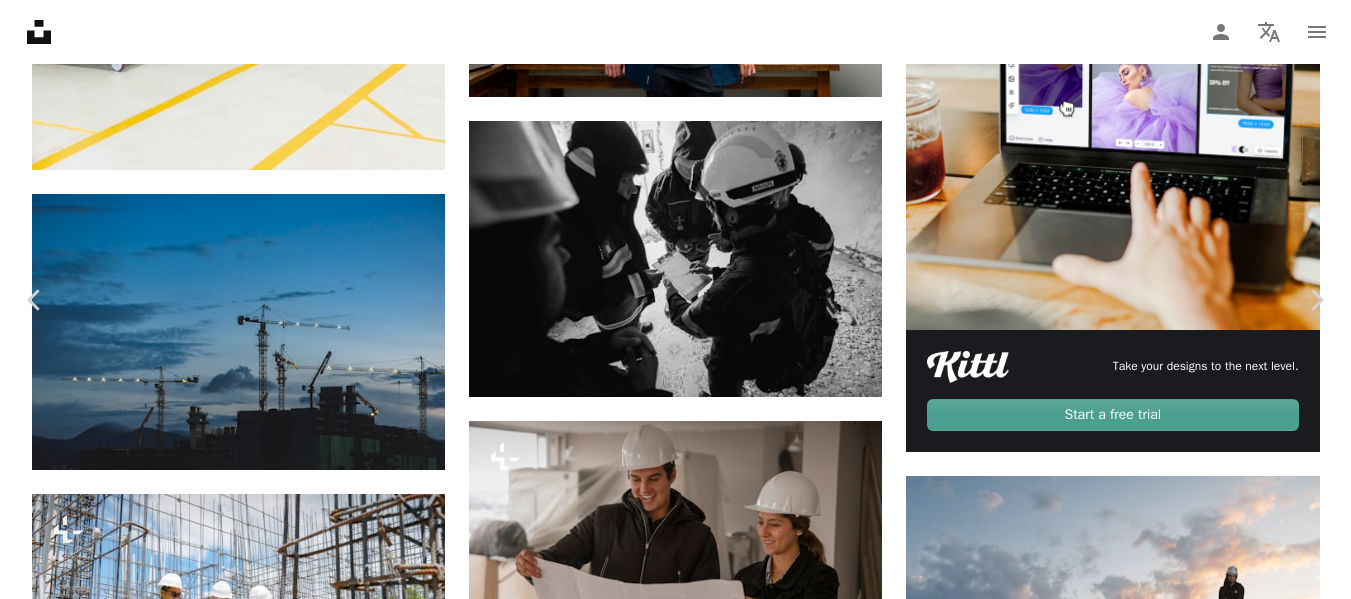 click on "Chevron down" 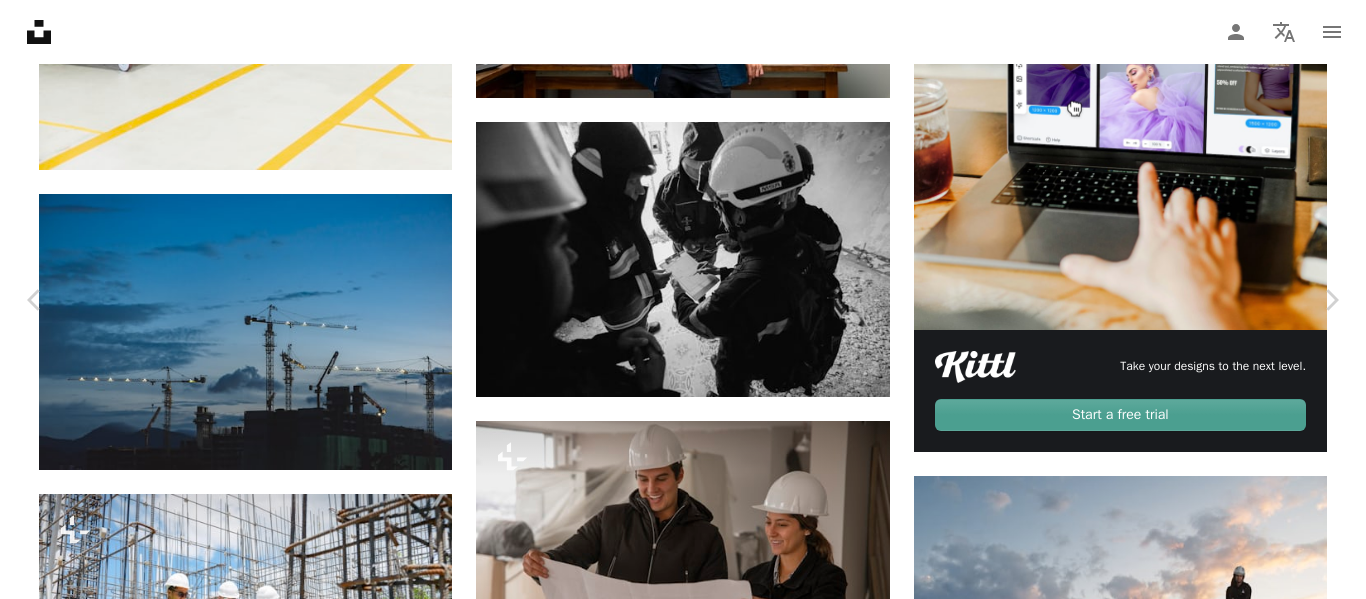 click on "Tamaño original   ( 5760 x 3840 )" at bounding box center [1132, 3715] 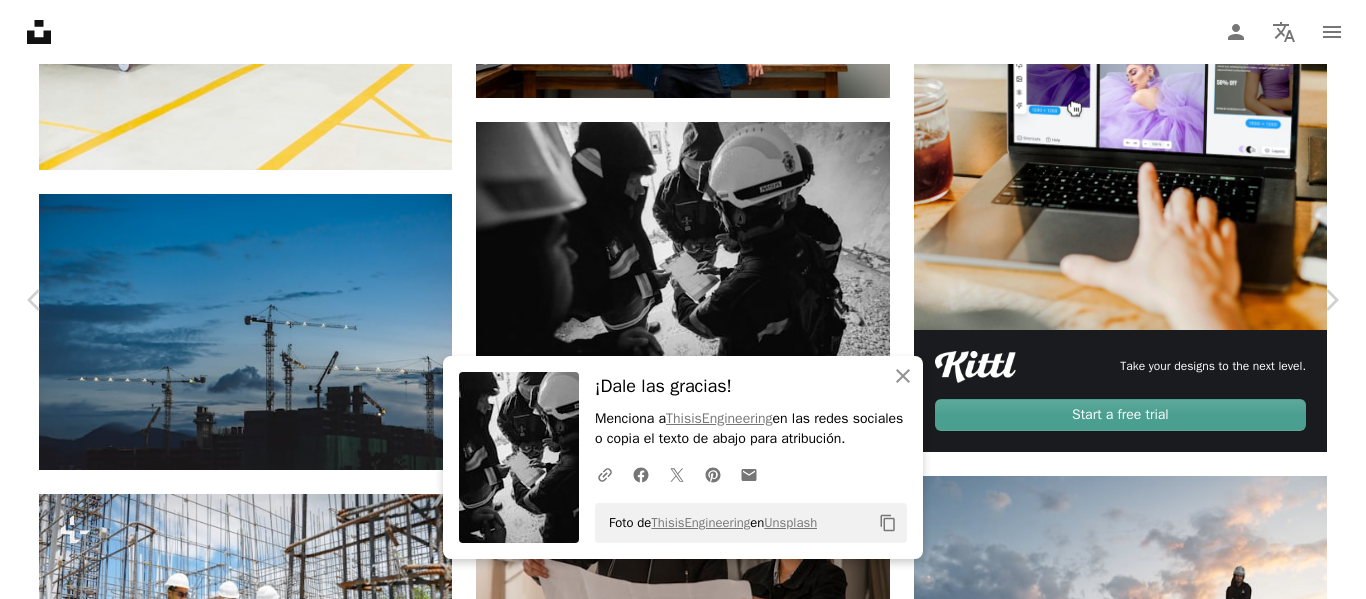 click on "An X shape" at bounding box center [20, 20] 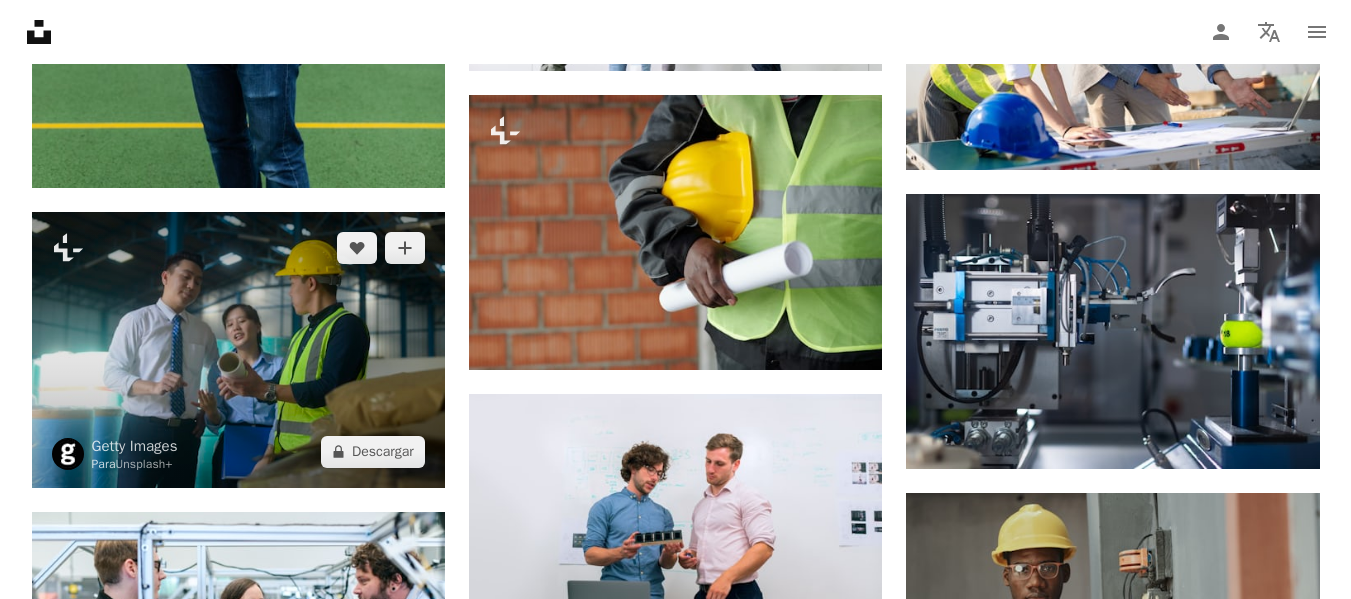 scroll, scrollTop: 9934, scrollLeft: 0, axis: vertical 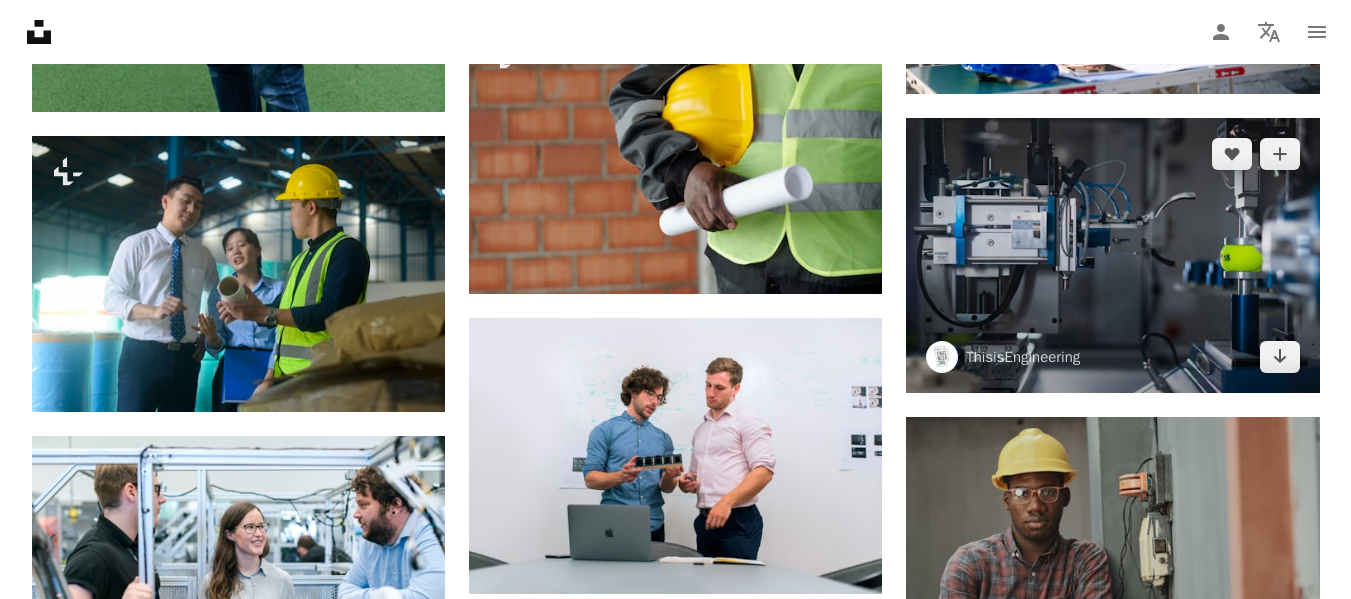 click at bounding box center [1112, 255] 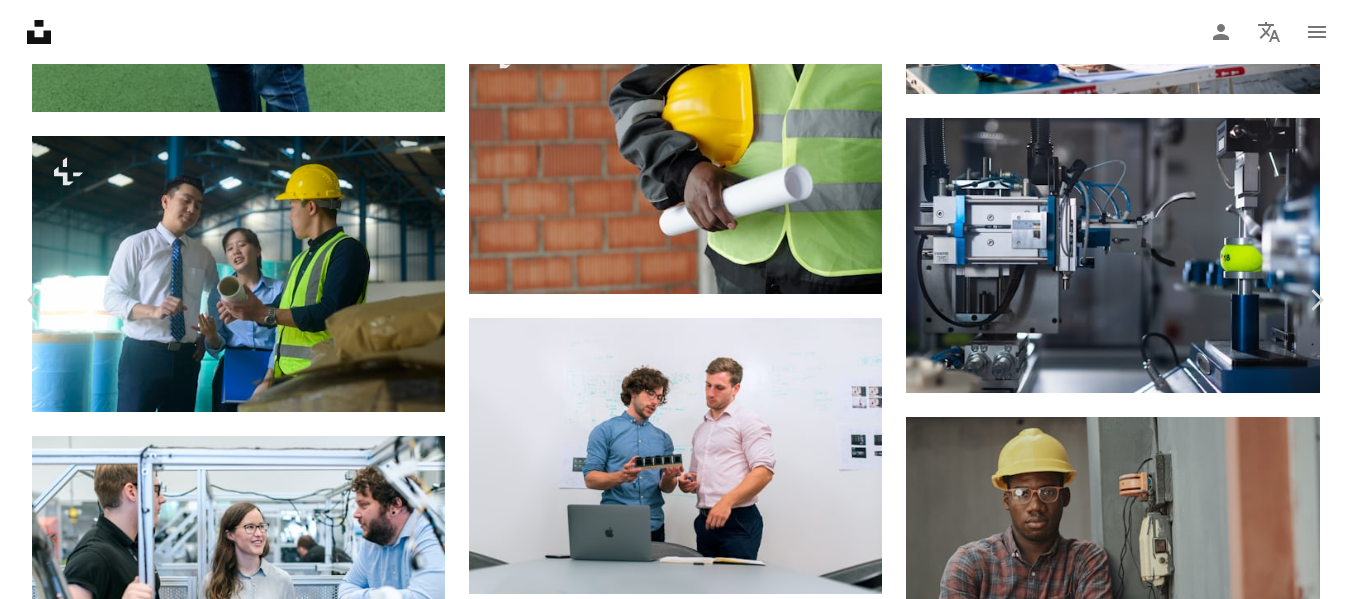 click on "Chevron down" 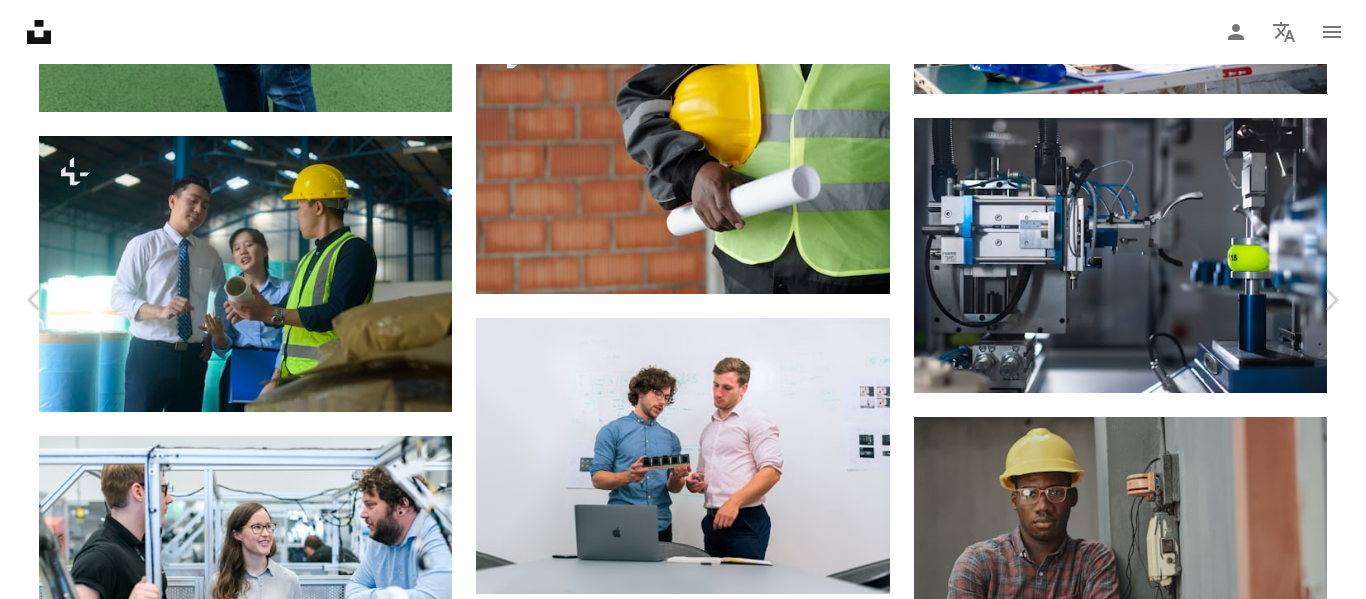 click on "Tamaño original   ( 5233 x 3489 )" at bounding box center (1132, 4262) 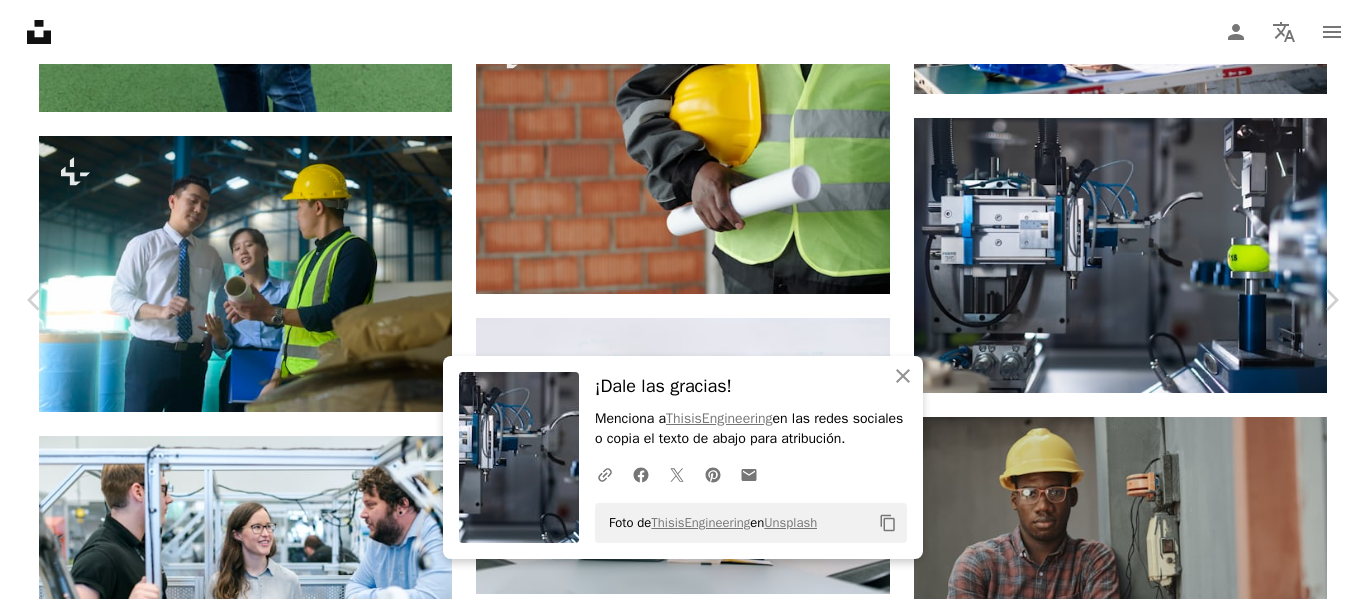 click on "An X shape" at bounding box center [20, 20] 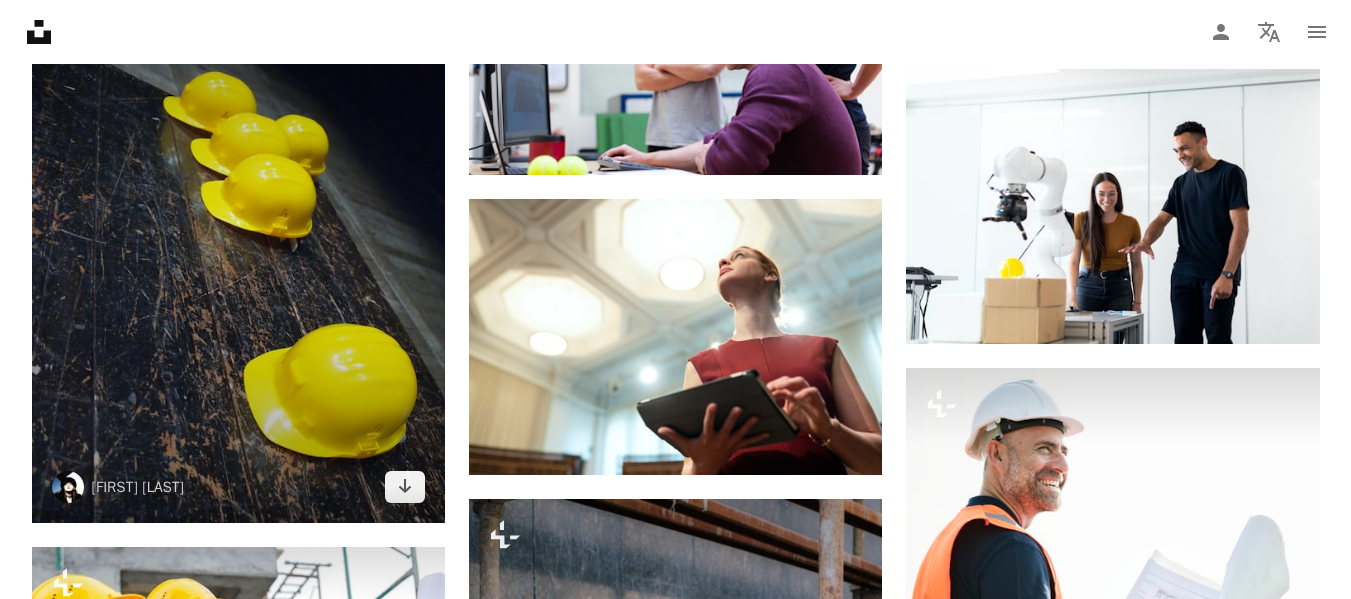 scroll, scrollTop: 12334, scrollLeft: 0, axis: vertical 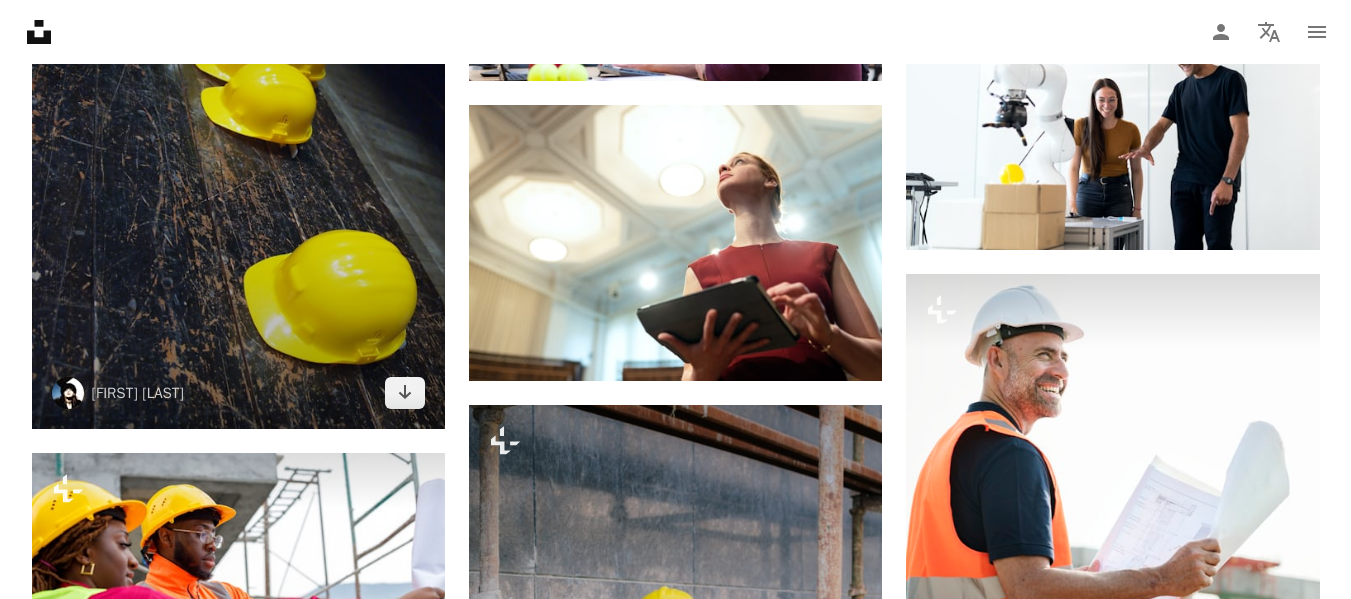 click at bounding box center [238, 153] 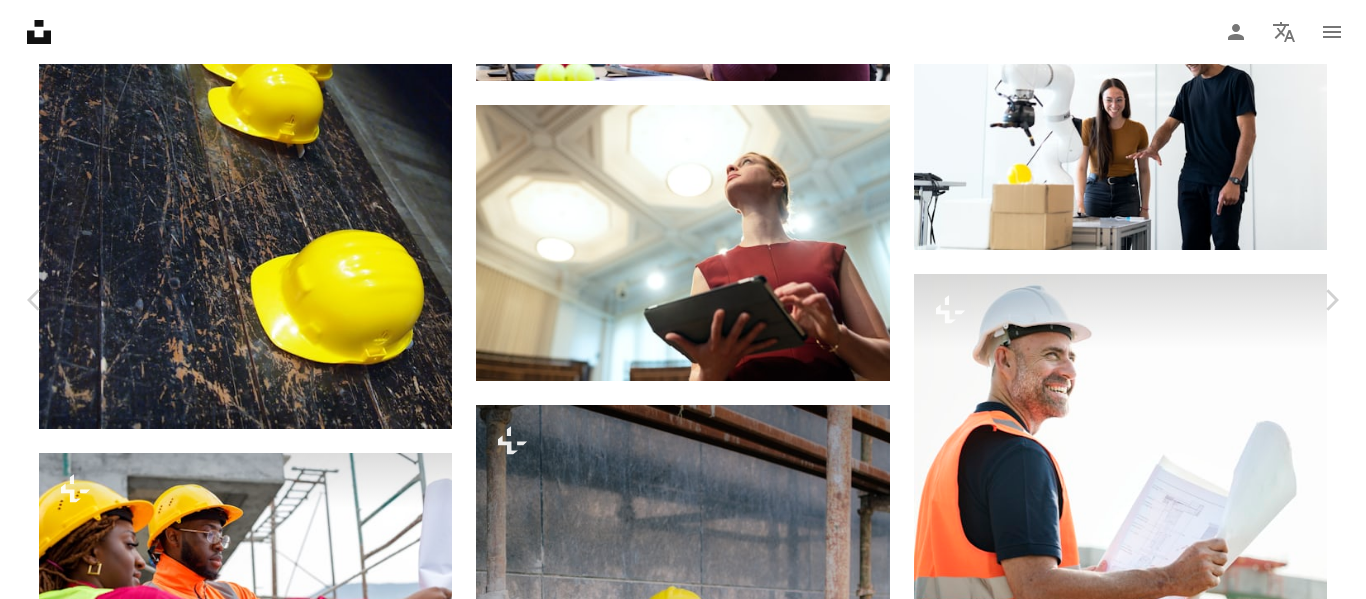 click on "Chevron down" 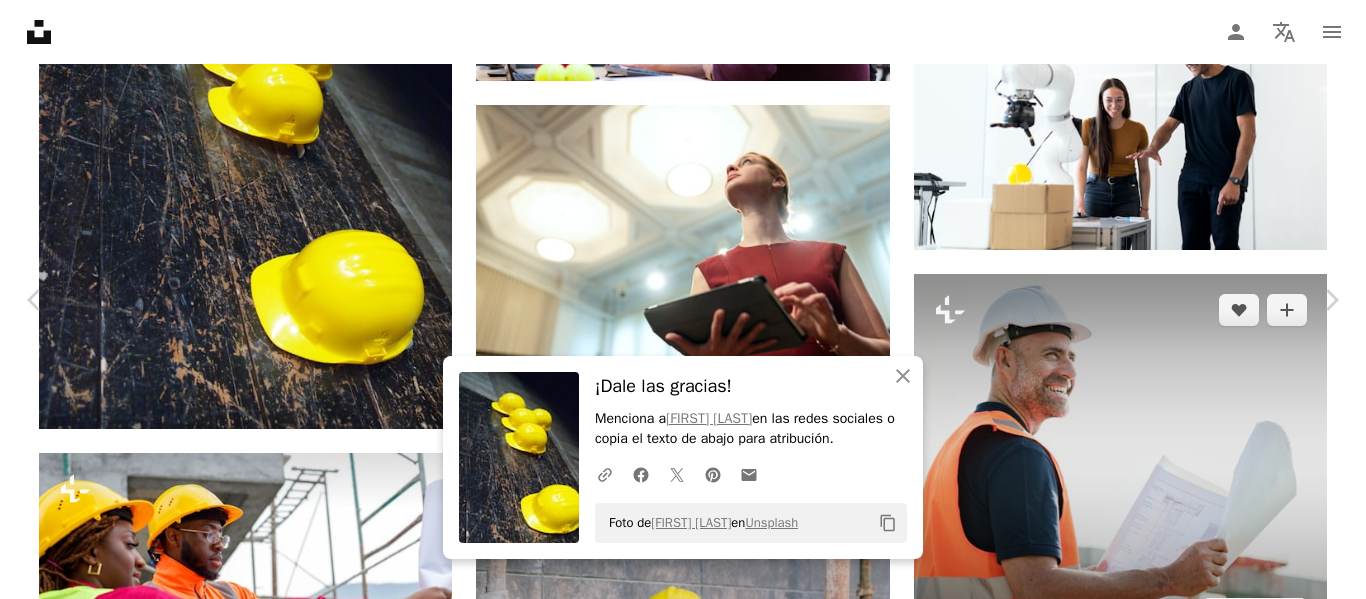 drag, startPoint x: 24, startPoint y: 18, endPoint x: 1240, endPoint y: 429, distance: 1283.5797 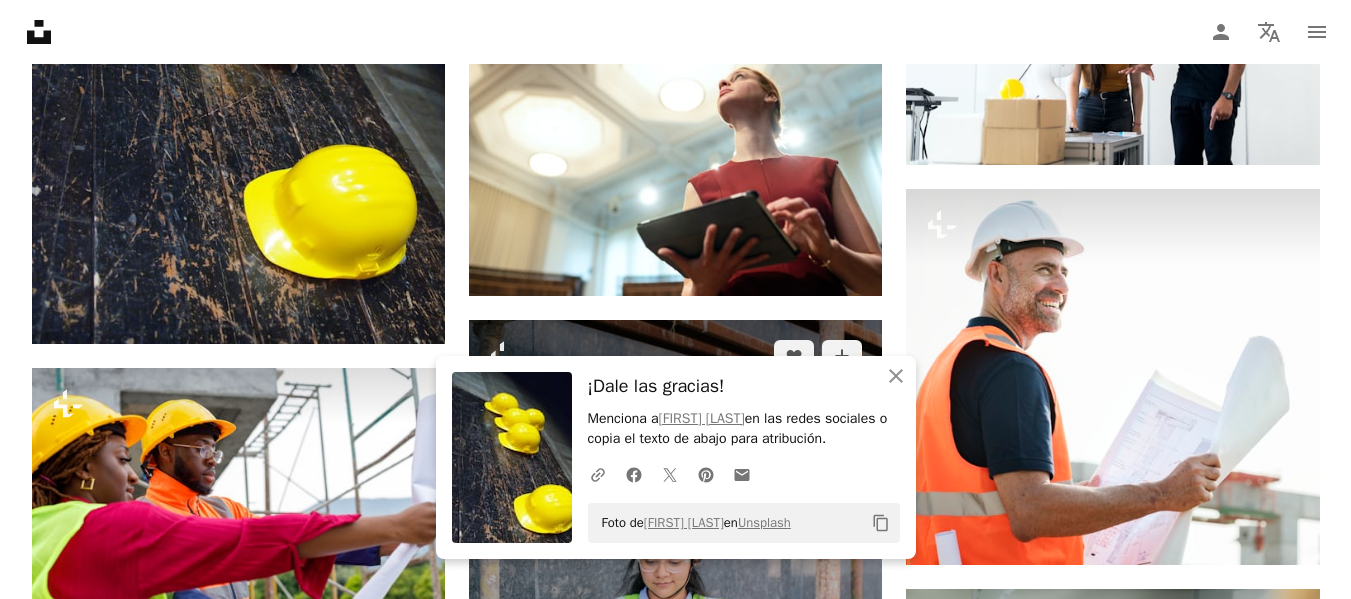scroll, scrollTop: 12634, scrollLeft: 0, axis: vertical 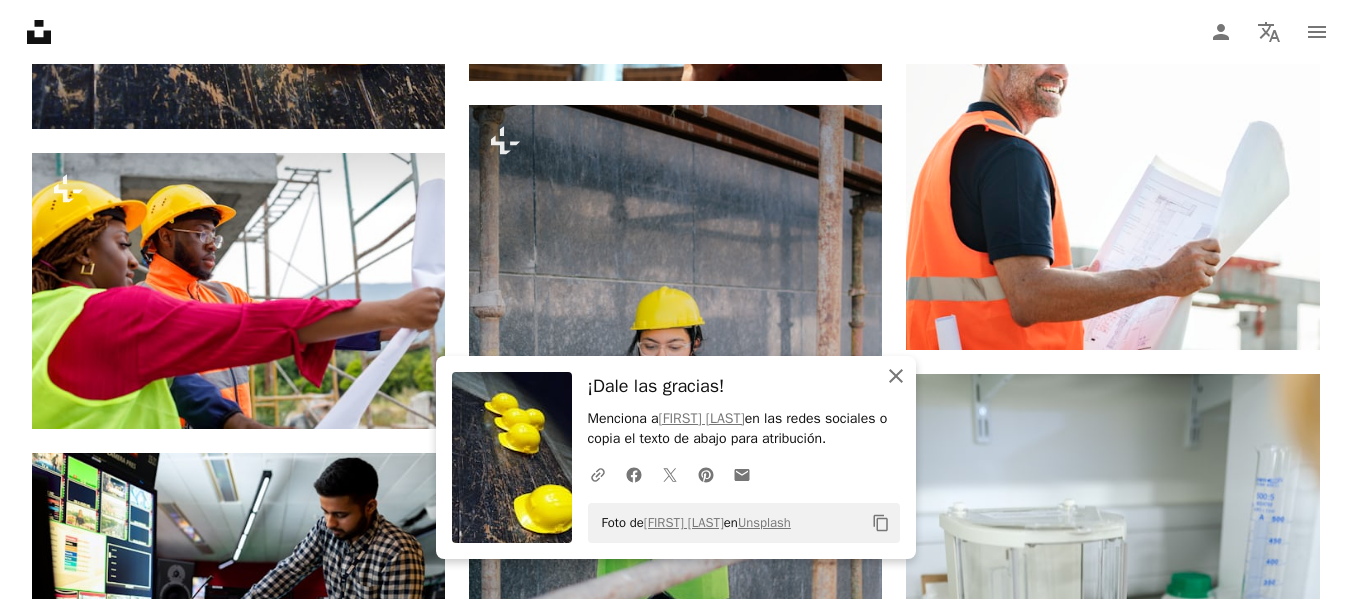 click on "An X shape" 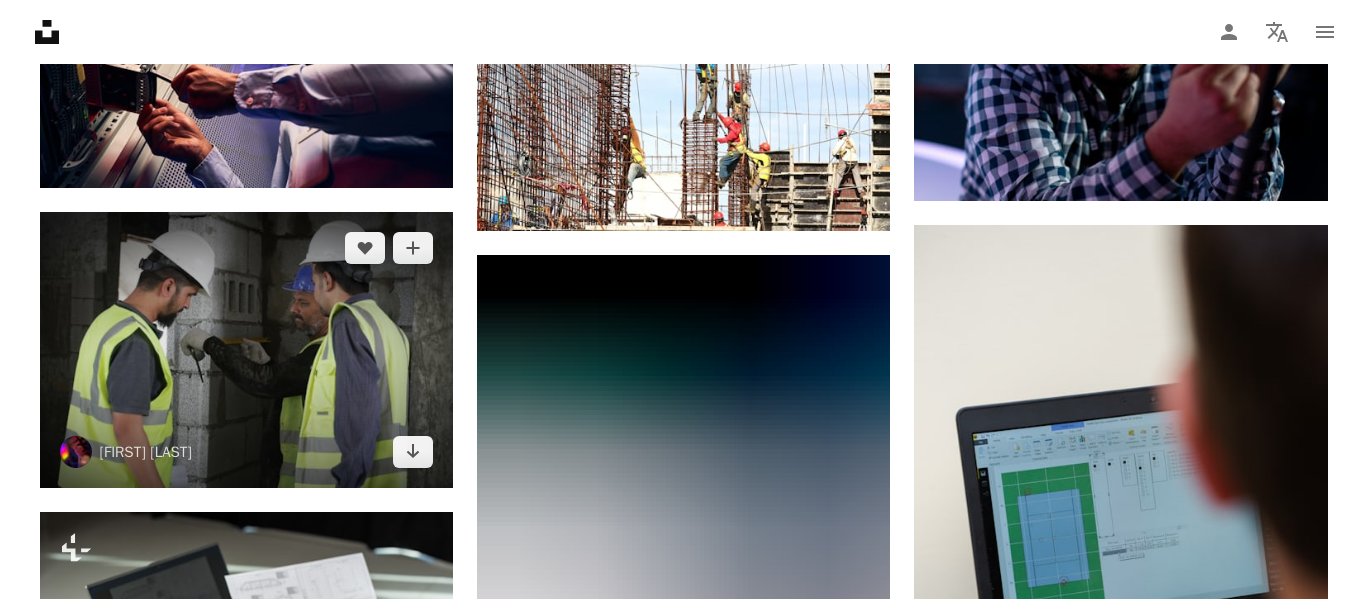 scroll, scrollTop: 15034, scrollLeft: 0, axis: vertical 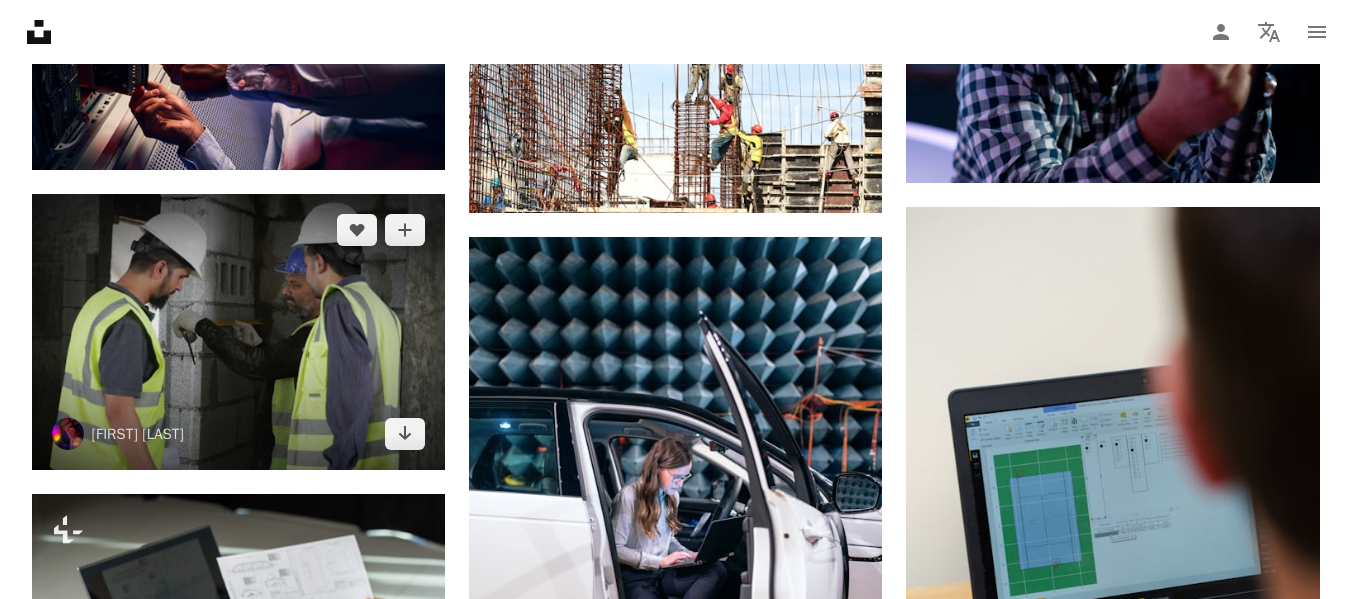 click at bounding box center [238, 332] 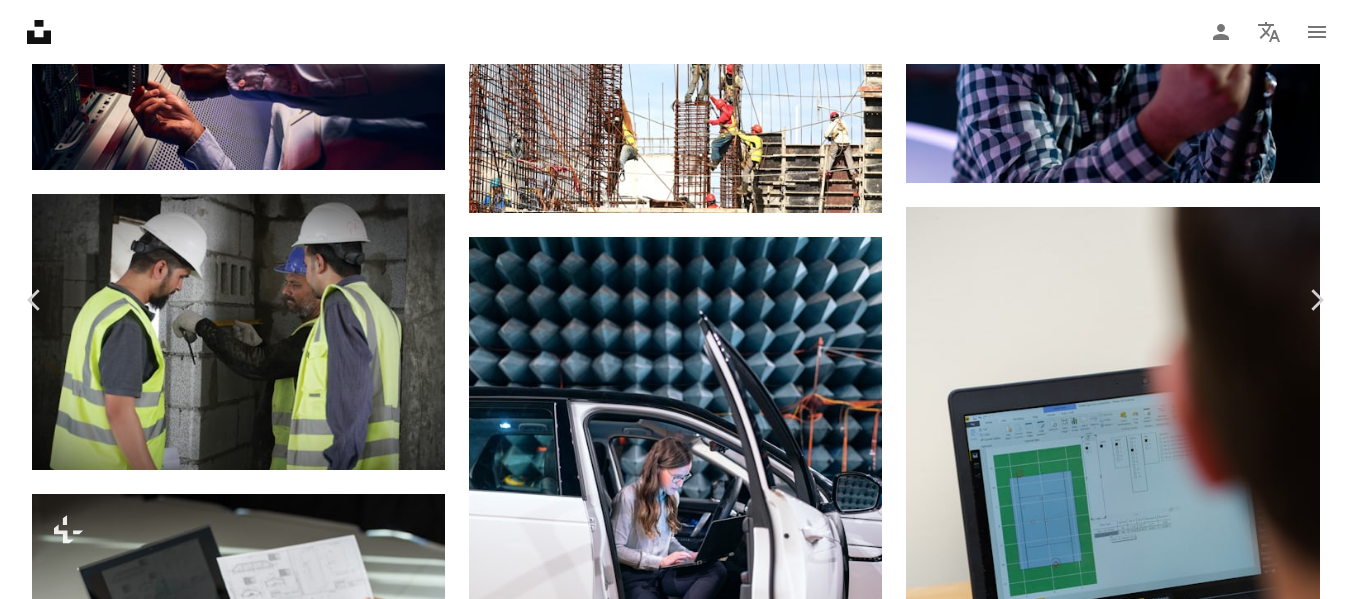 click on "Chevron down" 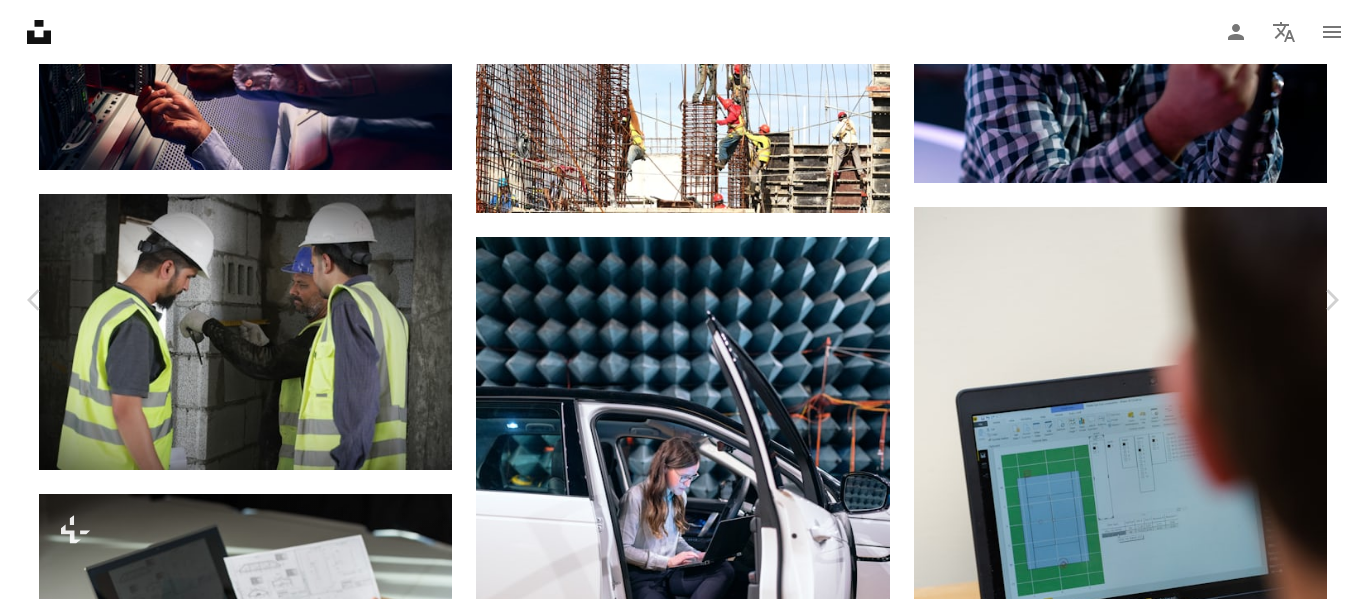 click on "Tamaño original" at bounding box center (1085, 4384) 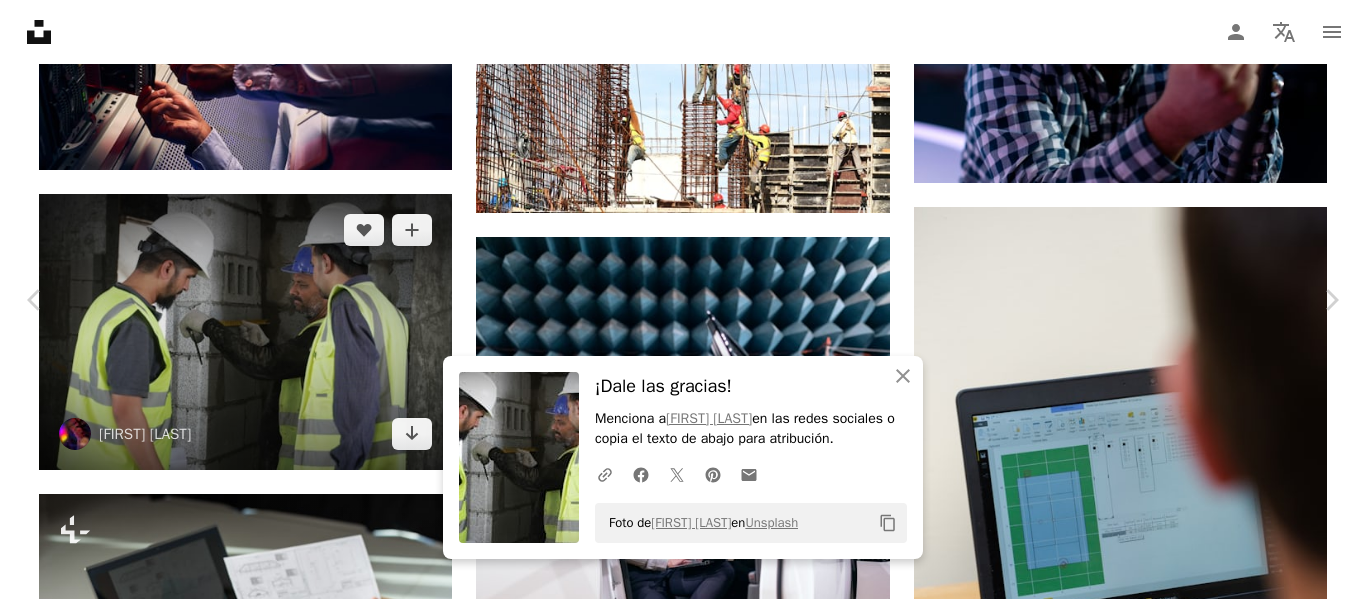 drag, startPoint x: 11, startPoint y: 19, endPoint x: 288, endPoint y: 211, distance: 337.0356 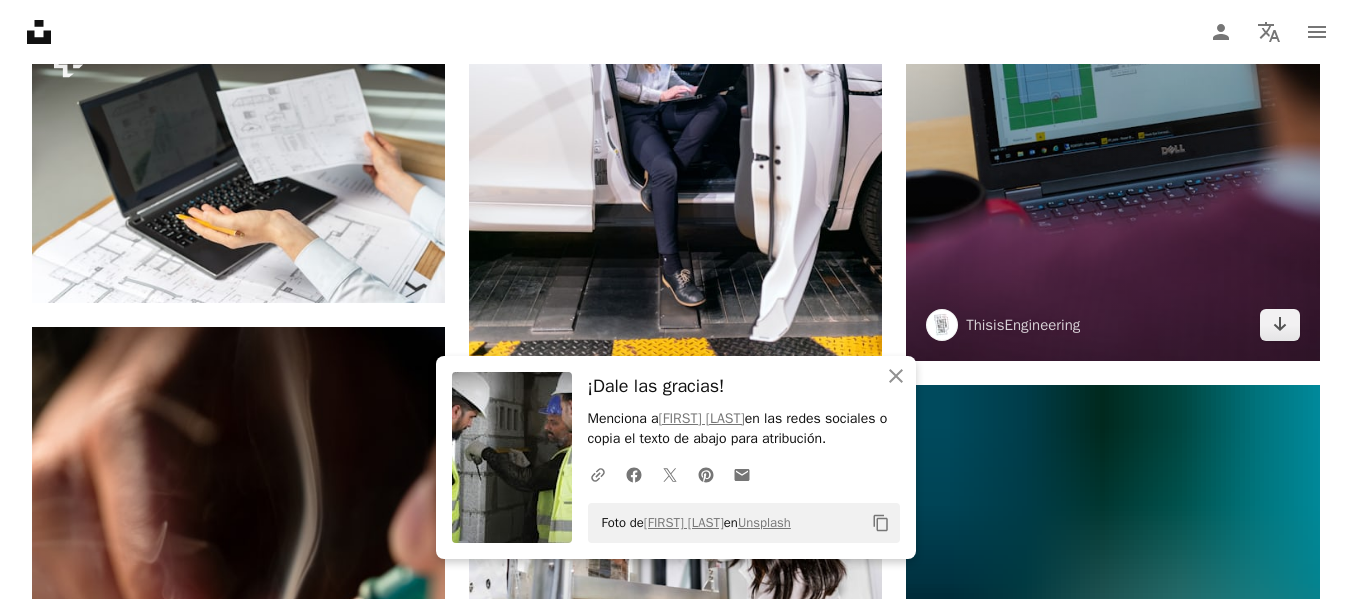 scroll, scrollTop: 15534, scrollLeft: 0, axis: vertical 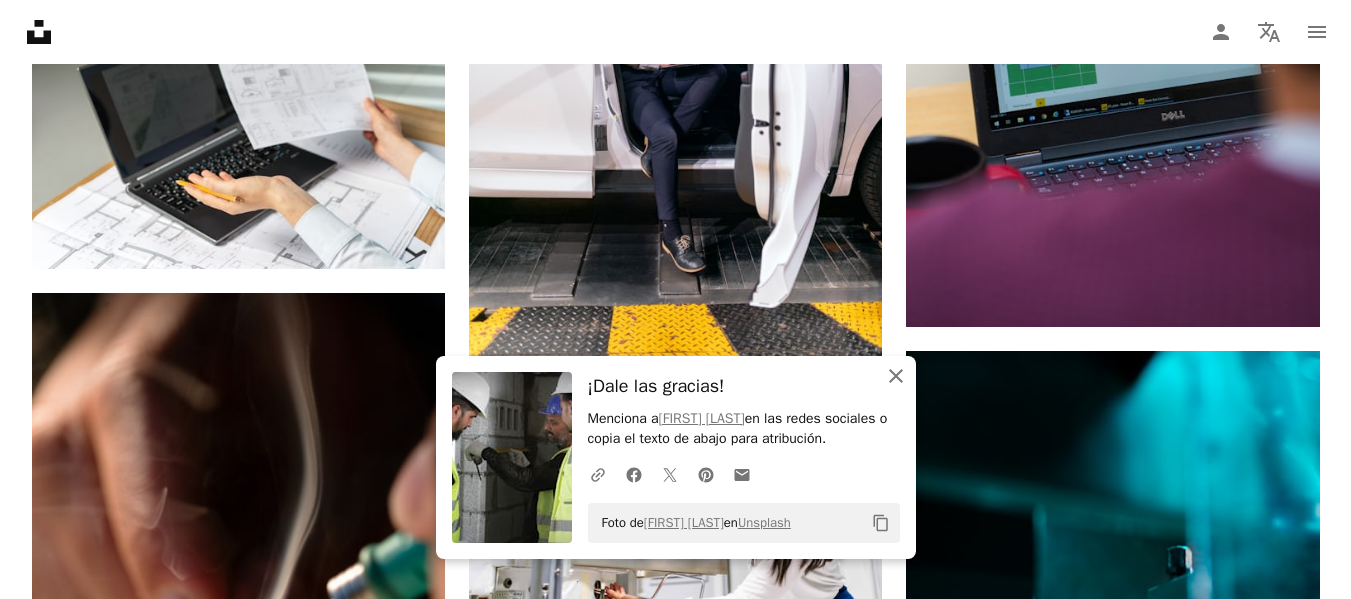 click 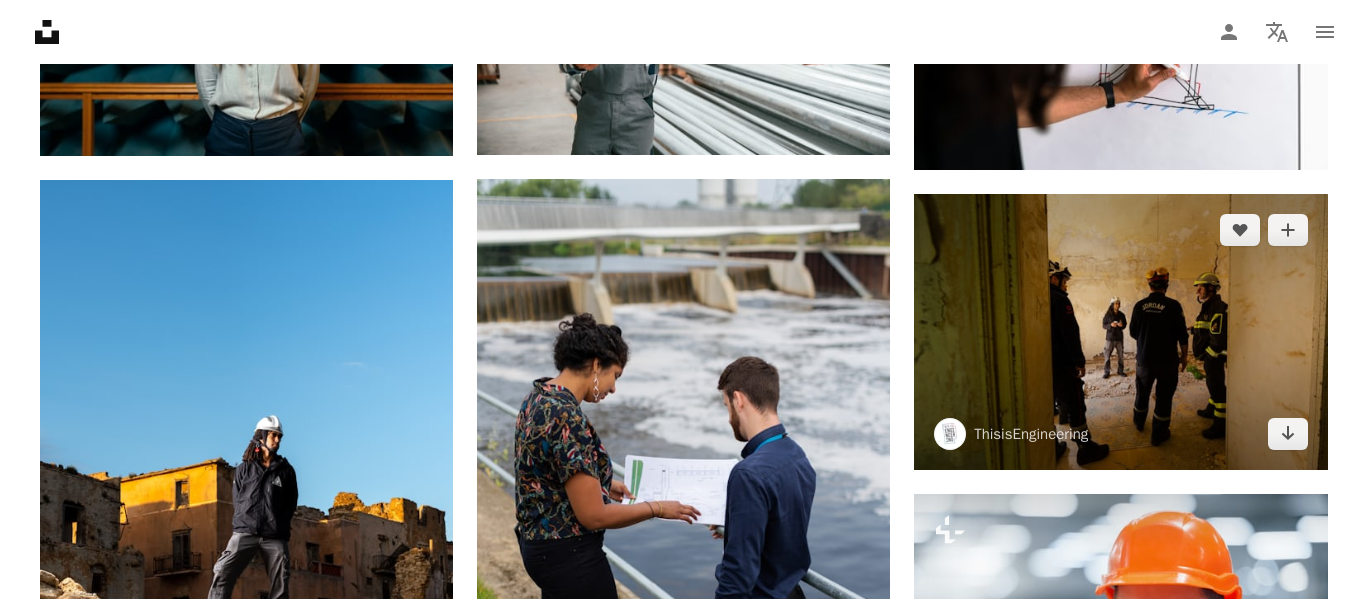 scroll, scrollTop: 17334, scrollLeft: 0, axis: vertical 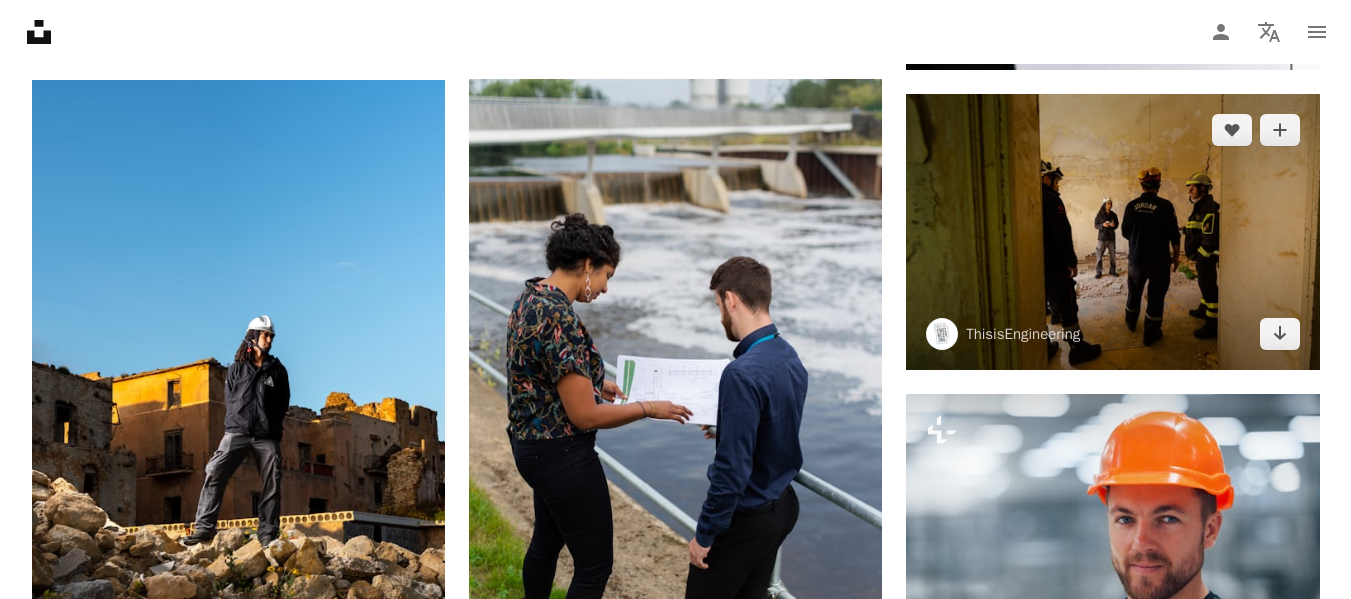 click at bounding box center [1112, 231] 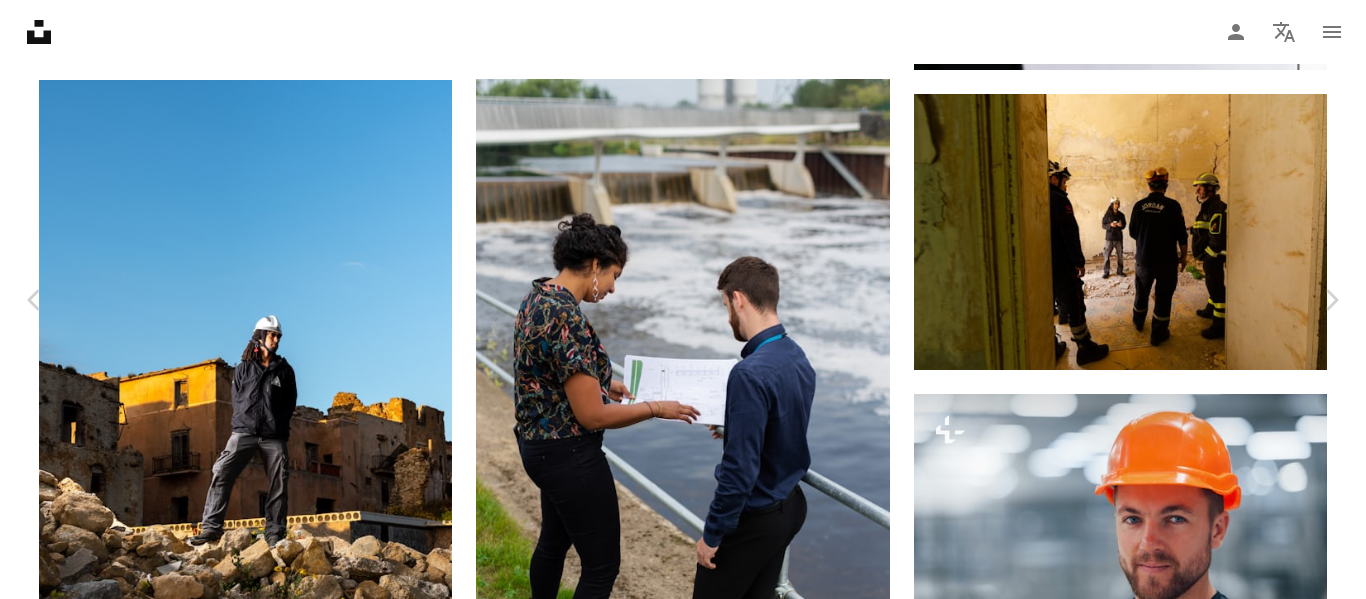 click 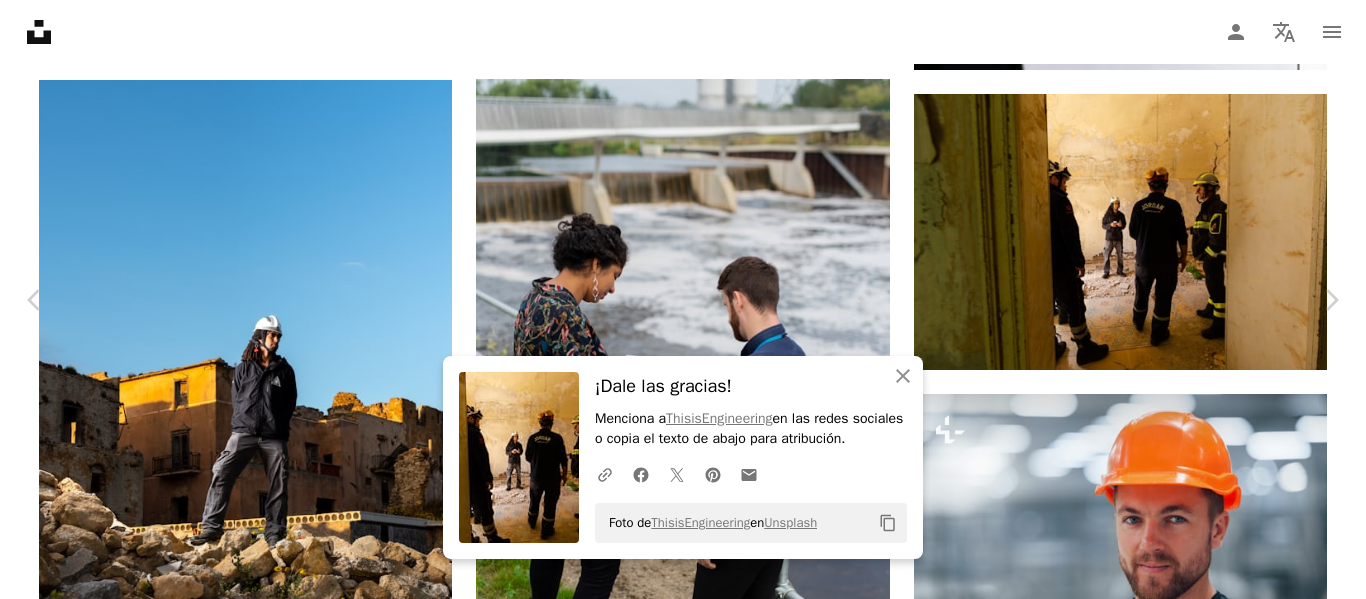 click on "An X shape" at bounding box center [20, 20] 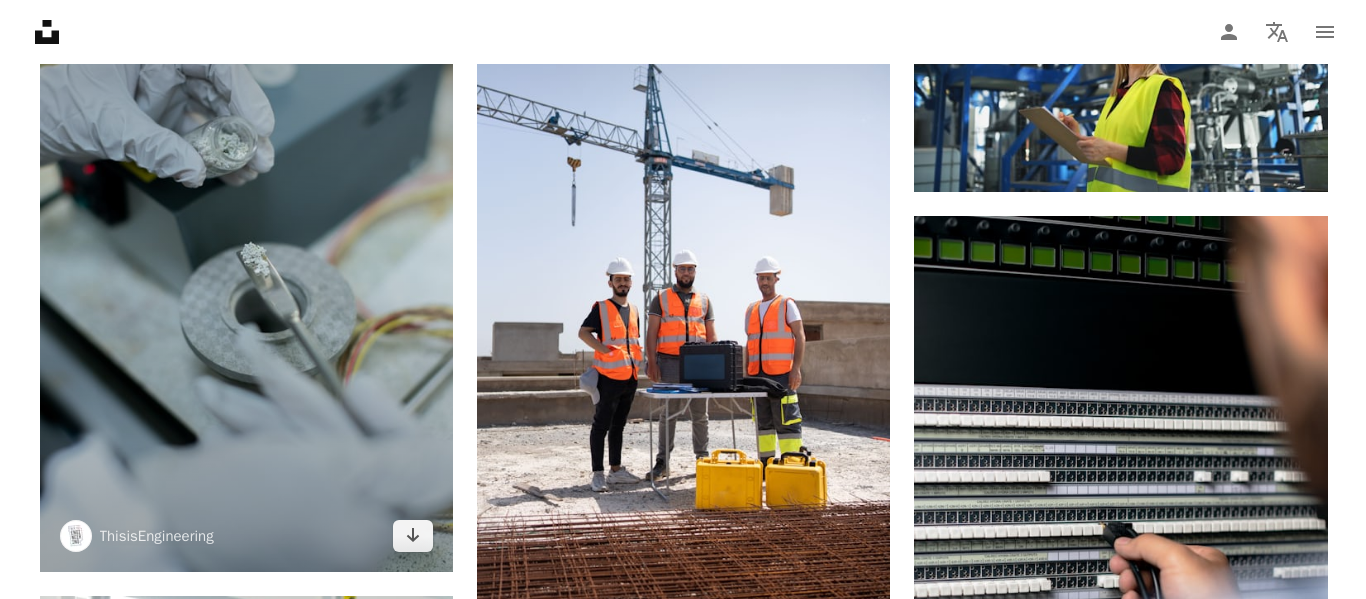 scroll, scrollTop: 19334, scrollLeft: 0, axis: vertical 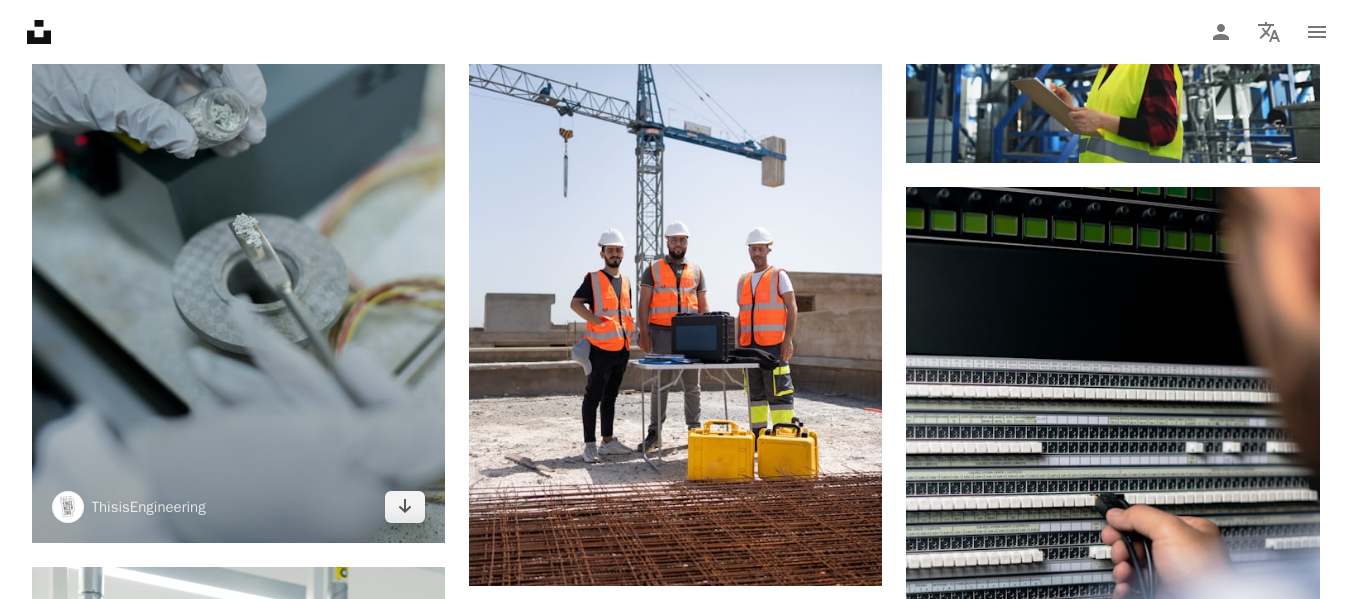 click at bounding box center (238, 233) 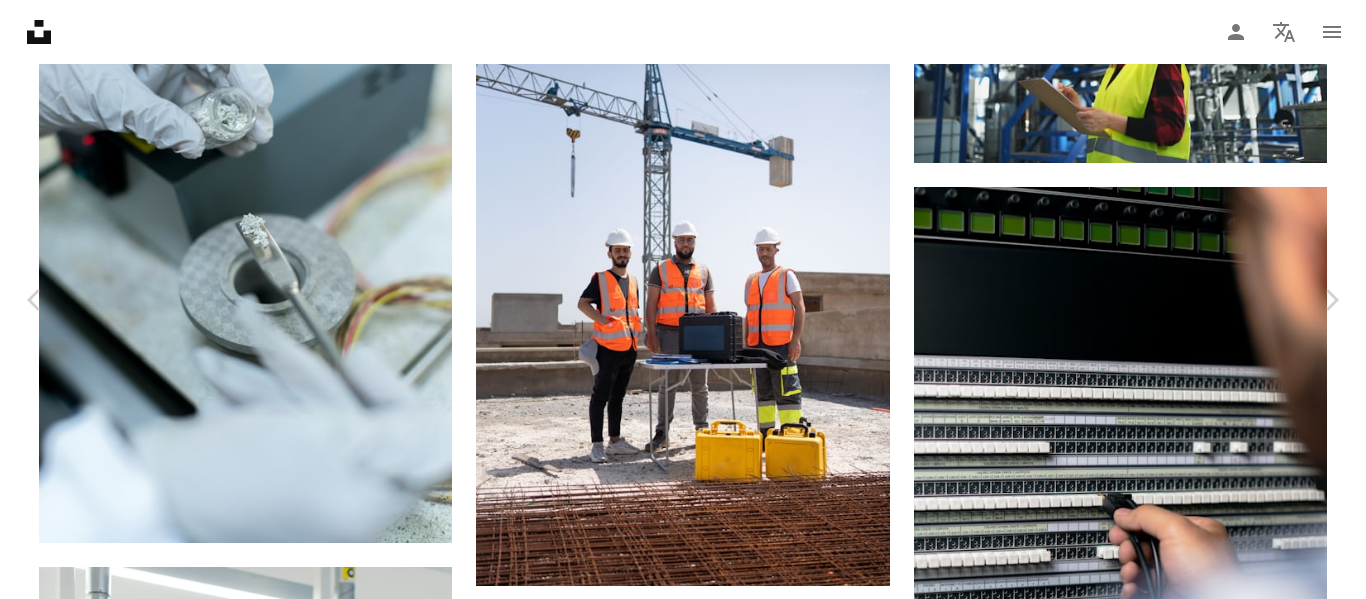scroll, scrollTop: 0, scrollLeft: 0, axis: both 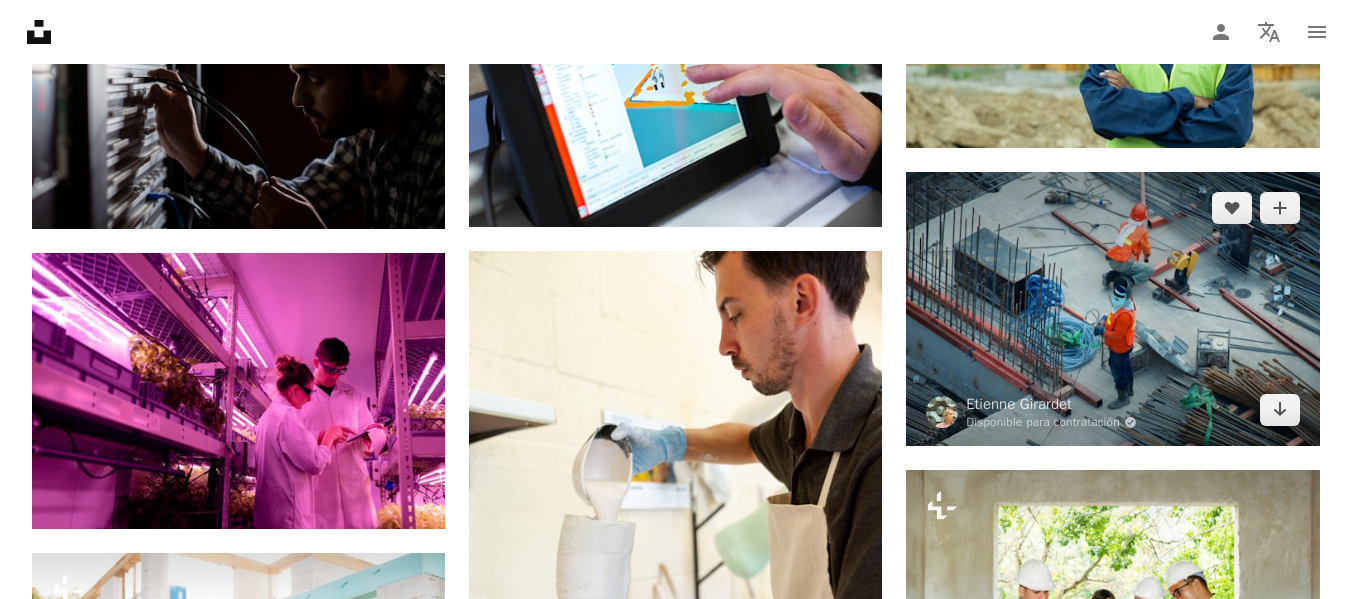 click at bounding box center [1112, 309] 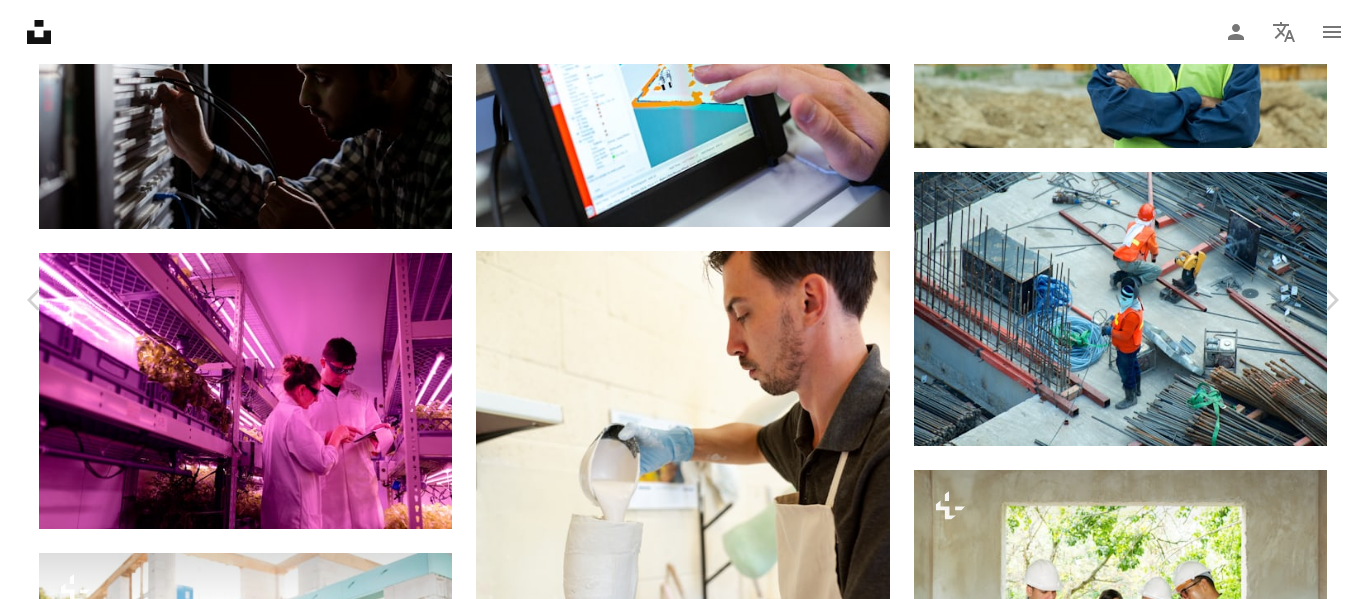 click on "Chevron down" 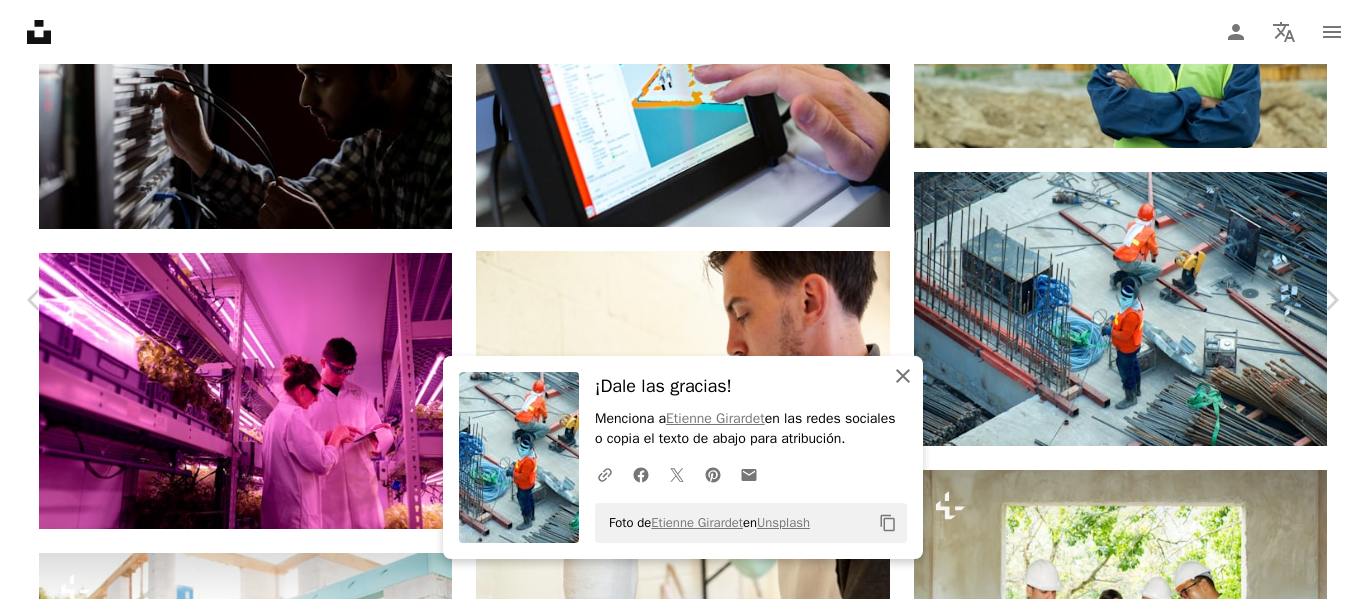 click on "An X shape" 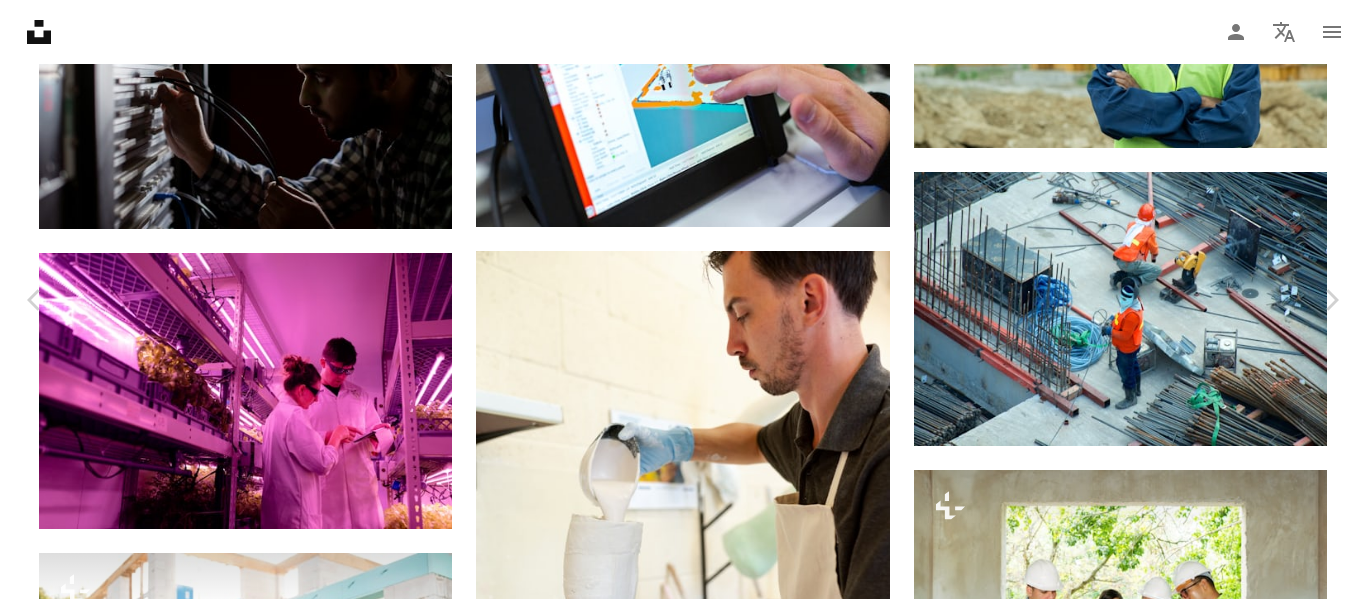 click on "An X shape" at bounding box center (20, 20) 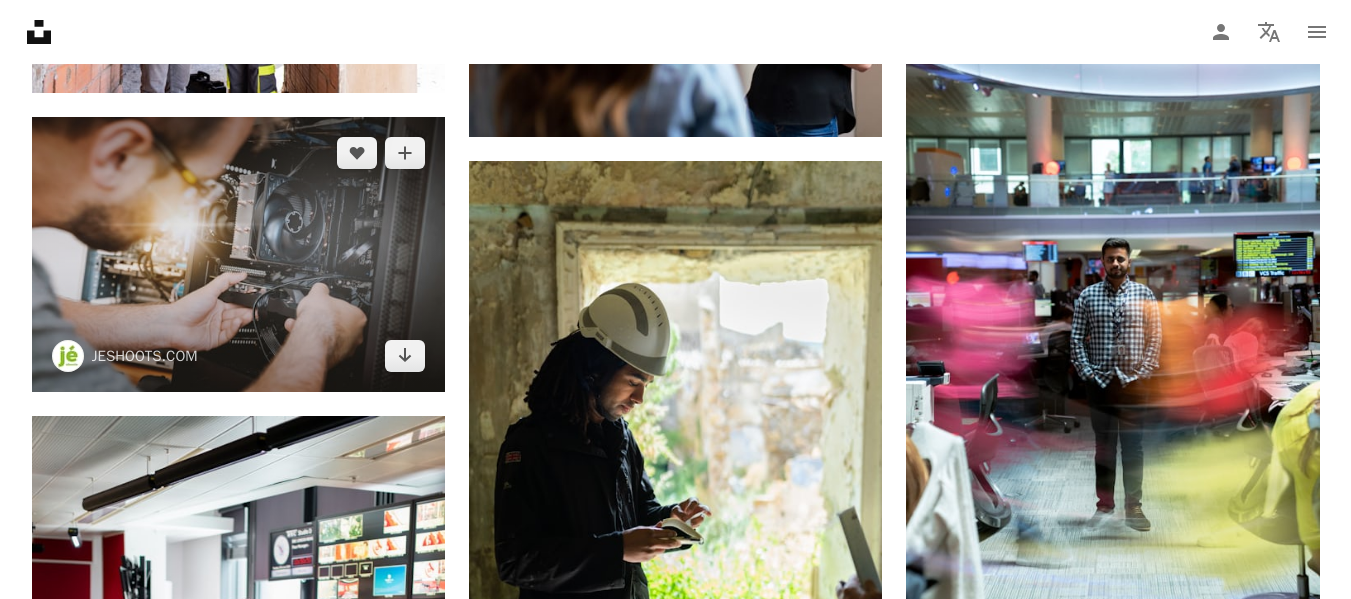 scroll, scrollTop: 23434, scrollLeft: 0, axis: vertical 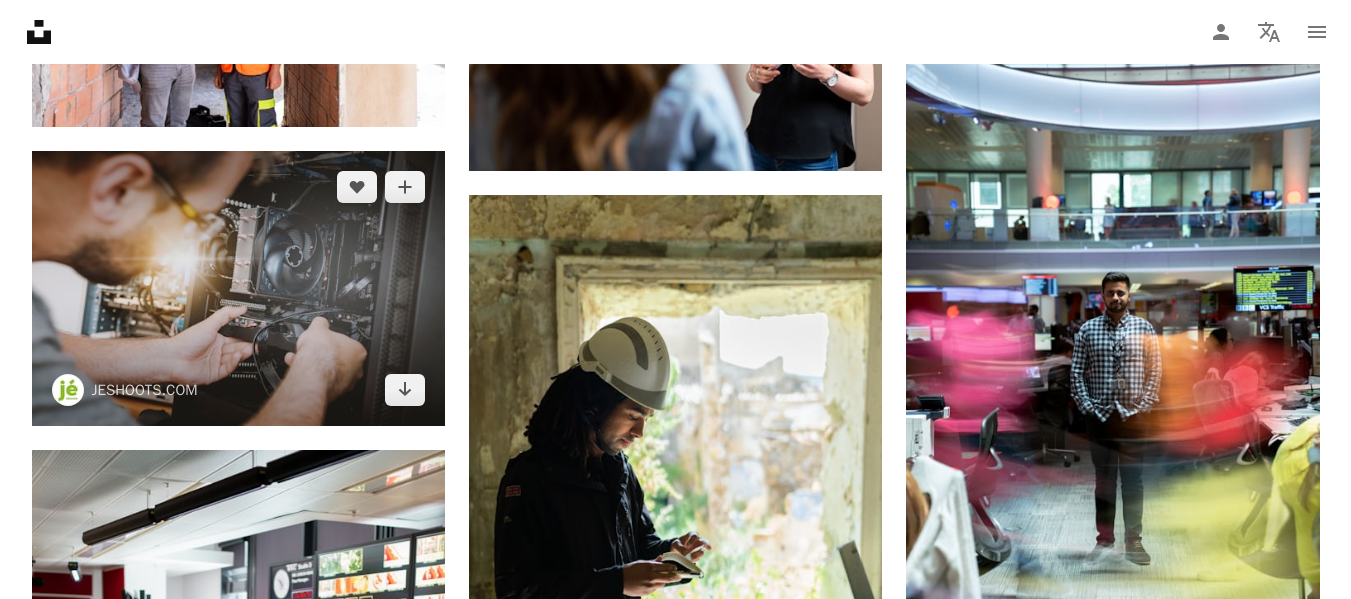 click at bounding box center [238, 288] 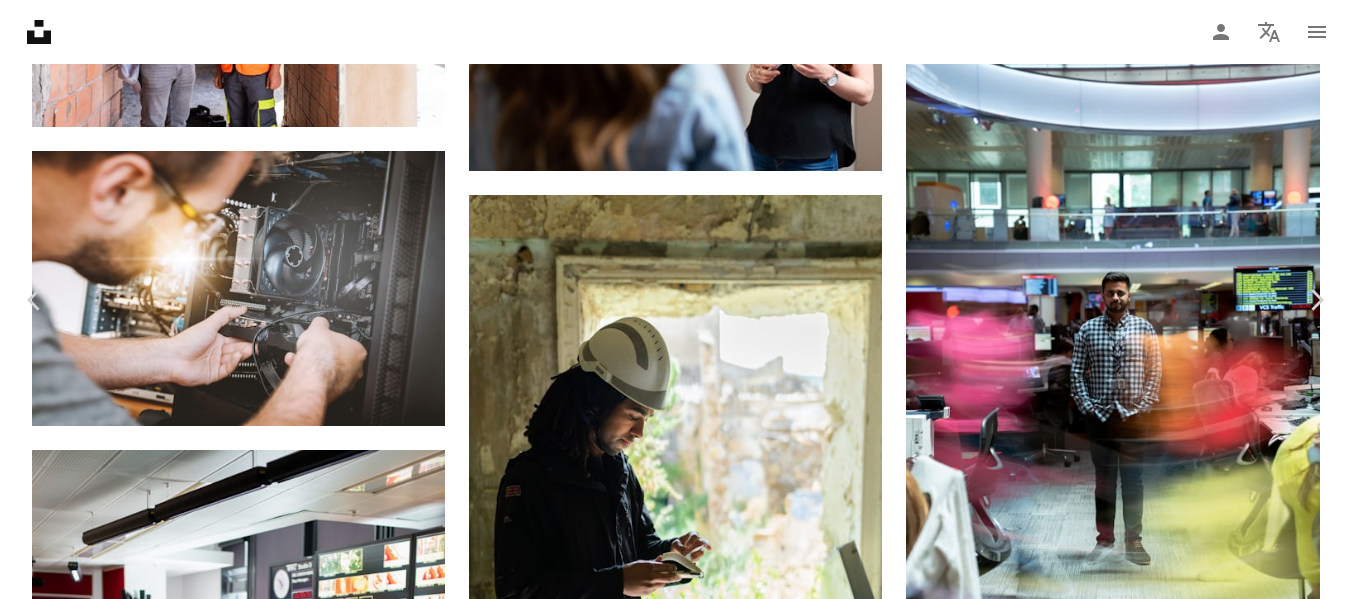 click on "Chevron down" 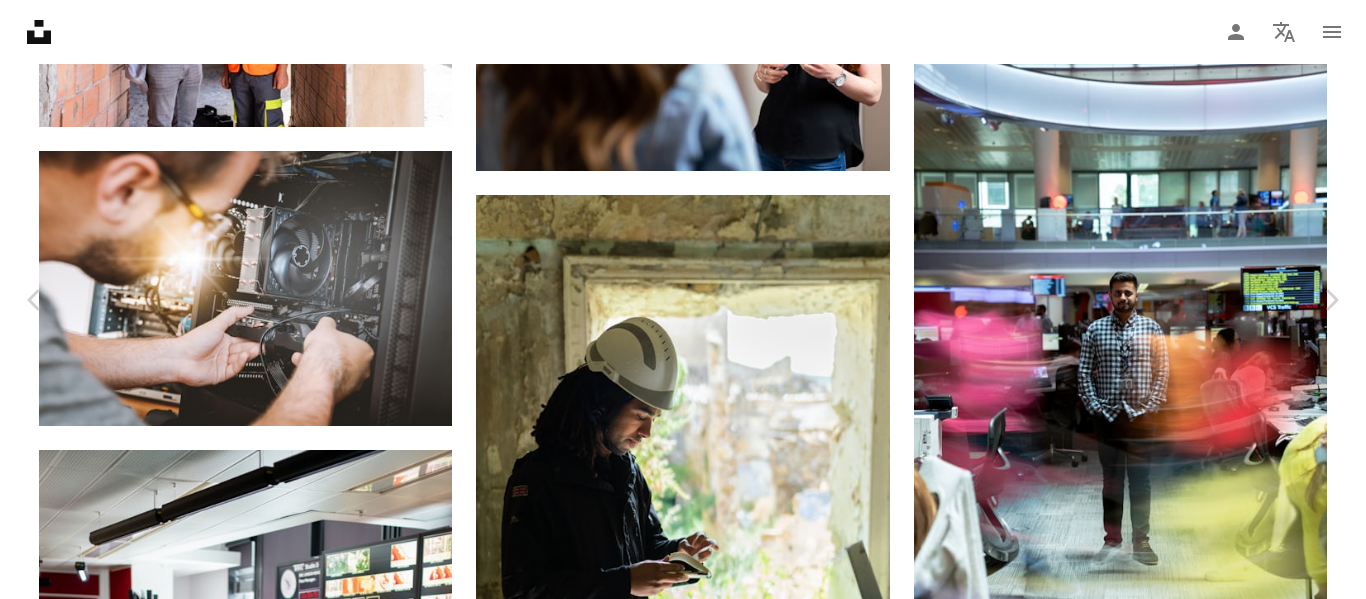 click on "( 5400 x 3600 )" at bounding box center [1183, 3999] 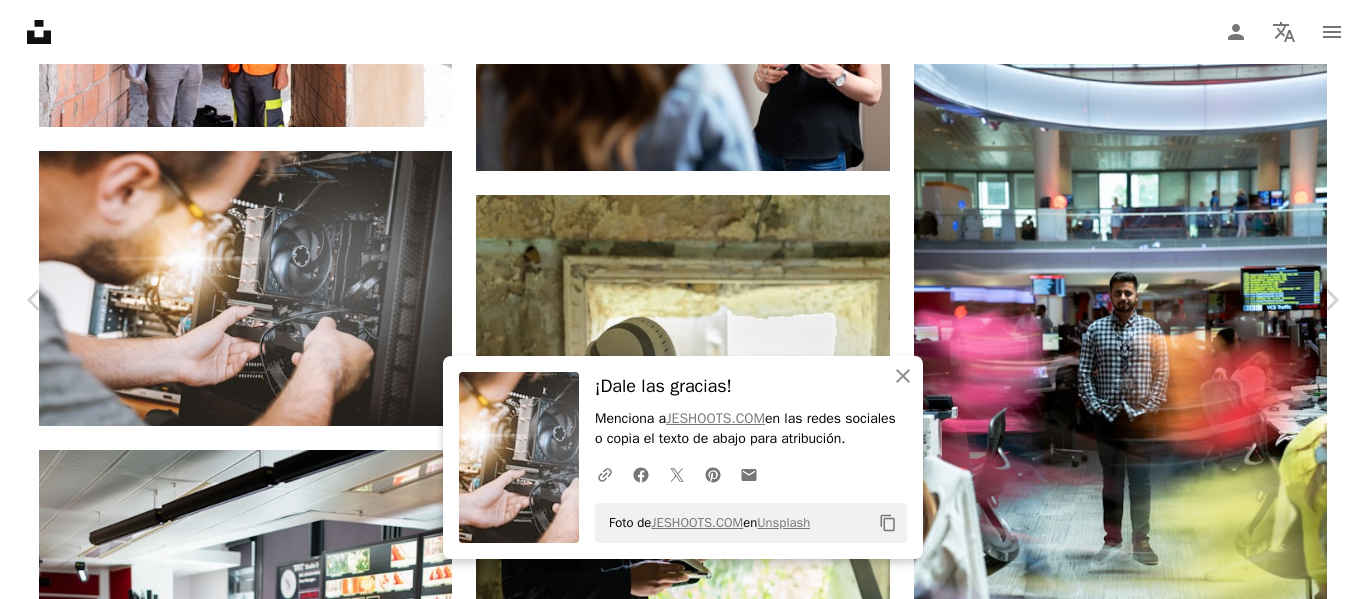 click on "An X shape" at bounding box center [20, 20] 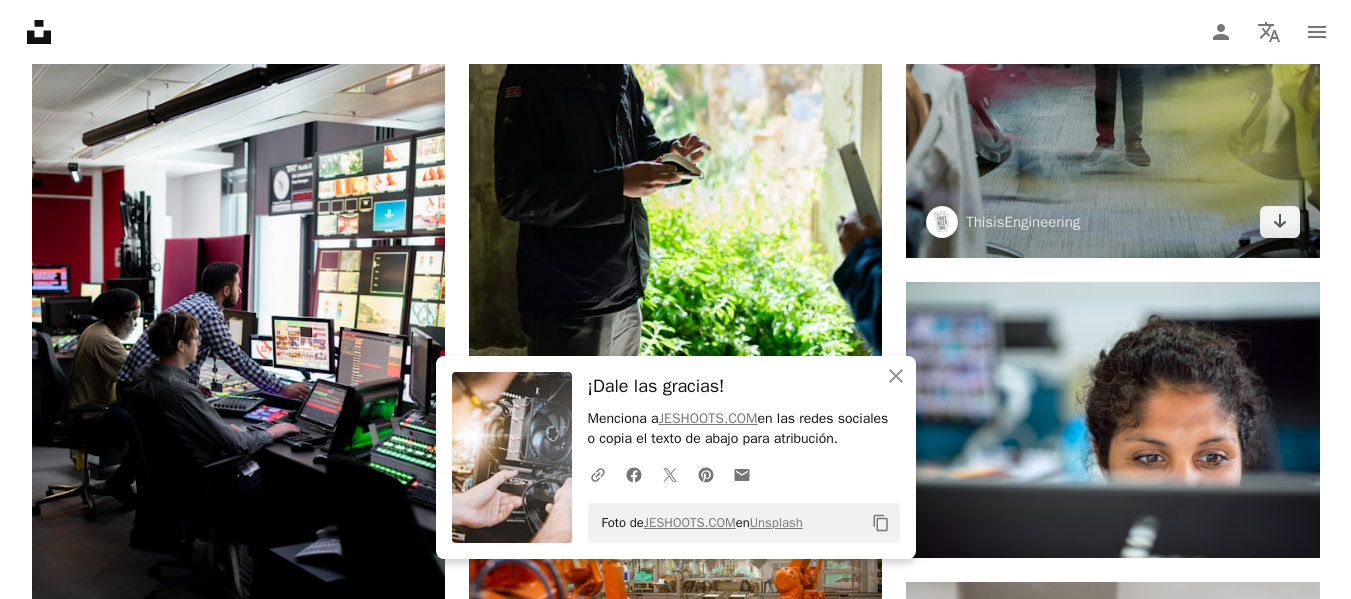 scroll, scrollTop: 23834, scrollLeft: 0, axis: vertical 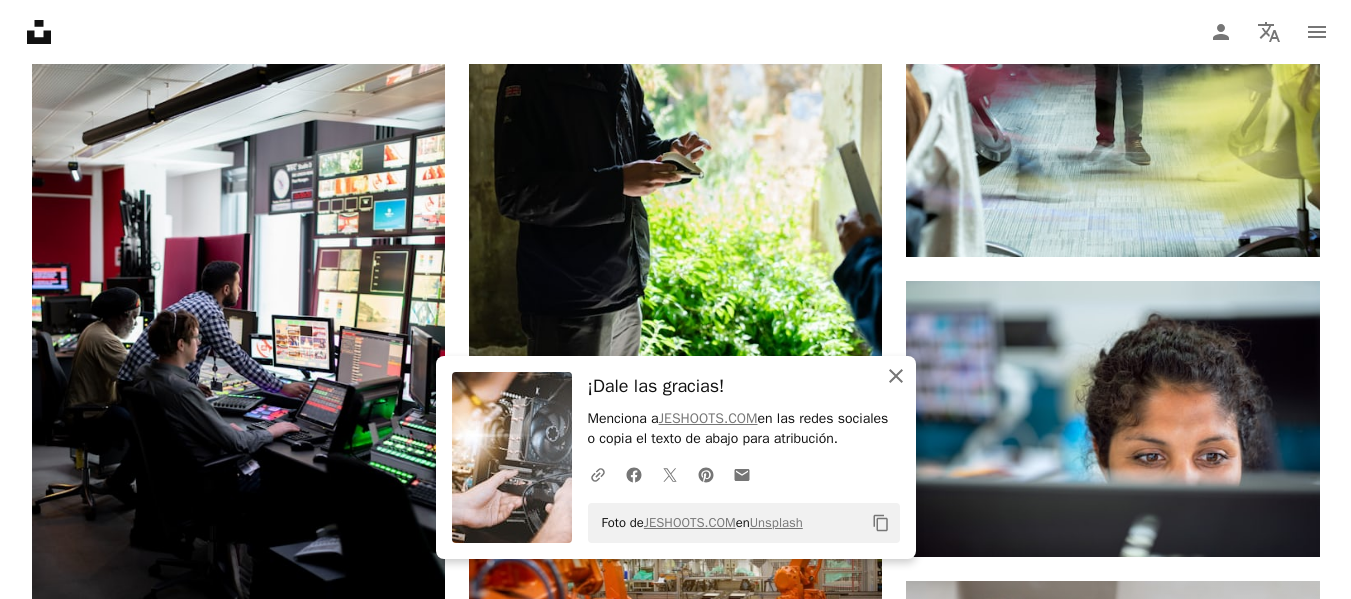 click on "An X shape" 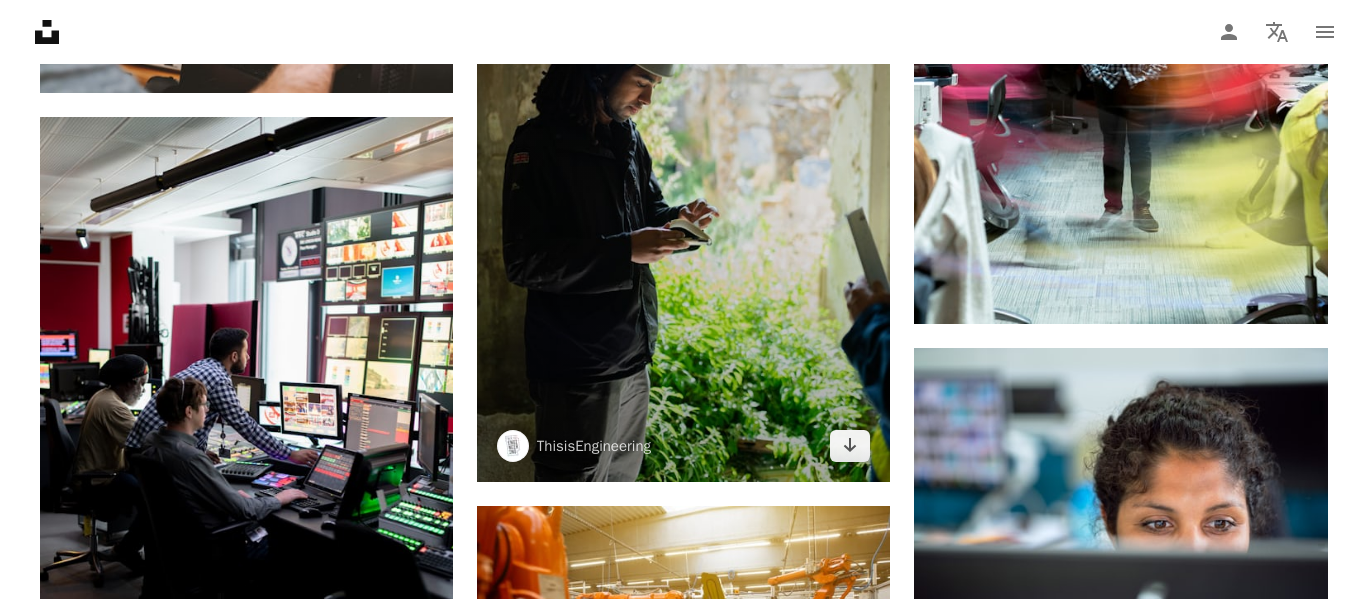 scroll, scrollTop: 23734, scrollLeft: 0, axis: vertical 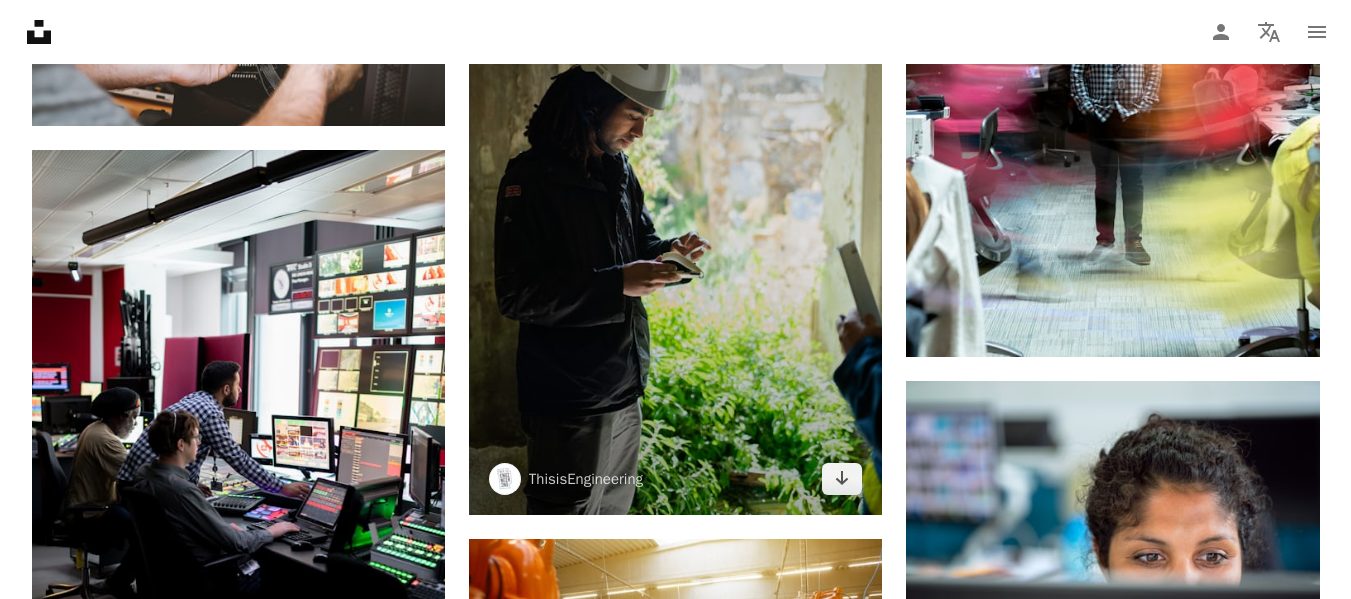 click at bounding box center (675, 205) 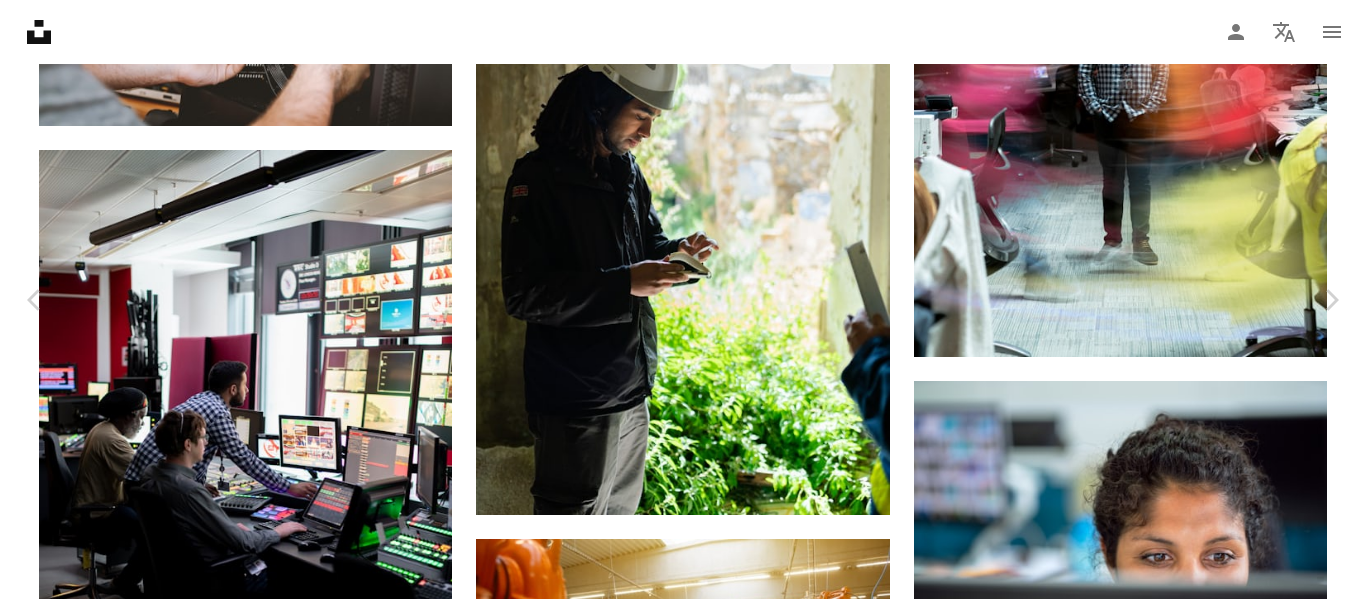 click on "Chevron down" 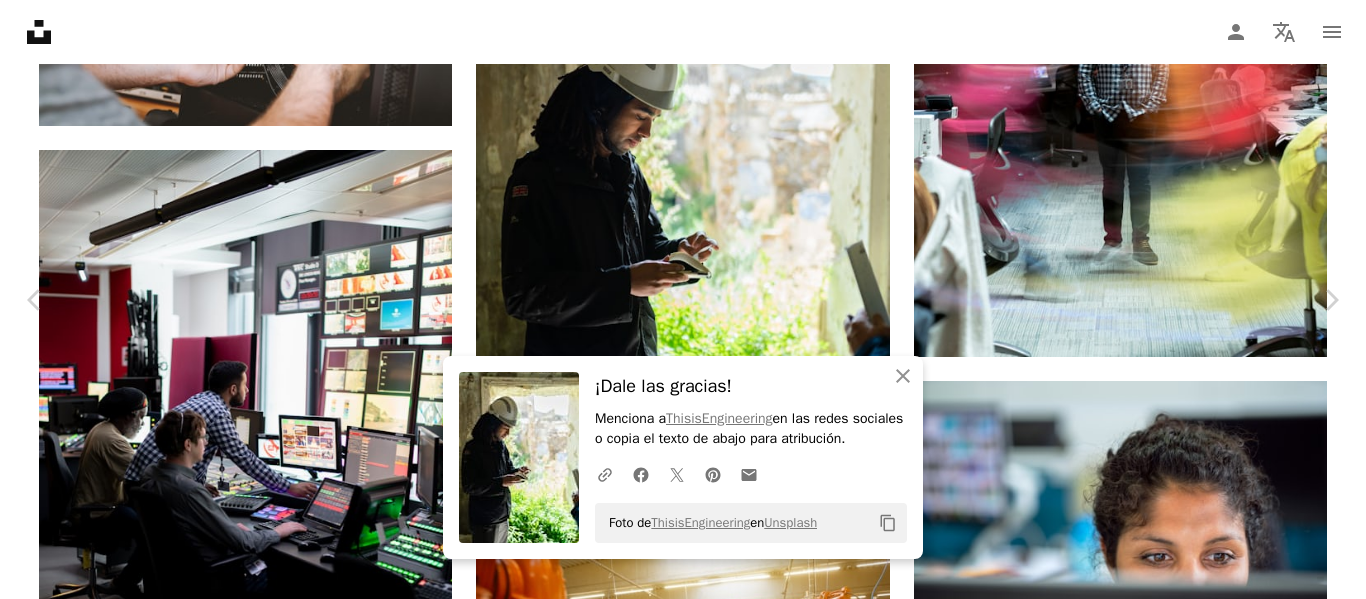 click on "An X shape" at bounding box center [20, 20] 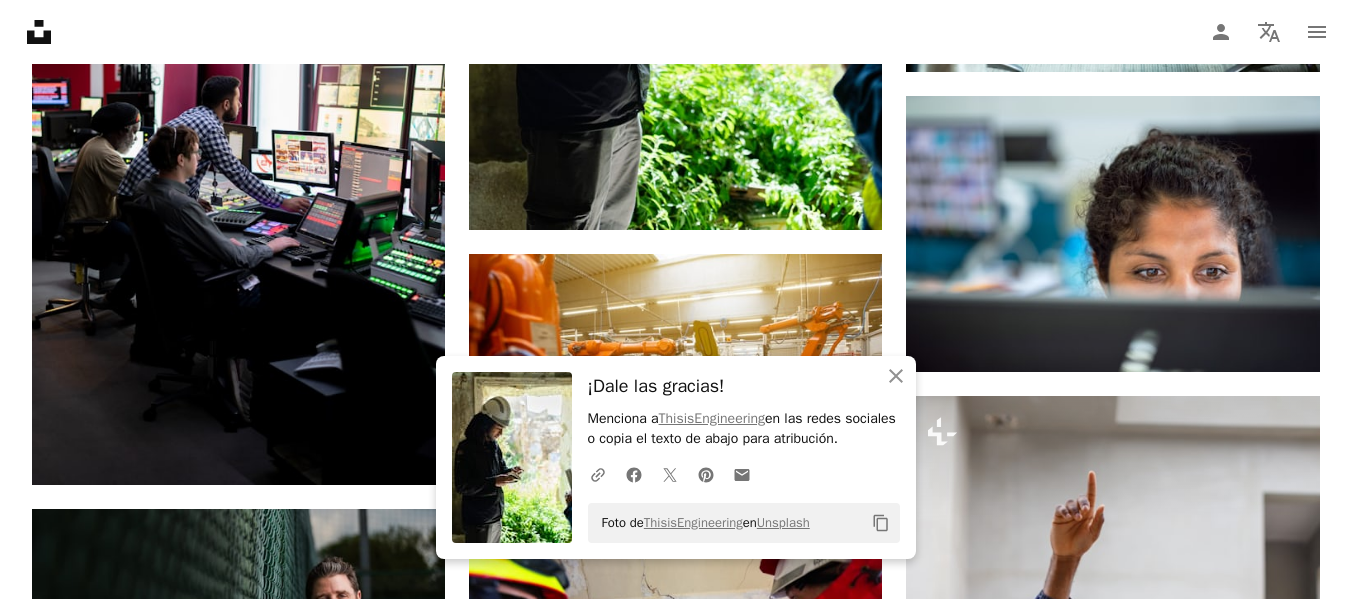 scroll, scrollTop: 24034, scrollLeft: 0, axis: vertical 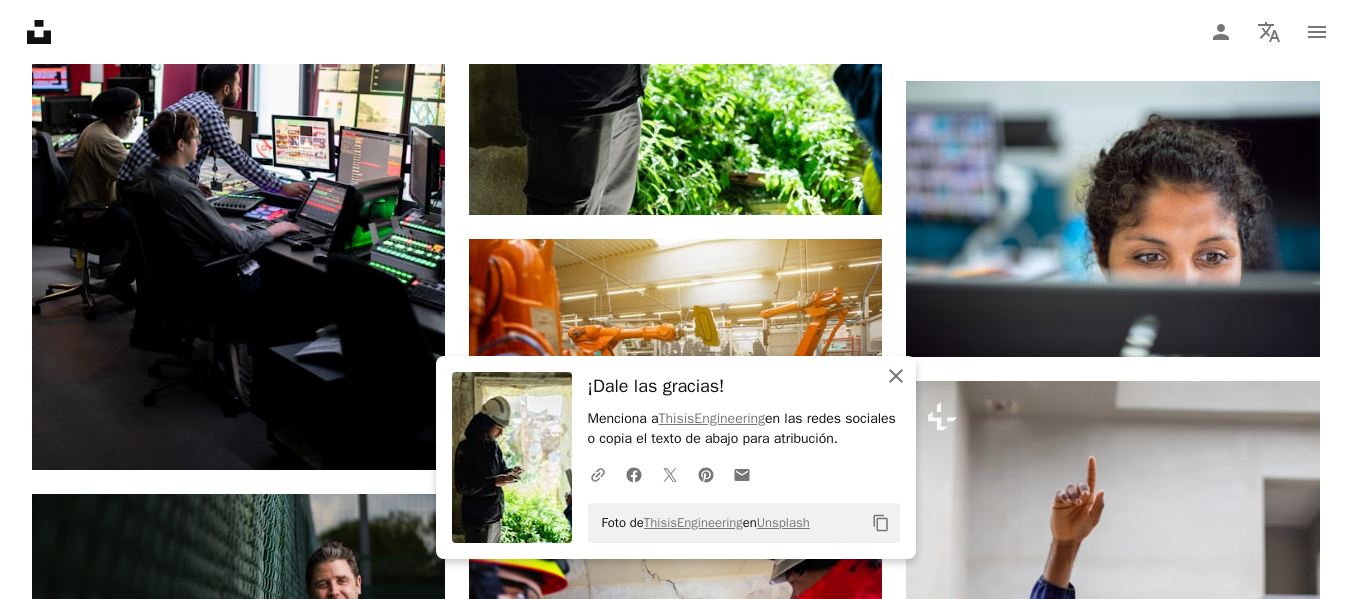 click on "An X shape" 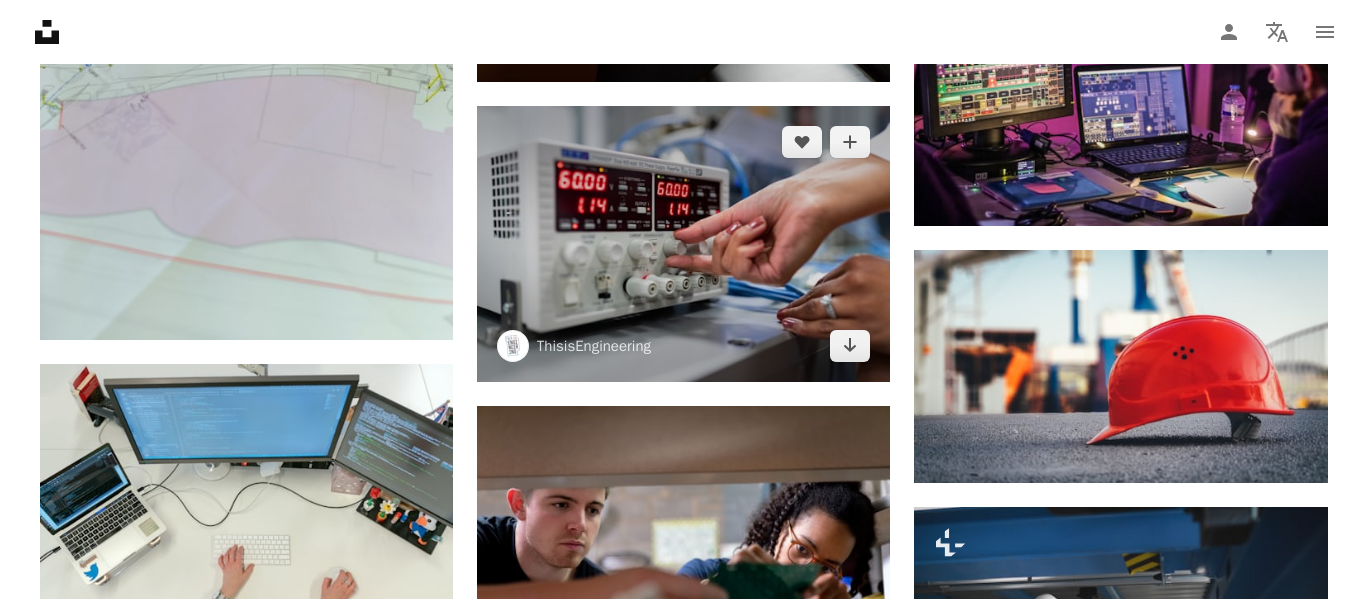 scroll, scrollTop: 25434, scrollLeft: 0, axis: vertical 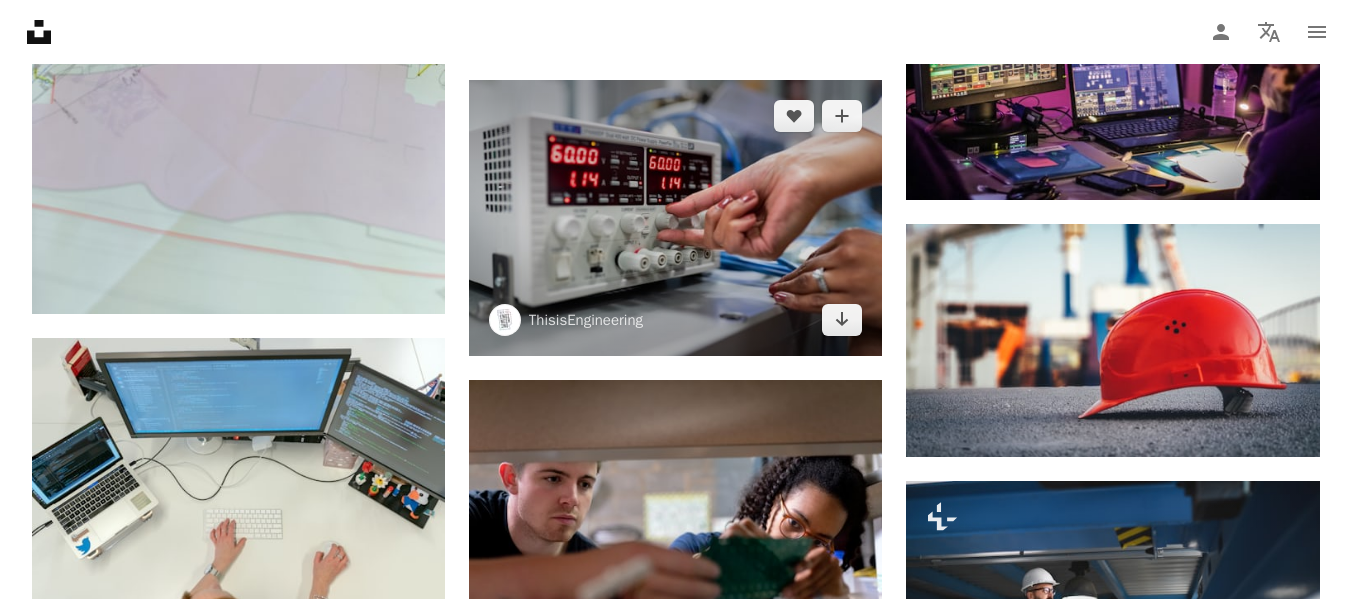 click at bounding box center (675, 218) 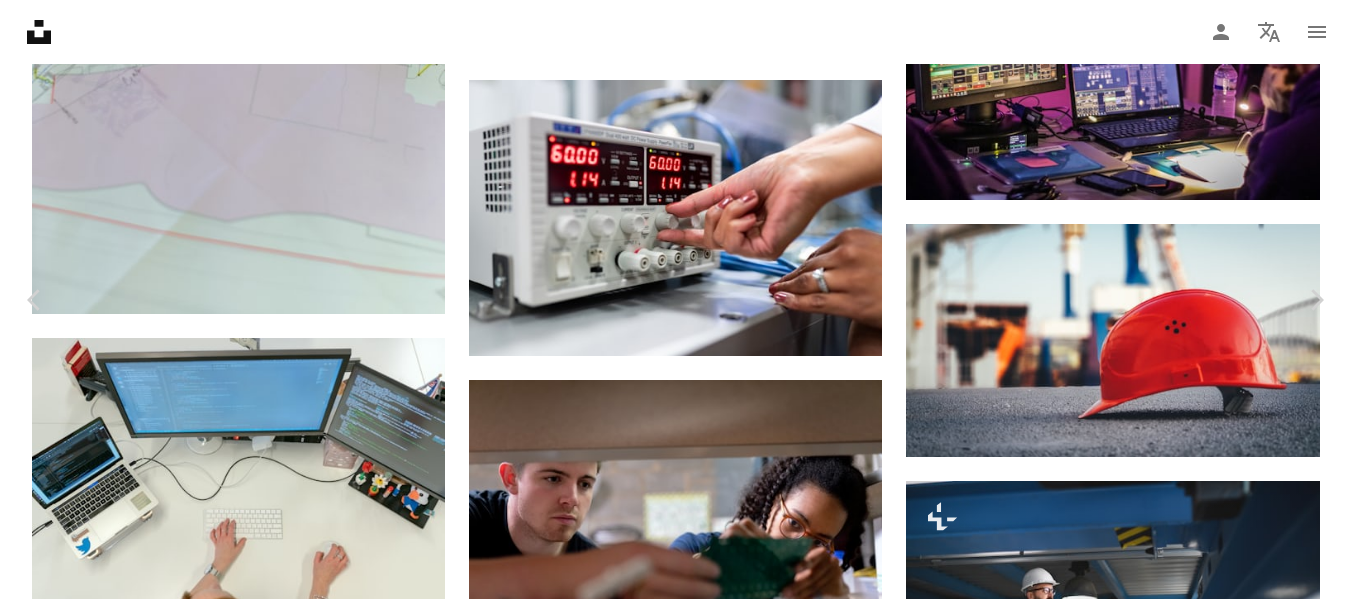click on "Chevron down" 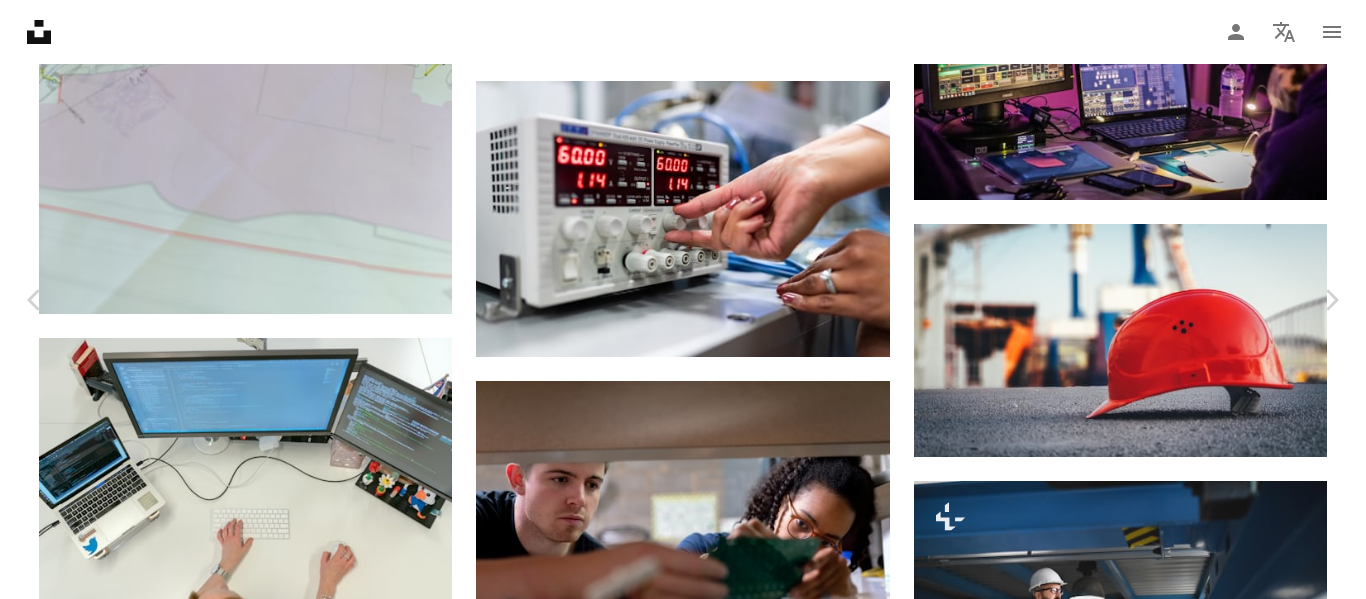 click on "Chevron down" 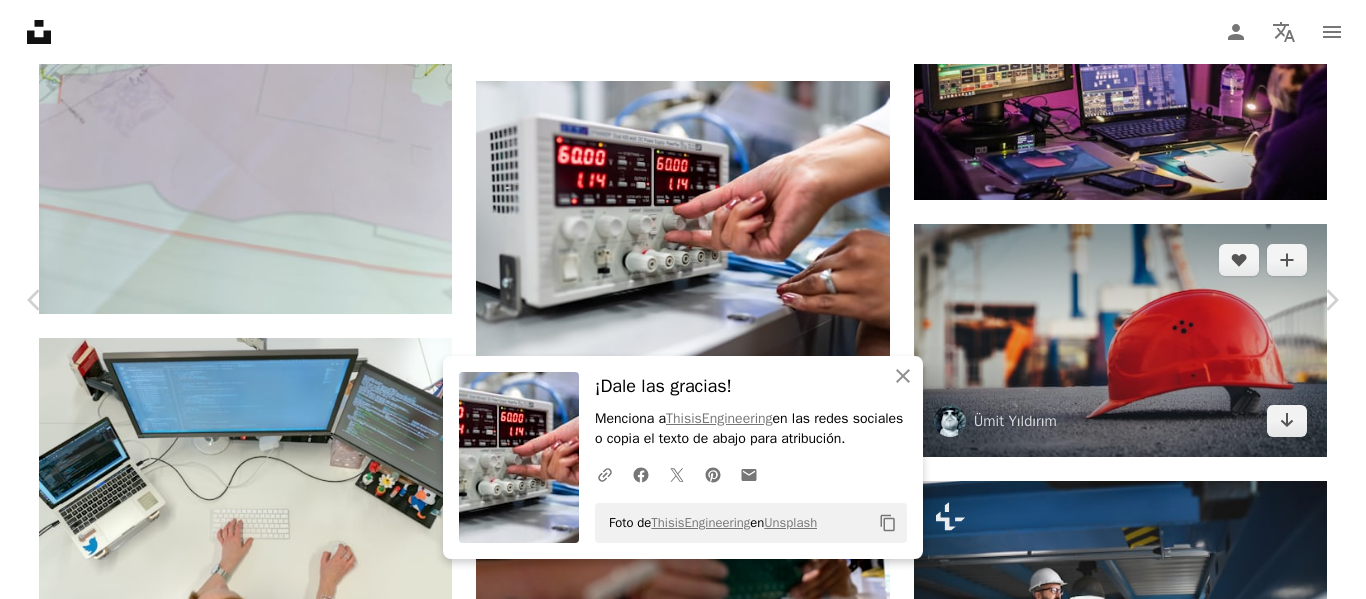 drag, startPoint x: 11, startPoint y: 12, endPoint x: 1226, endPoint y: 333, distance: 1256.6885 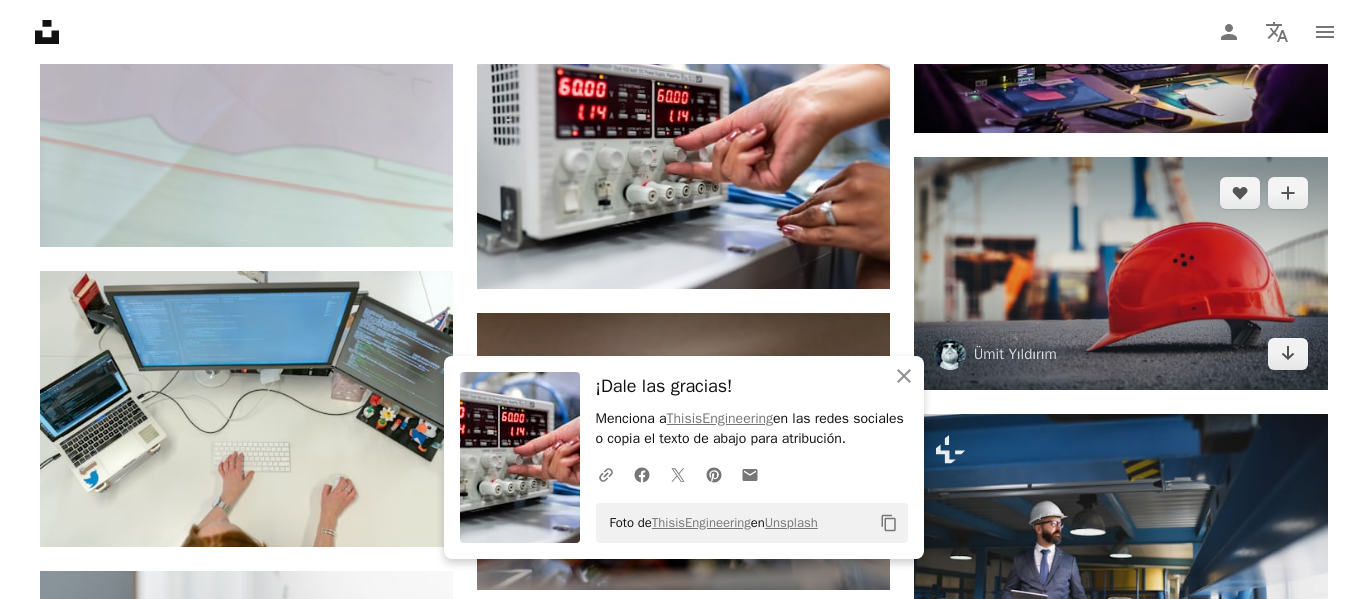 scroll, scrollTop: 25534, scrollLeft: 0, axis: vertical 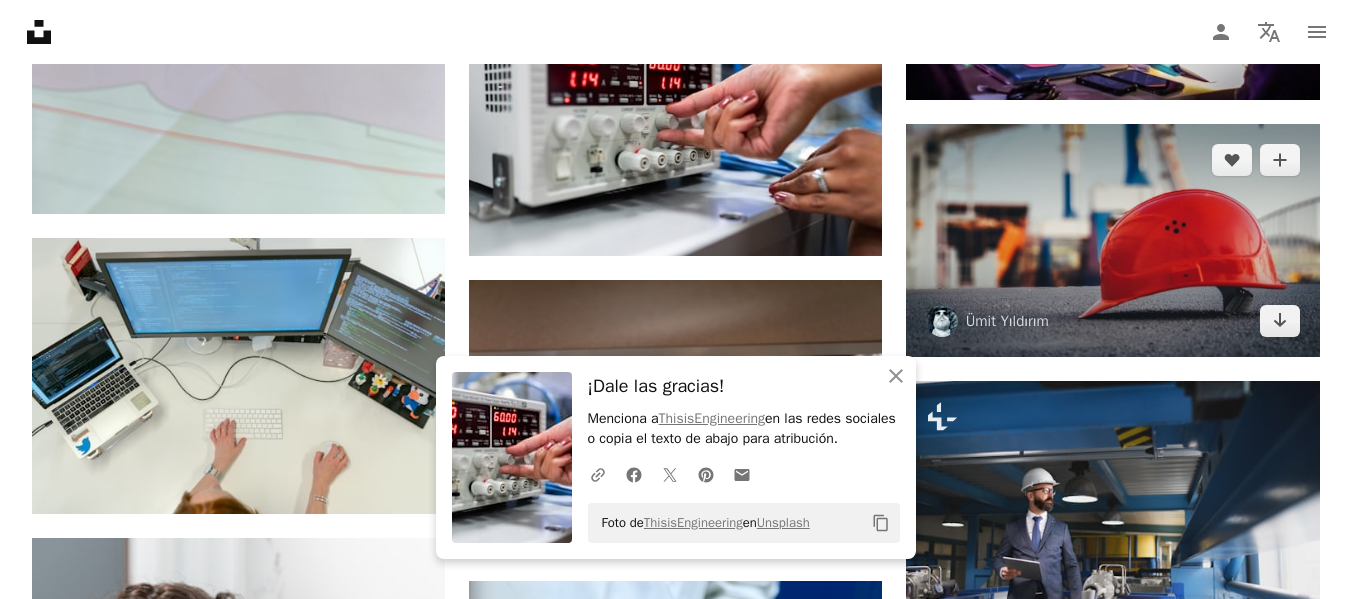 click at bounding box center [1112, 240] 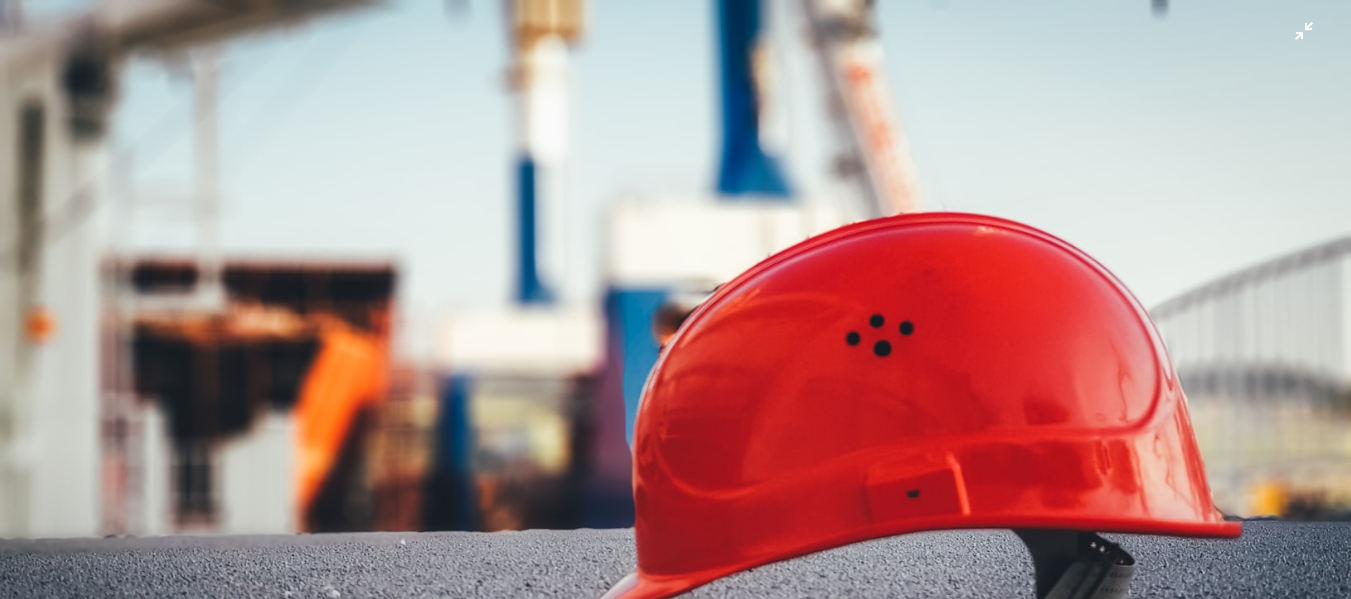 click at bounding box center (675, 379) 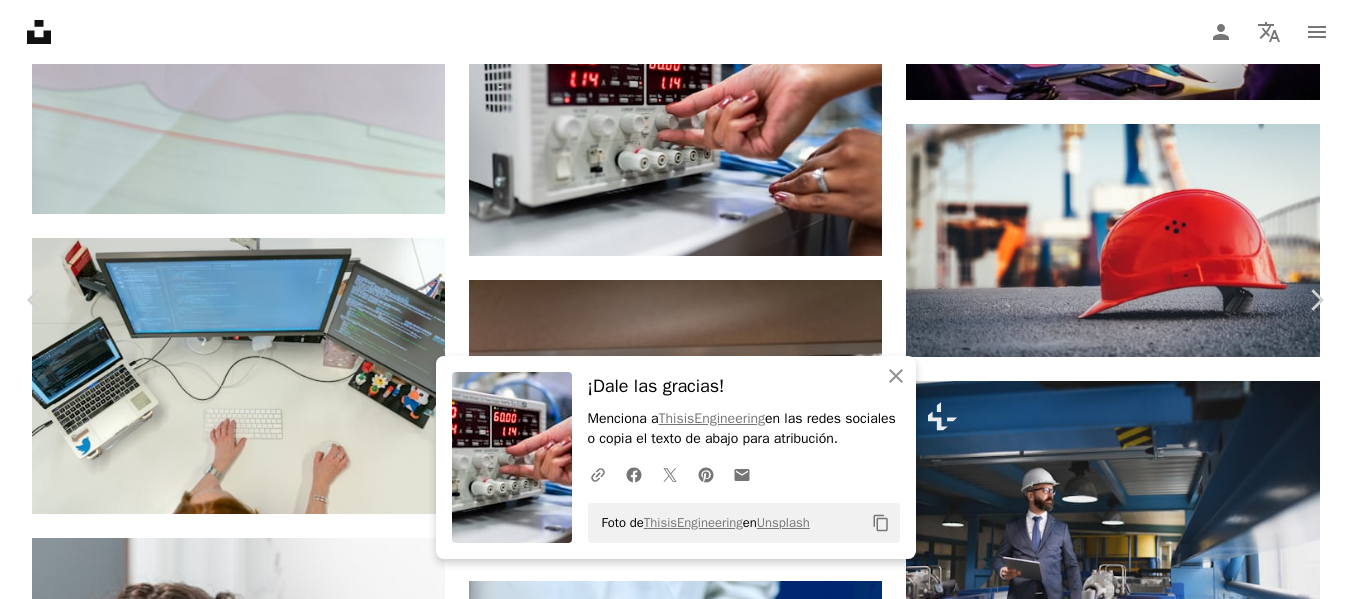 click on "Zoom in" at bounding box center (668, 5186) 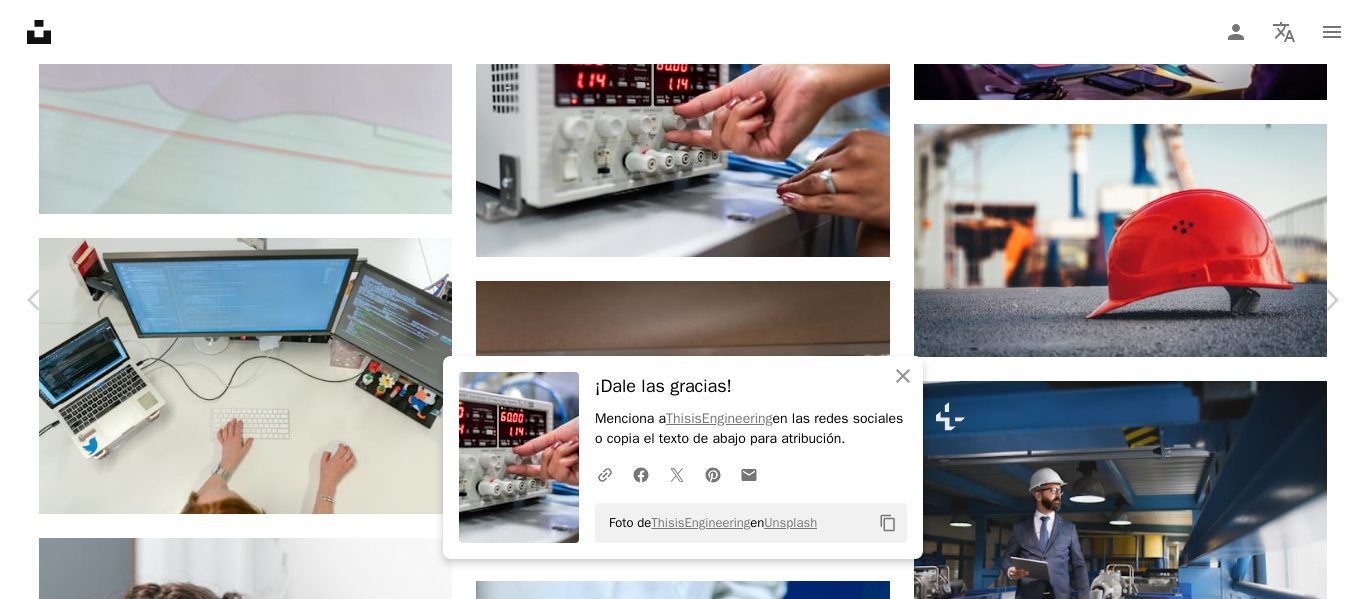 scroll, scrollTop: 70, scrollLeft: 0, axis: vertical 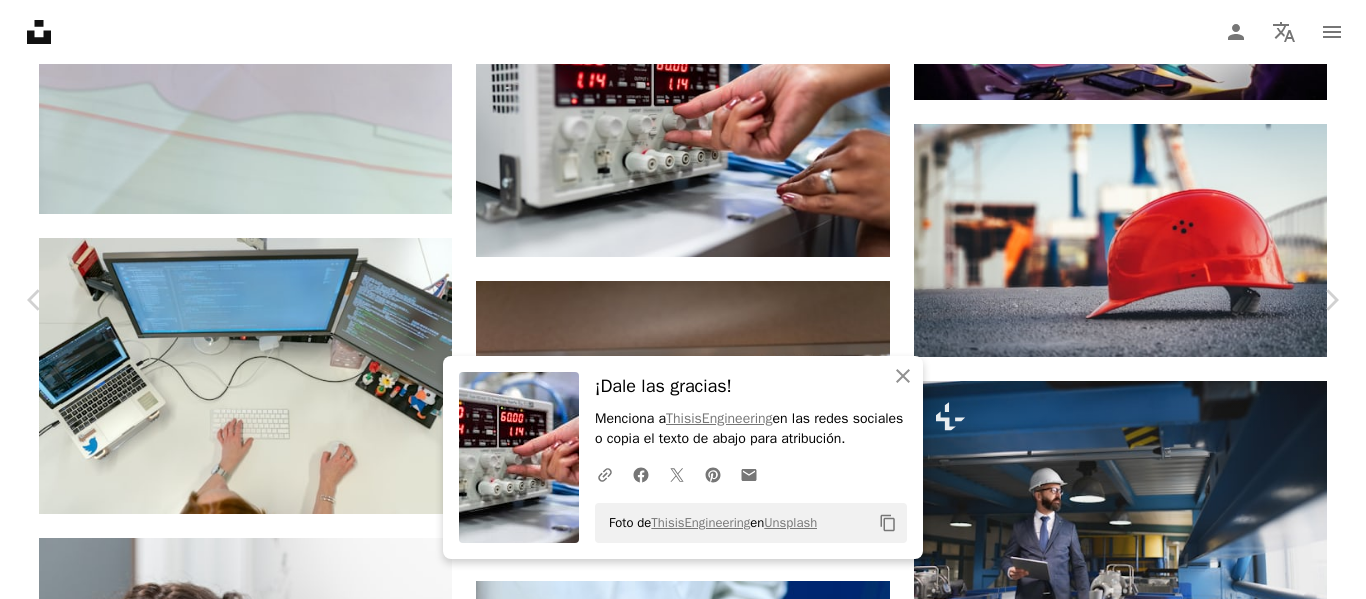 click on "Tamaño original" at bounding box center [1085, 5013] 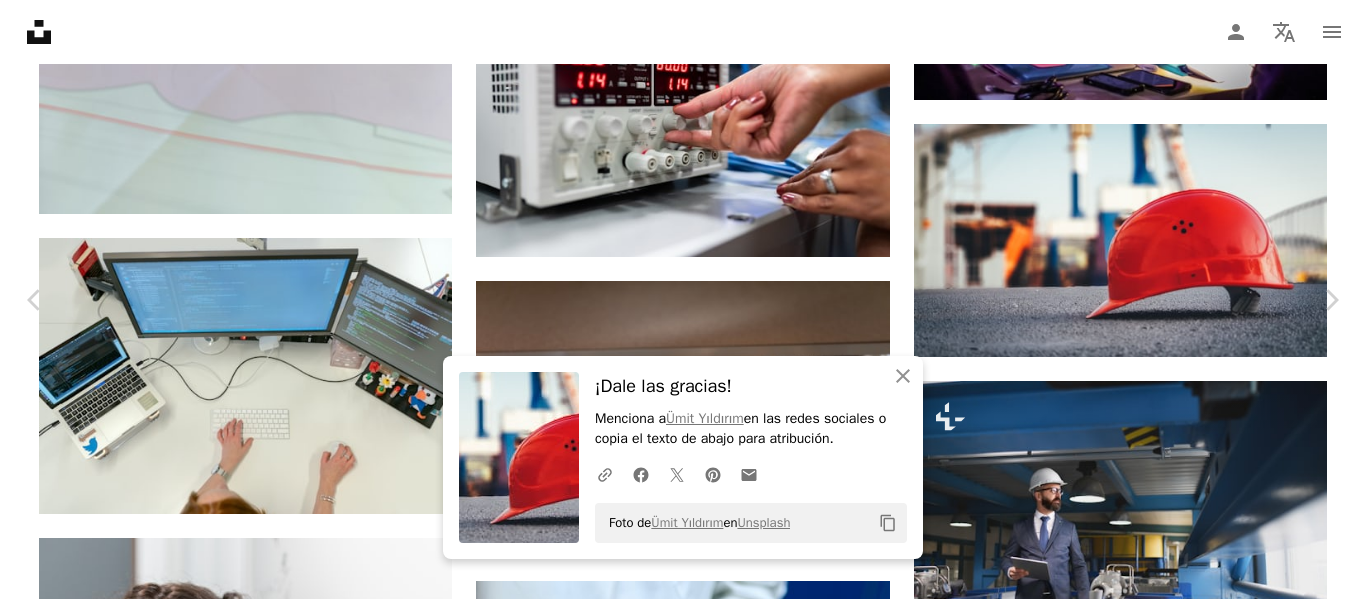 click on "An X shape" at bounding box center [20, 20] 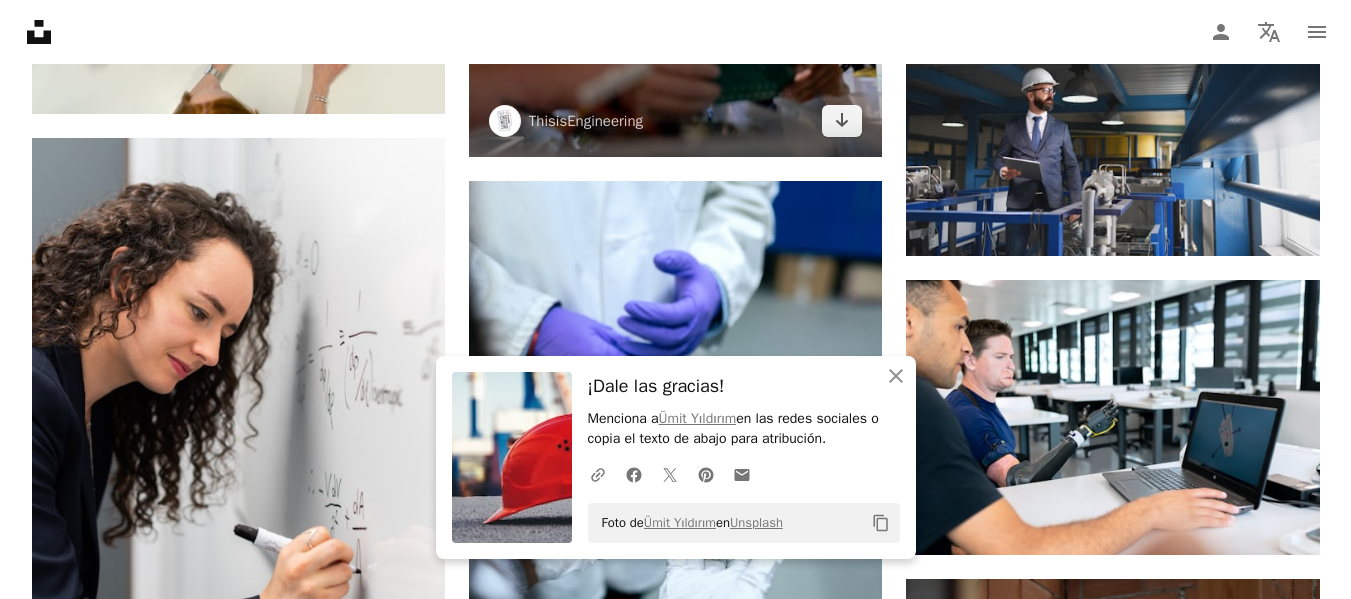 scroll, scrollTop: 26034, scrollLeft: 0, axis: vertical 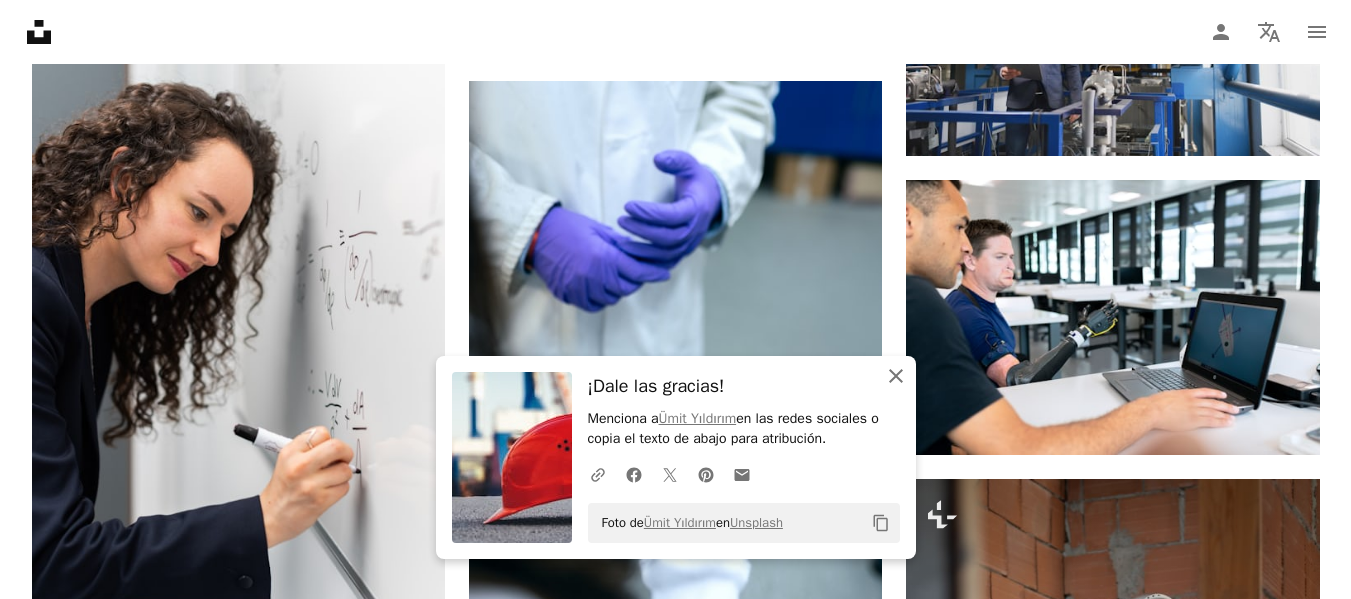 click 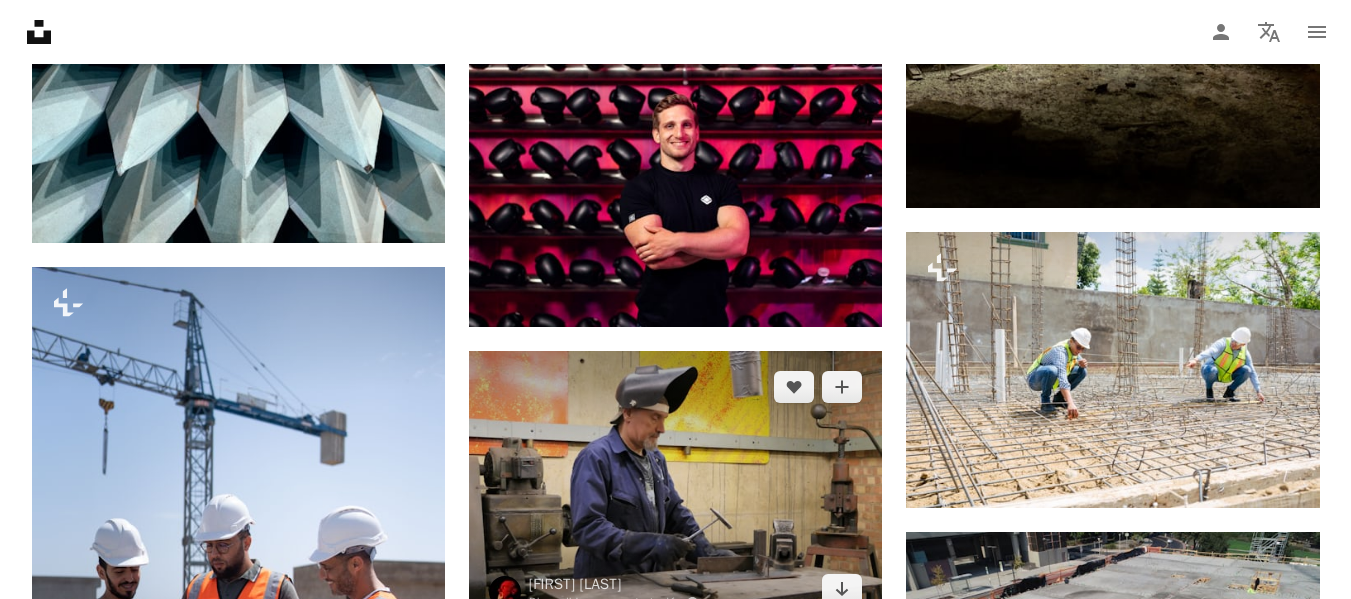 scroll, scrollTop: 30234, scrollLeft: 0, axis: vertical 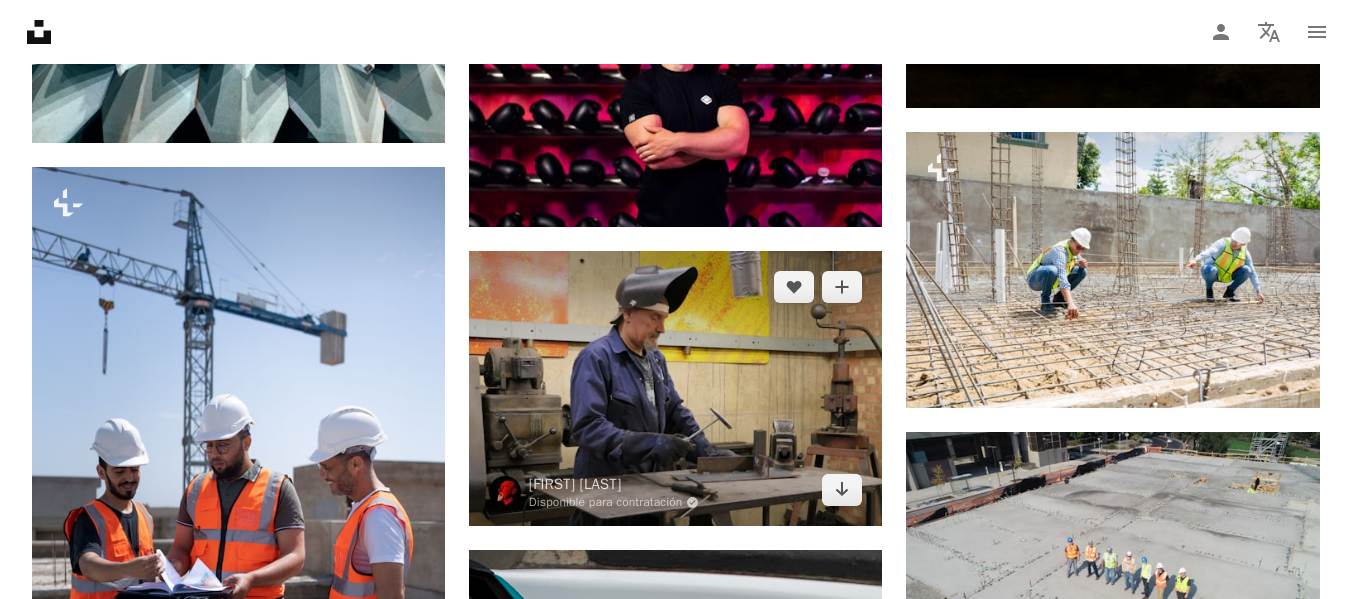 drag, startPoint x: 704, startPoint y: 349, endPoint x: 1264, endPoint y: 167, distance: 588.83276 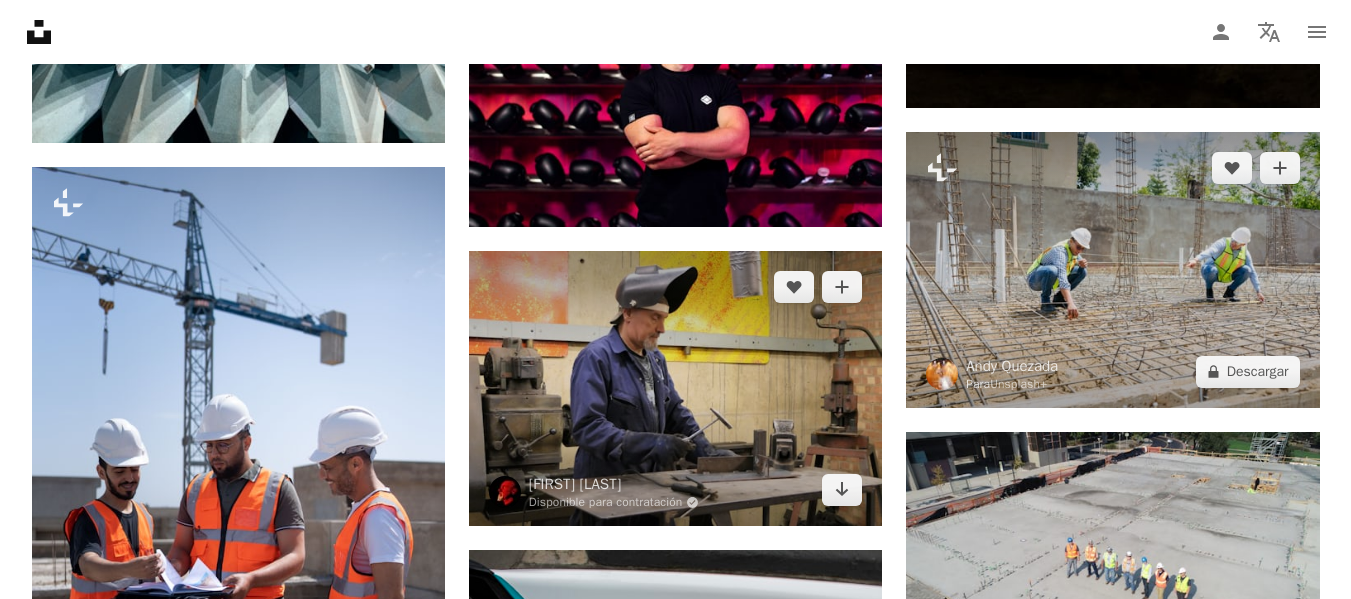 click at bounding box center [675, 388] 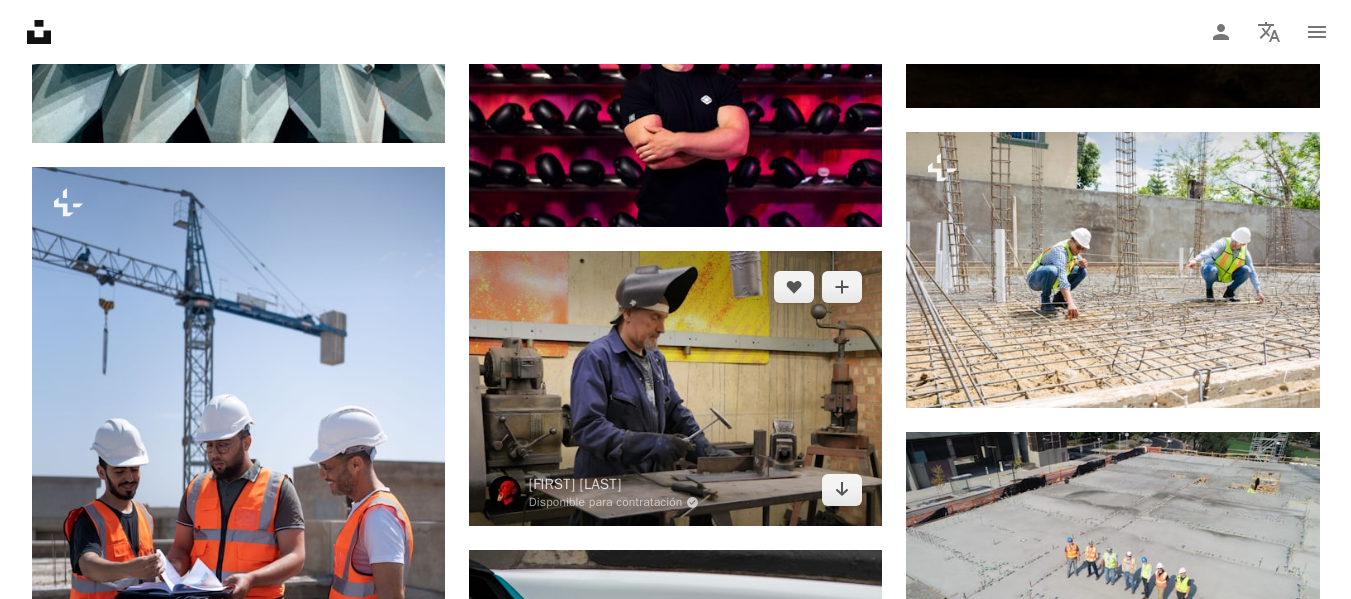 click at bounding box center [675, 388] 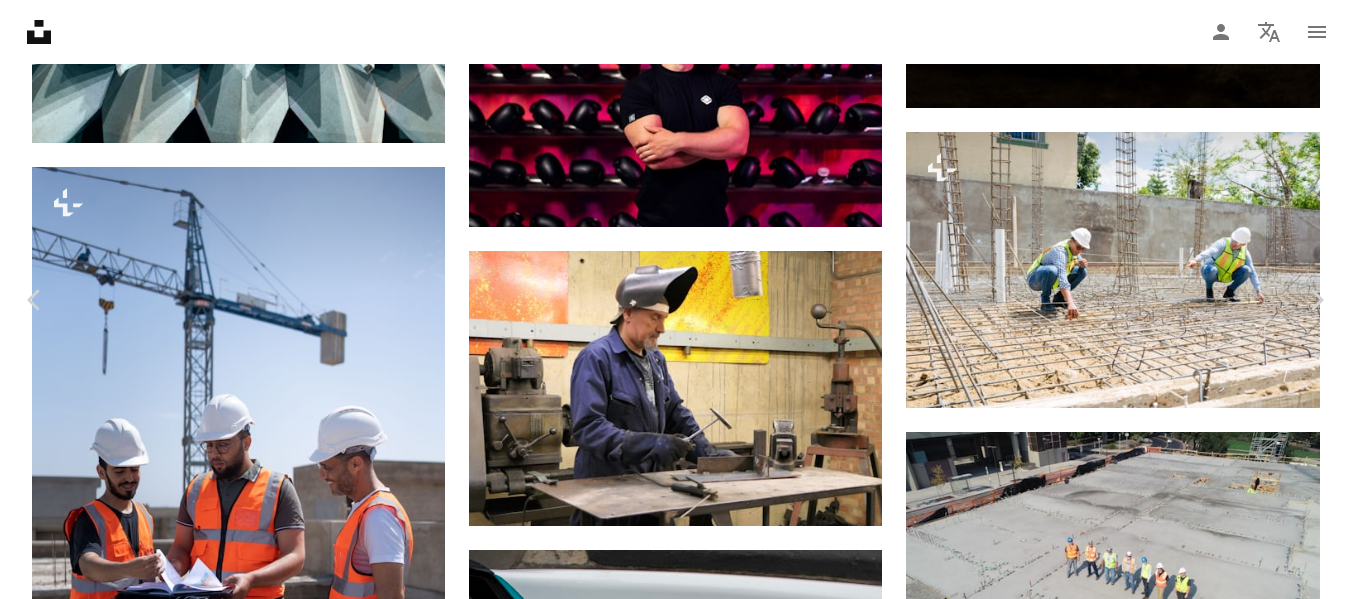 click on "Chevron down" 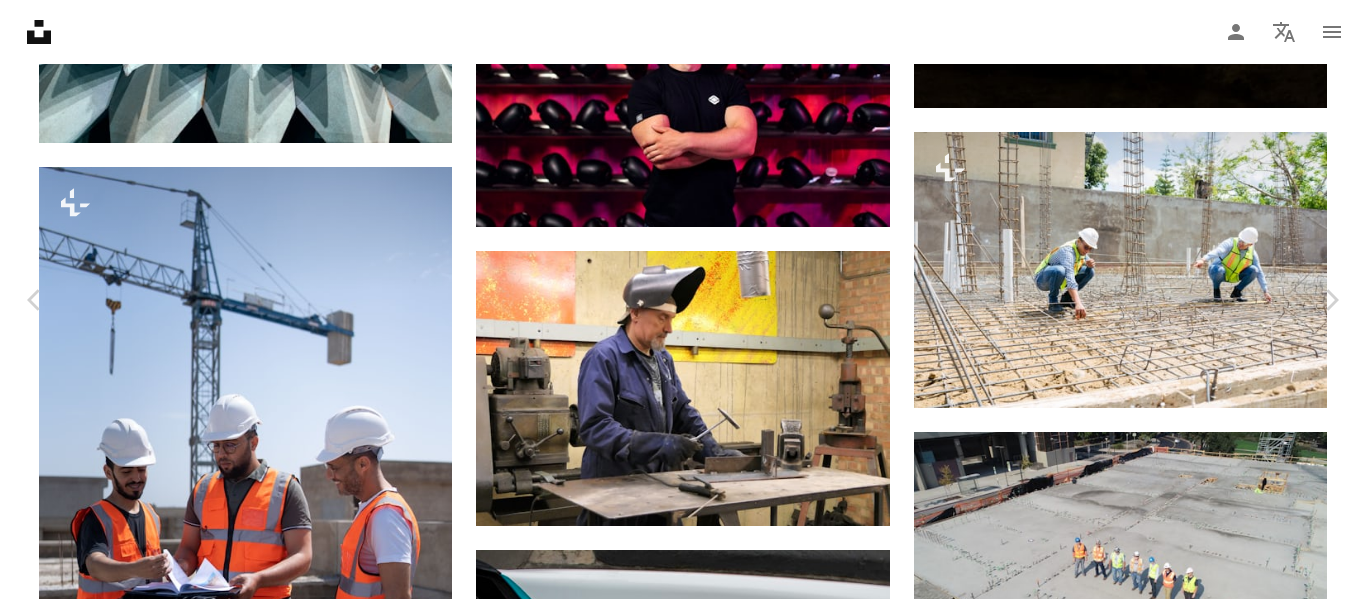 click on "Tamaño original" at bounding box center (1085, 5658) 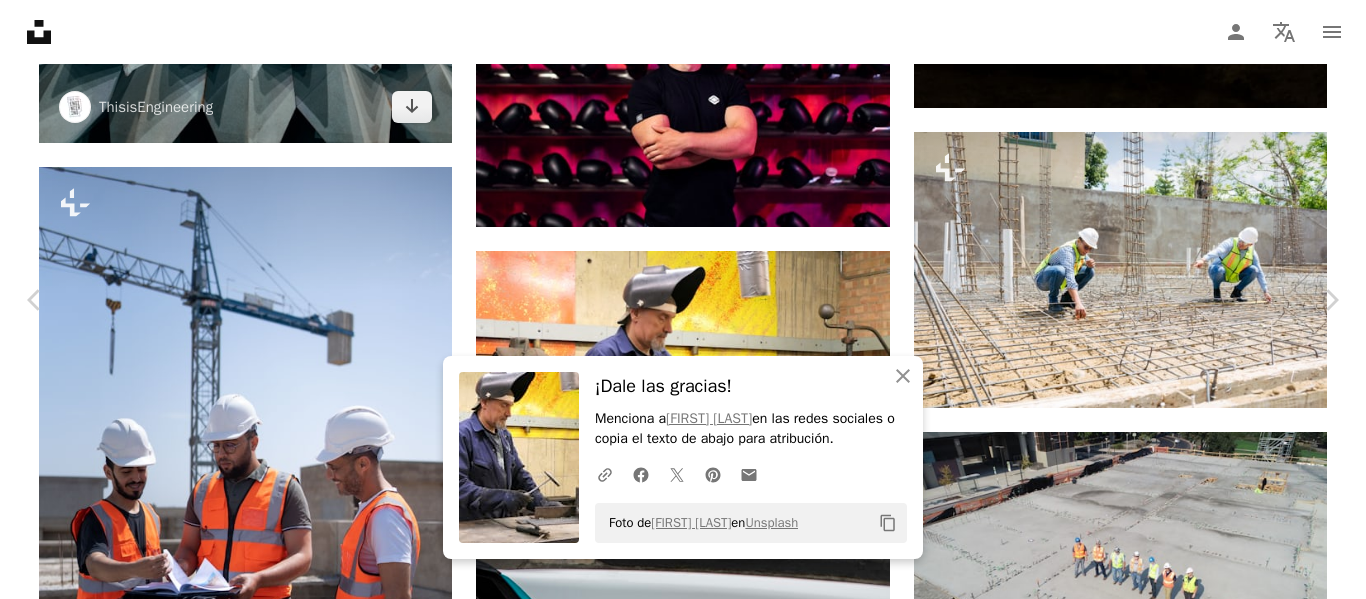 drag, startPoint x: 23, startPoint y: 5, endPoint x: 320, endPoint y: 81, distance: 306.56973 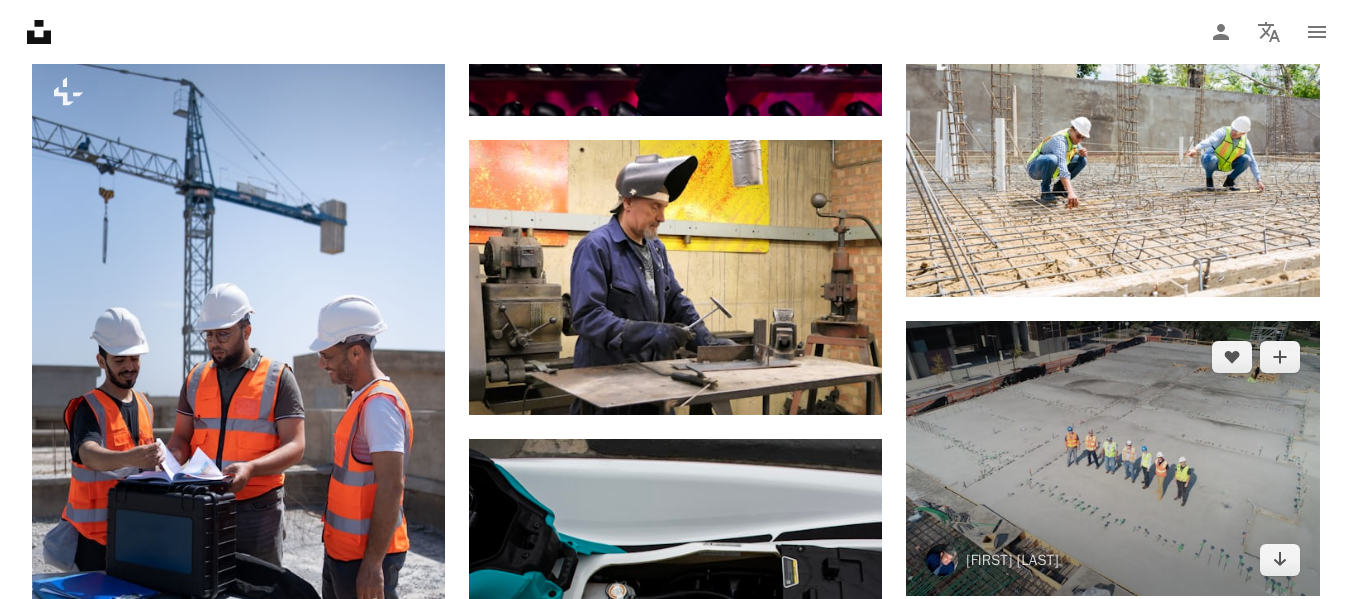 scroll, scrollTop: 30334, scrollLeft: 0, axis: vertical 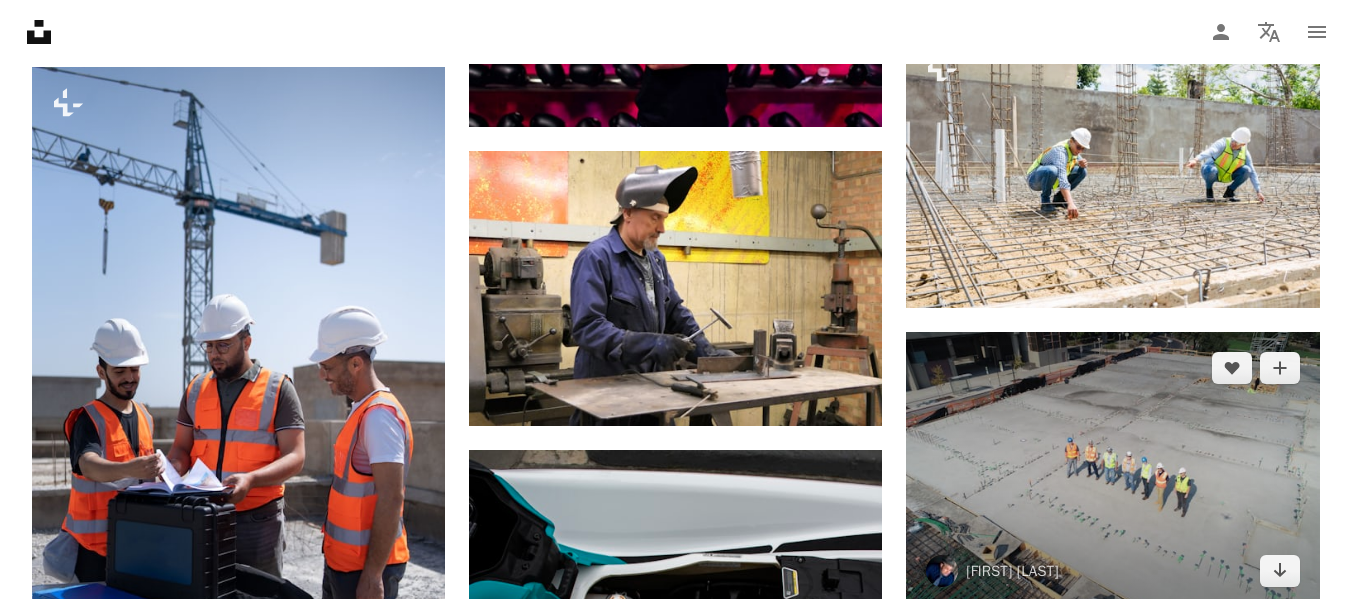 click at bounding box center [1112, 469] 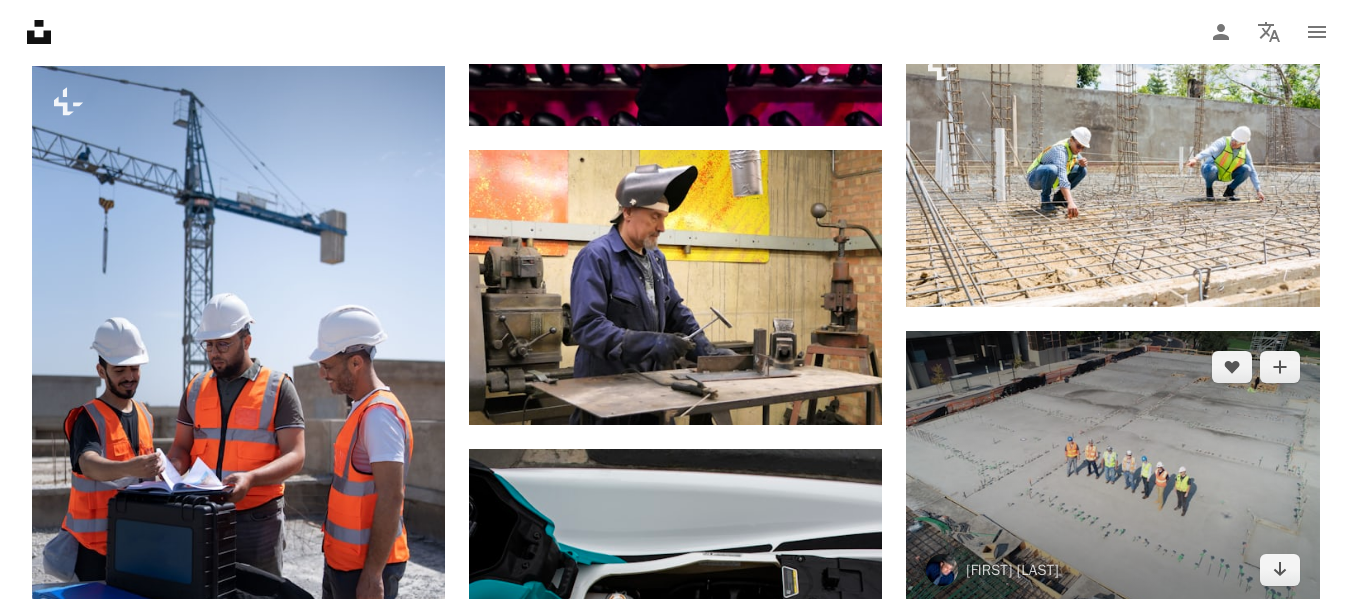 scroll, scrollTop: 30334, scrollLeft: 0, axis: vertical 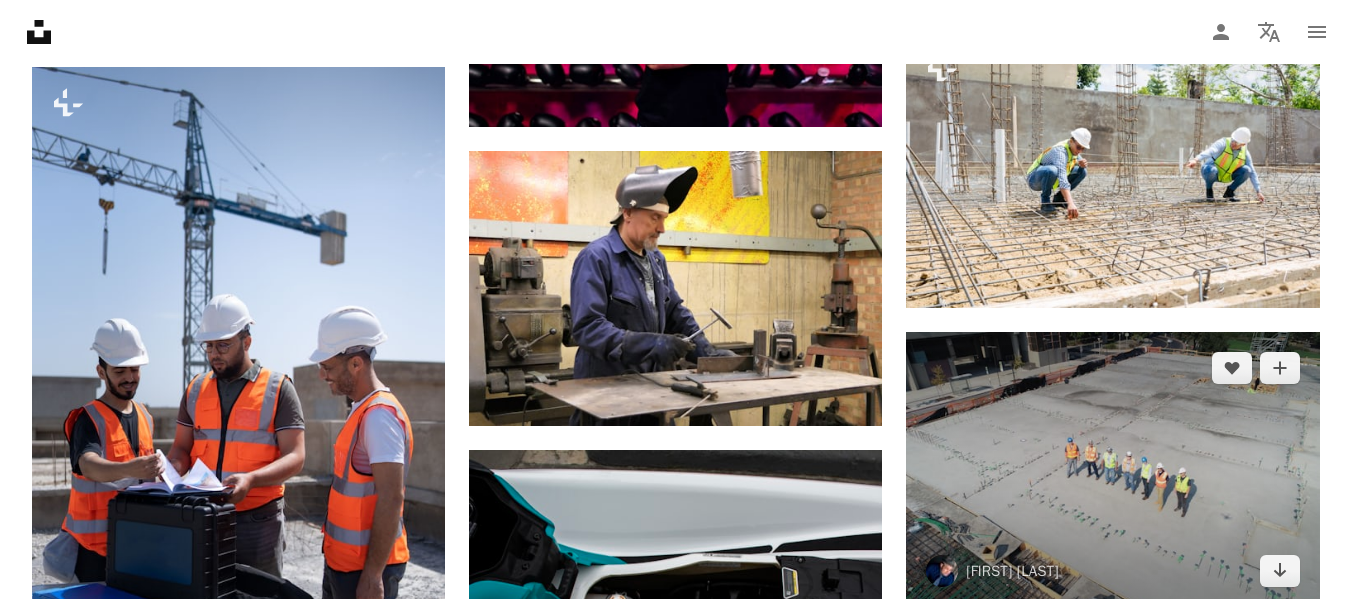 click at bounding box center (1112, 469) 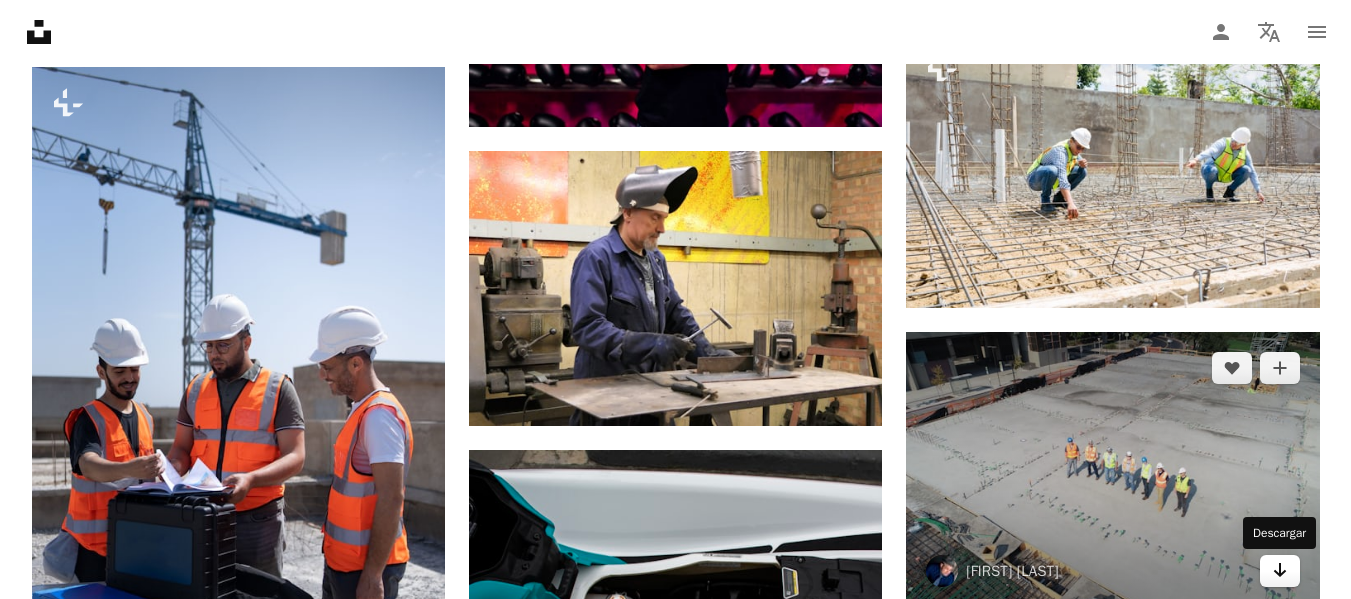 click on "Arrow pointing down" 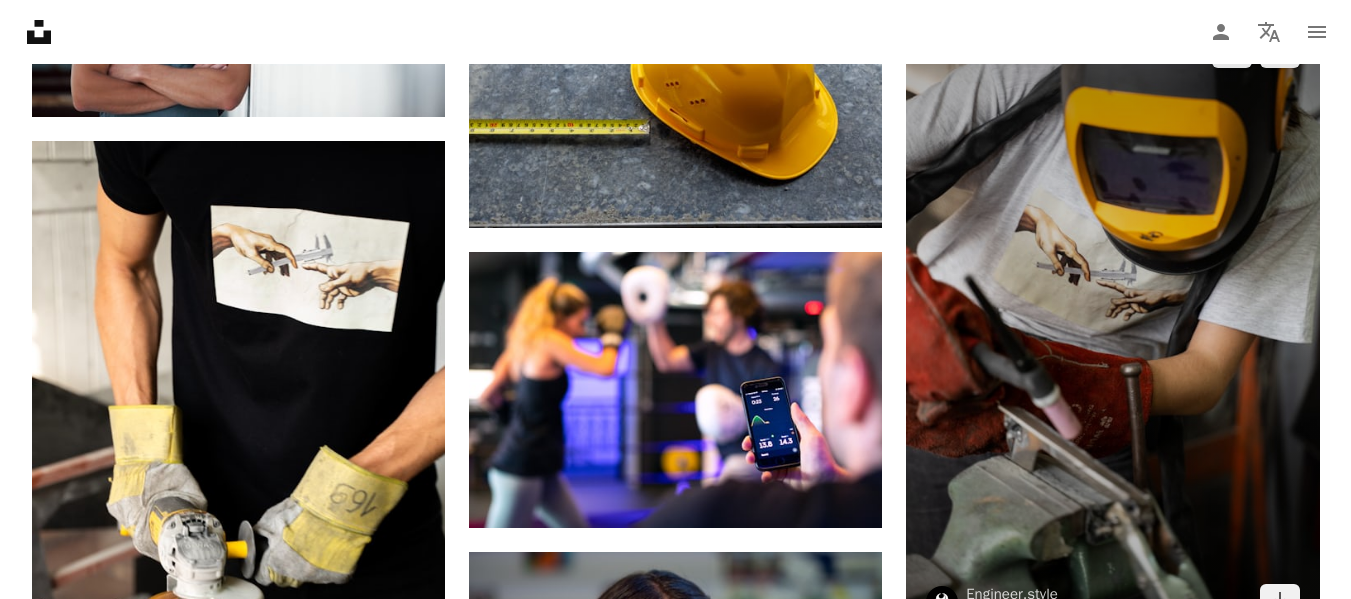 scroll, scrollTop: 34134, scrollLeft: 0, axis: vertical 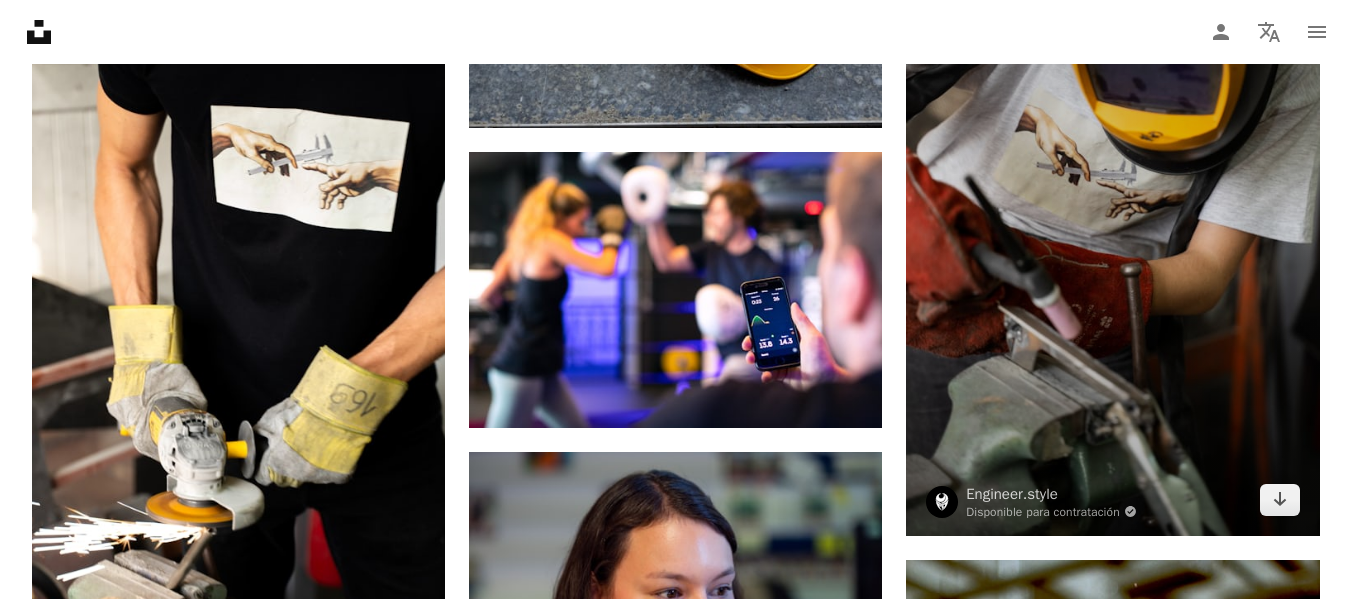 click at bounding box center (1112, 226) 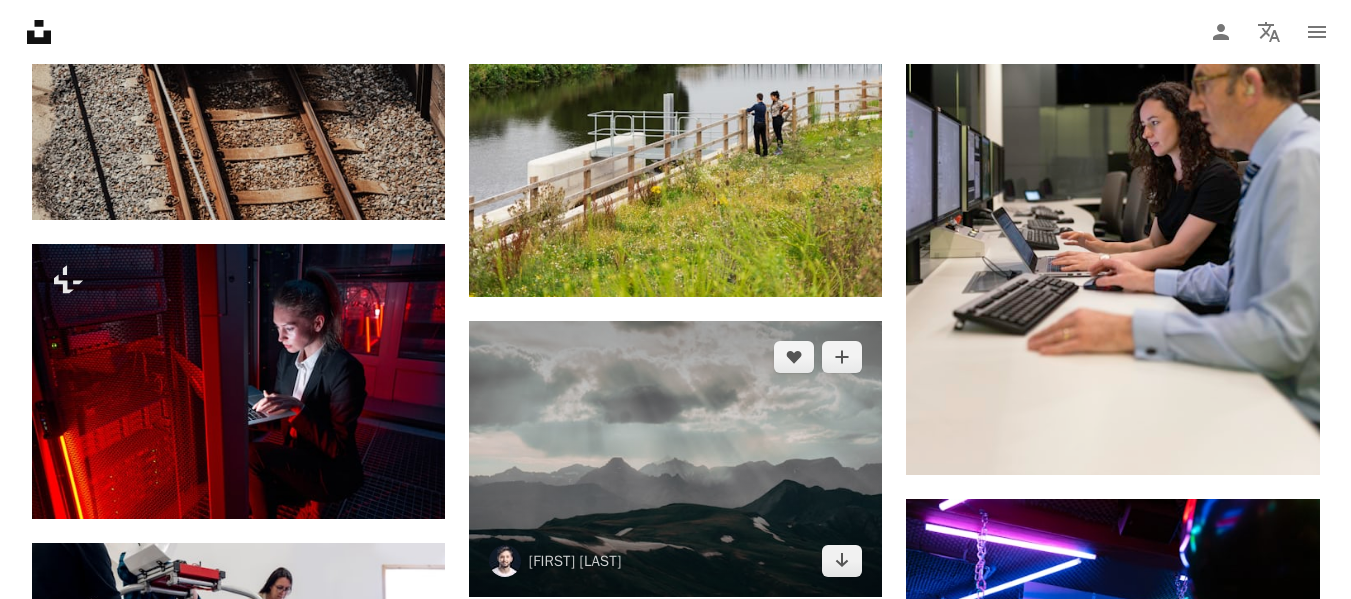 scroll, scrollTop: 43034, scrollLeft: 0, axis: vertical 